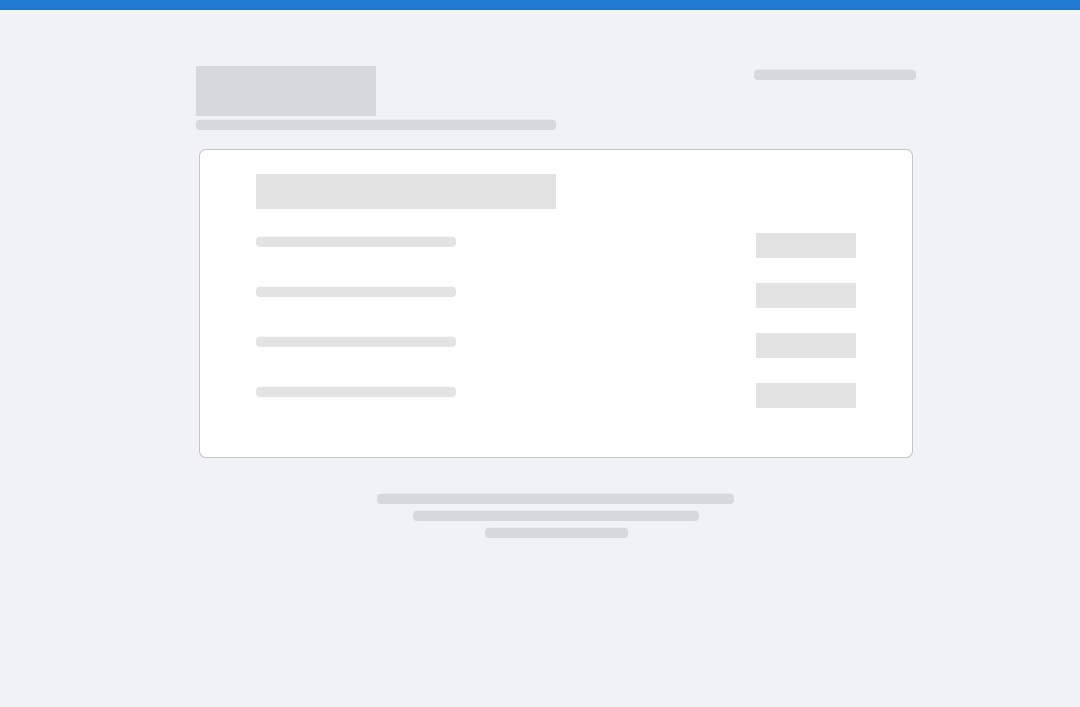 scroll, scrollTop: 0, scrollLeft: 0, axis: both 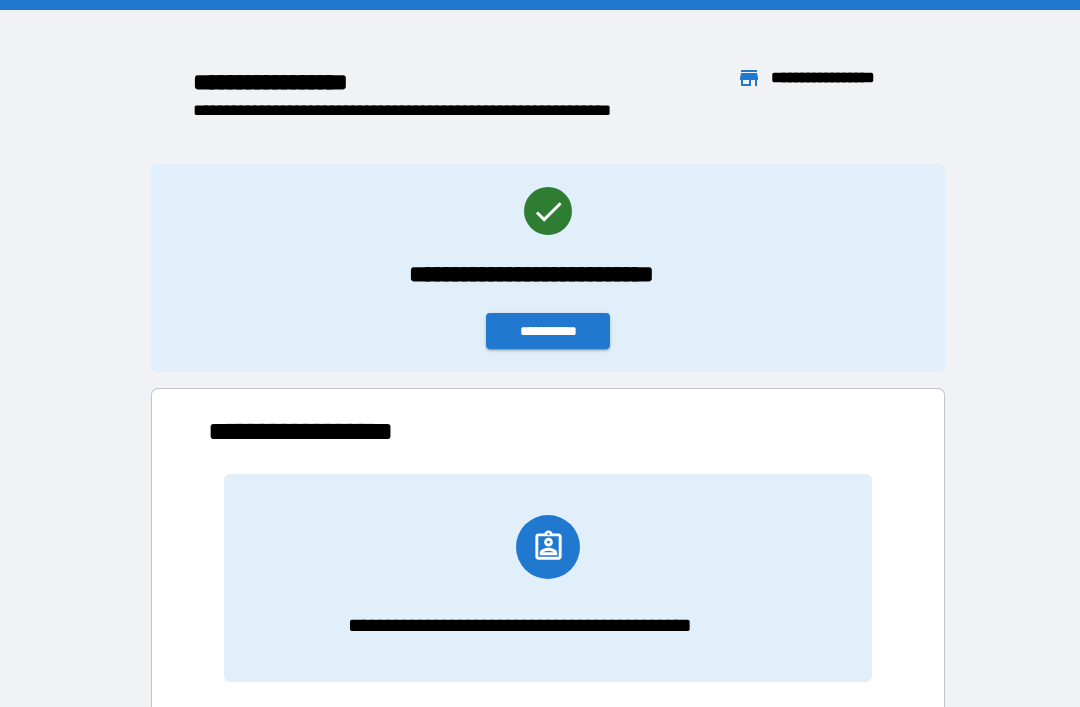click on "**********" at bounding box center (548, 331) 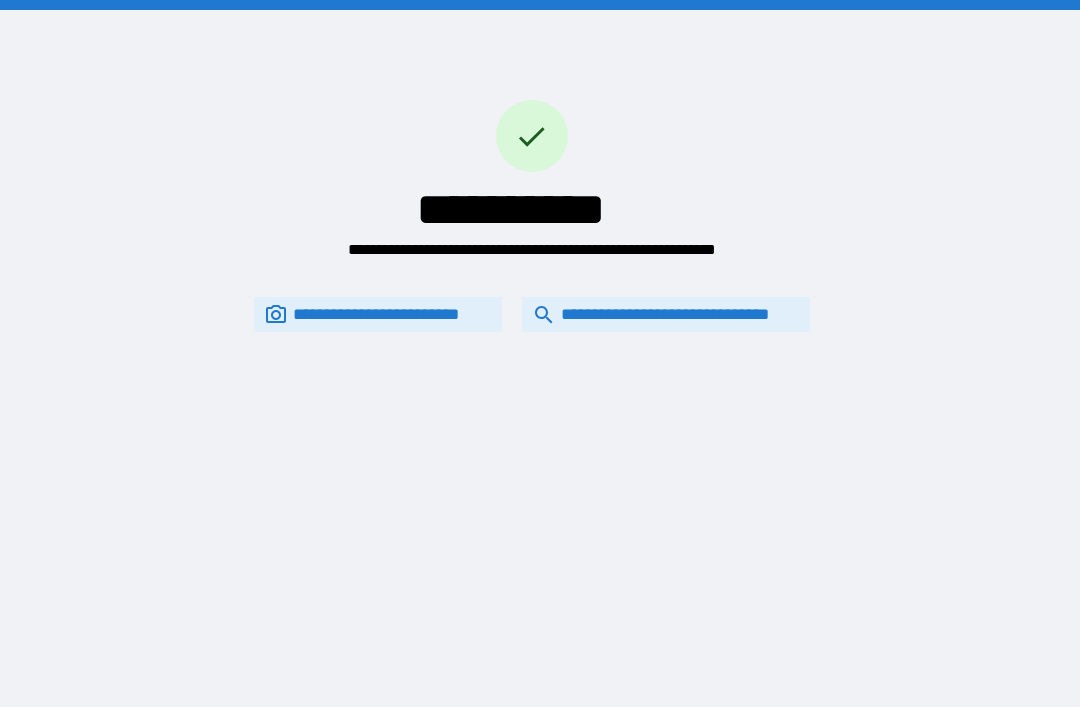 click on "**********" at bounding box center [666, 314] 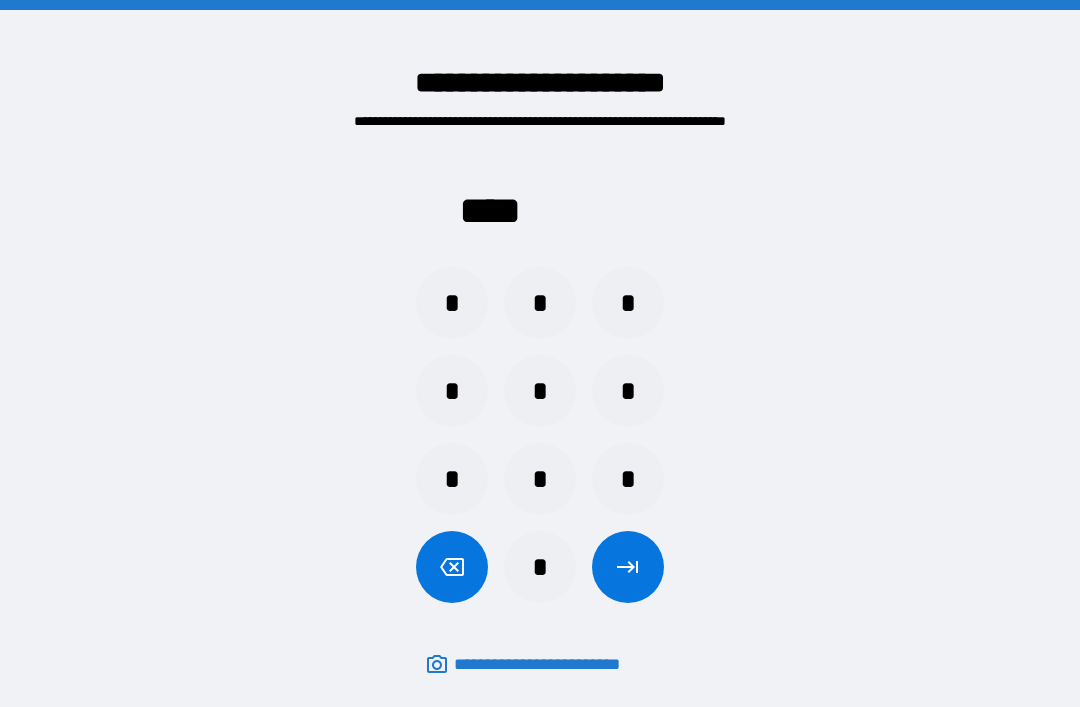 click on "*" at bounding box center (452, 391) 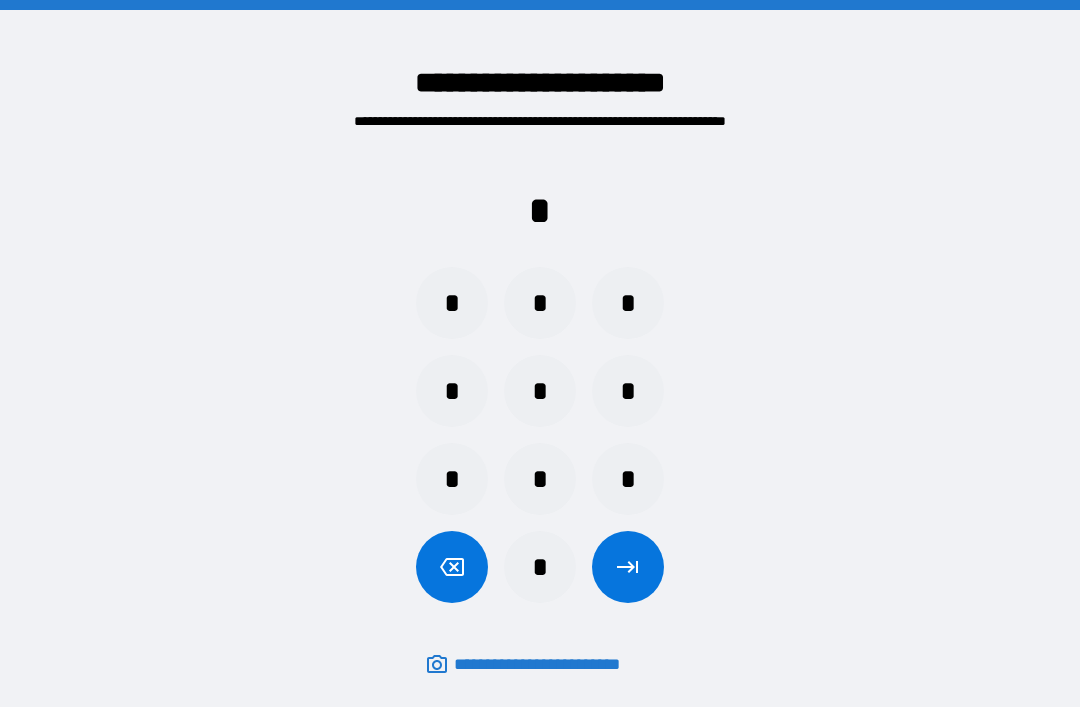 click on "*" at bounding box center [452, 303] 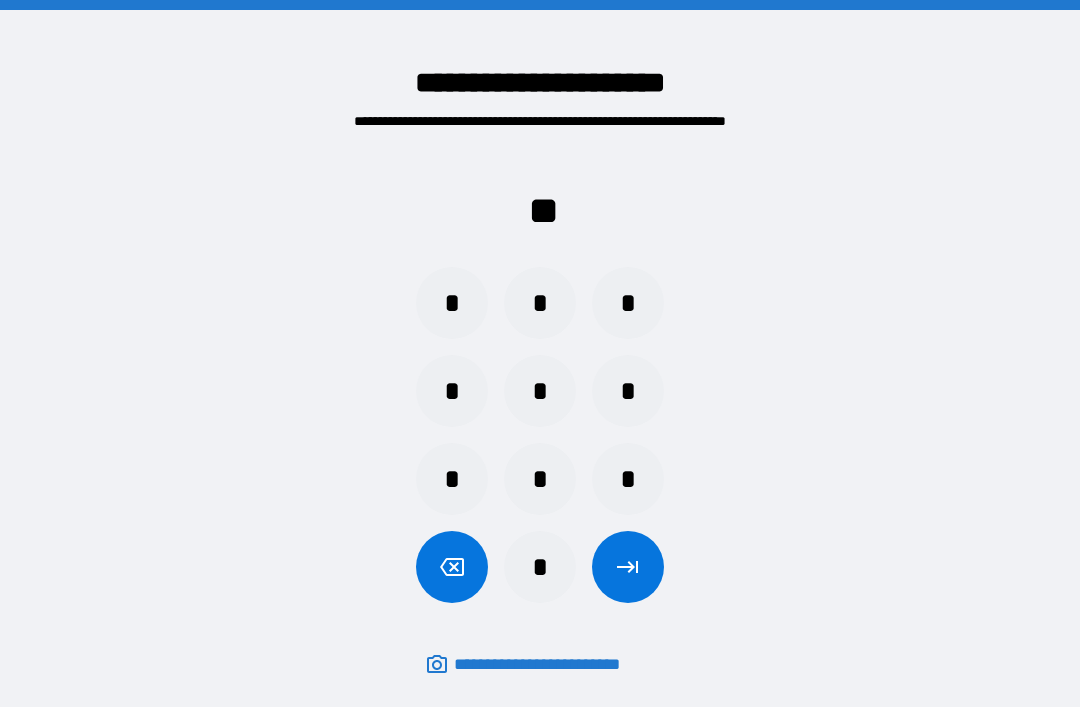 click on "*" at bounding box center [452, 303] 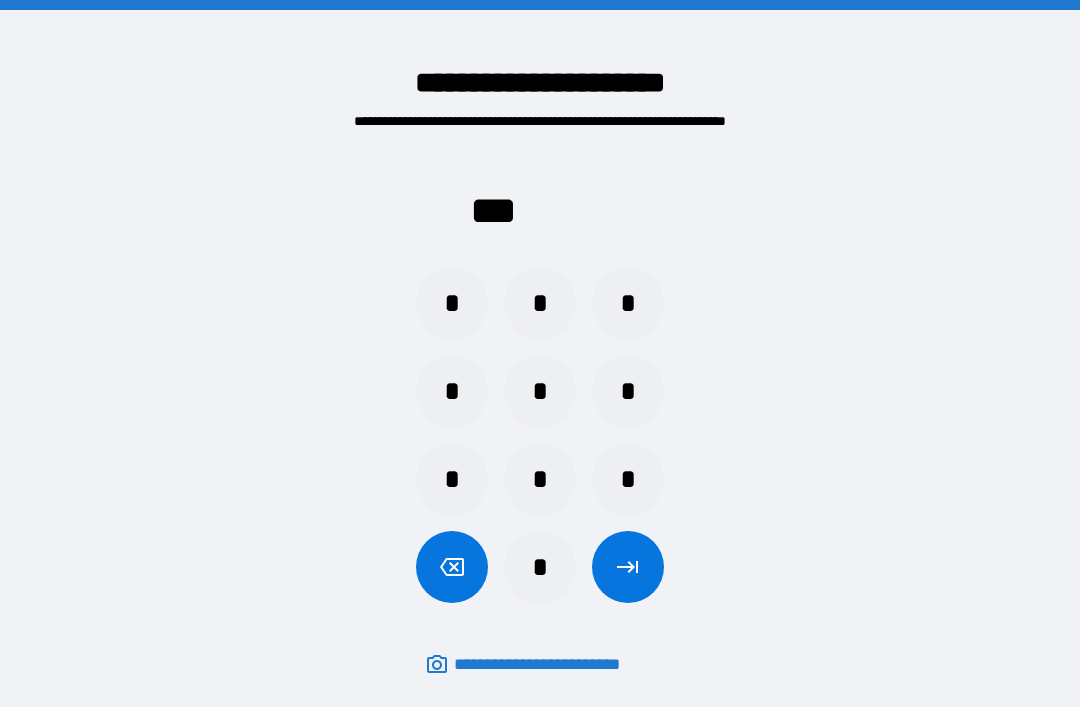 click on "*" at bounding box center (452, 391) 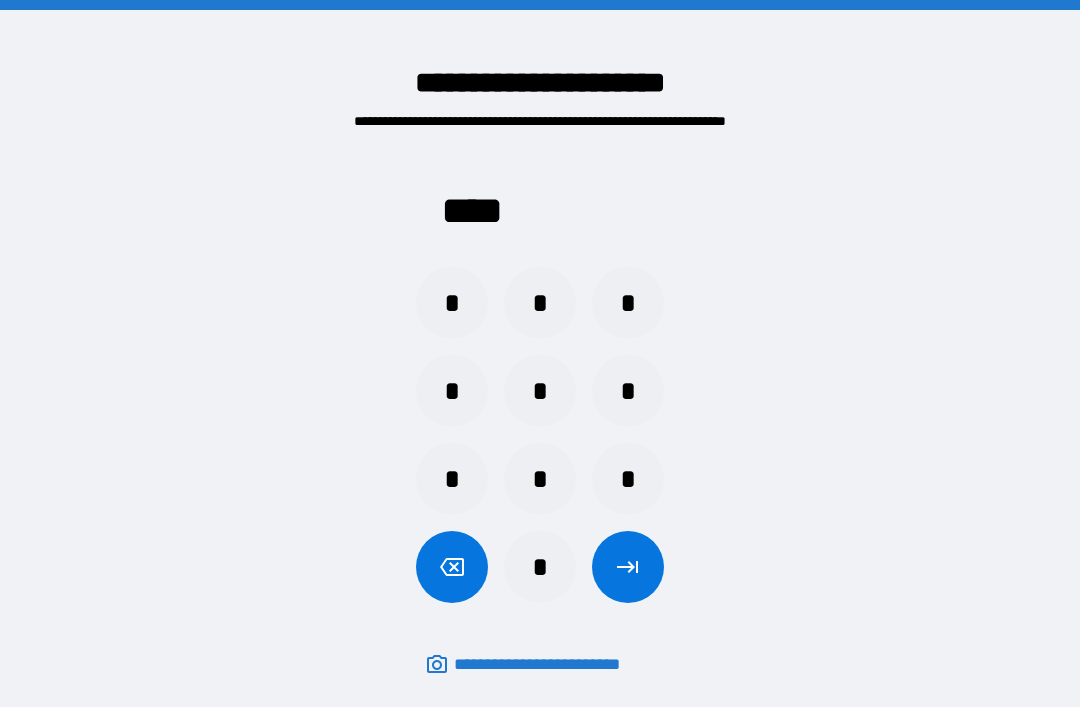 click at bounding box center [628, 567] 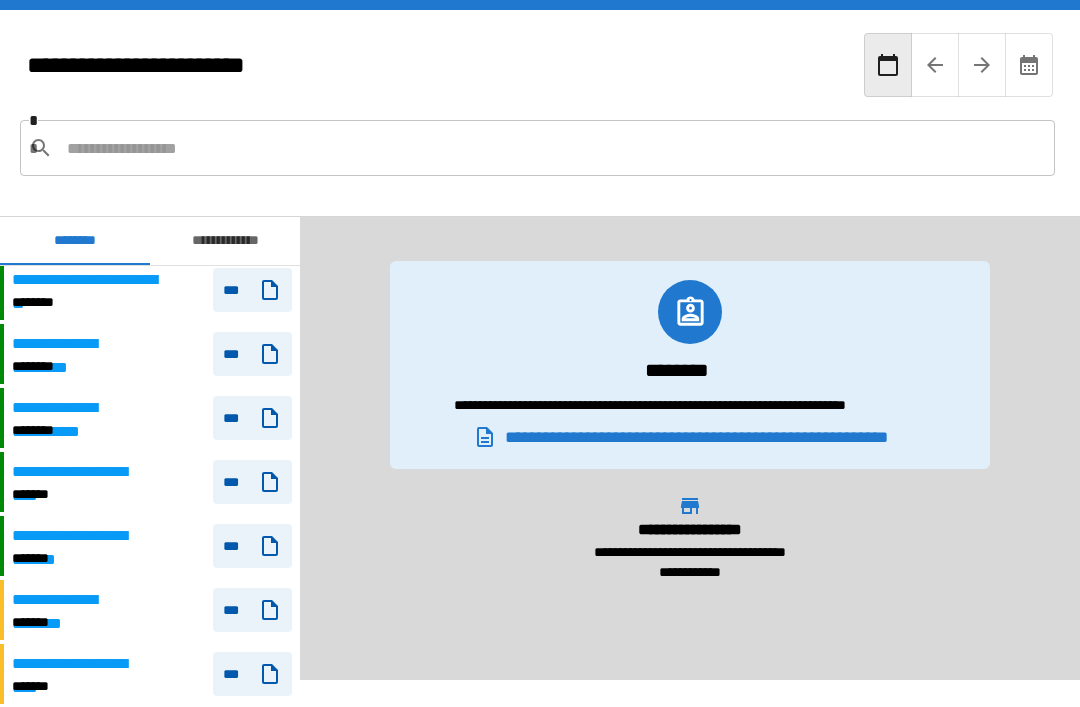 scroll, scrollTop: 781, scrollLeft: 0, axis: vertical 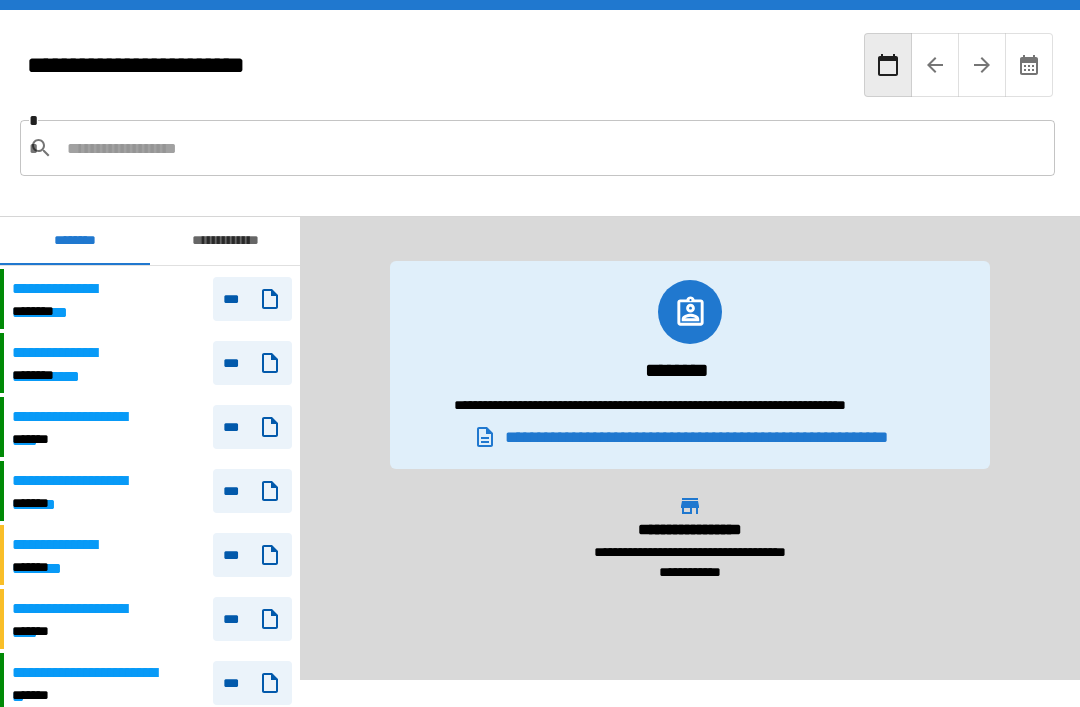 click on "**********" at bounding box center (152, 299) 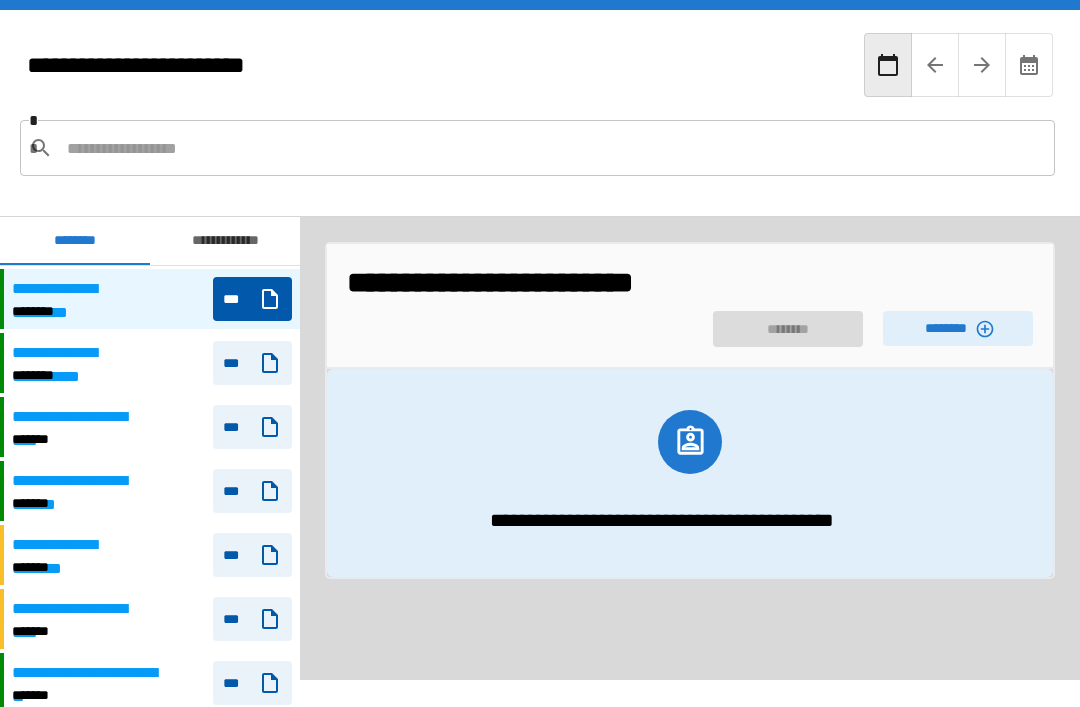 click on "********" at bounding box center (958, 328) 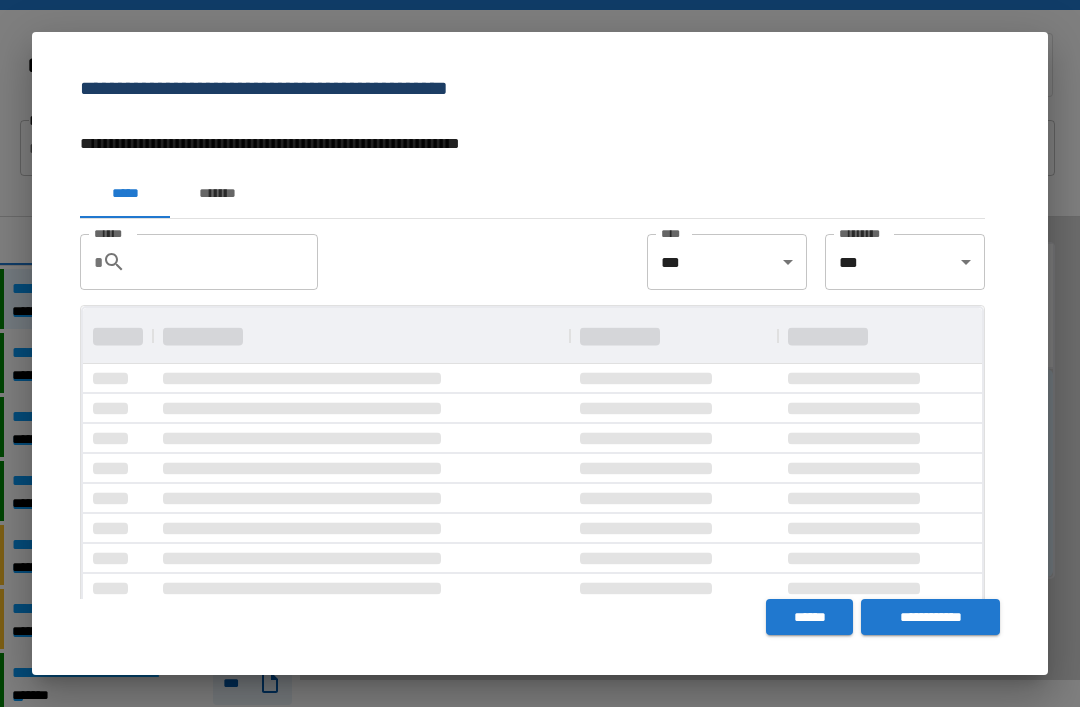 scroll, scrollTop: 0, scrollLeft: 0, axis: both 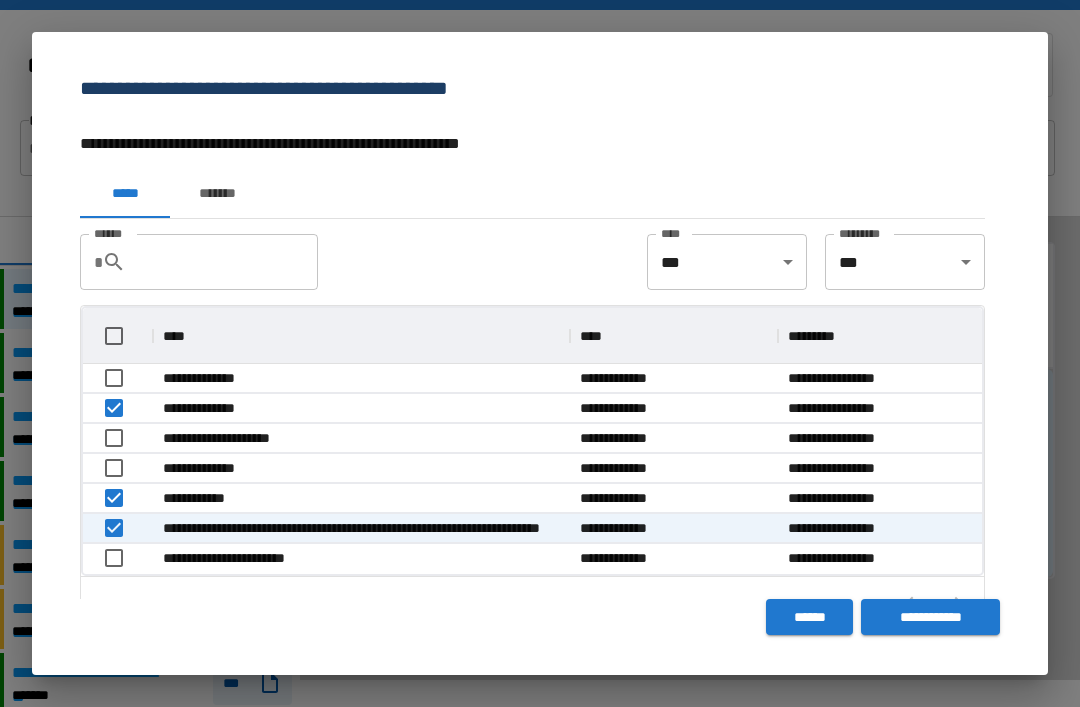 click on "**********" at bounding box center [930, 617] 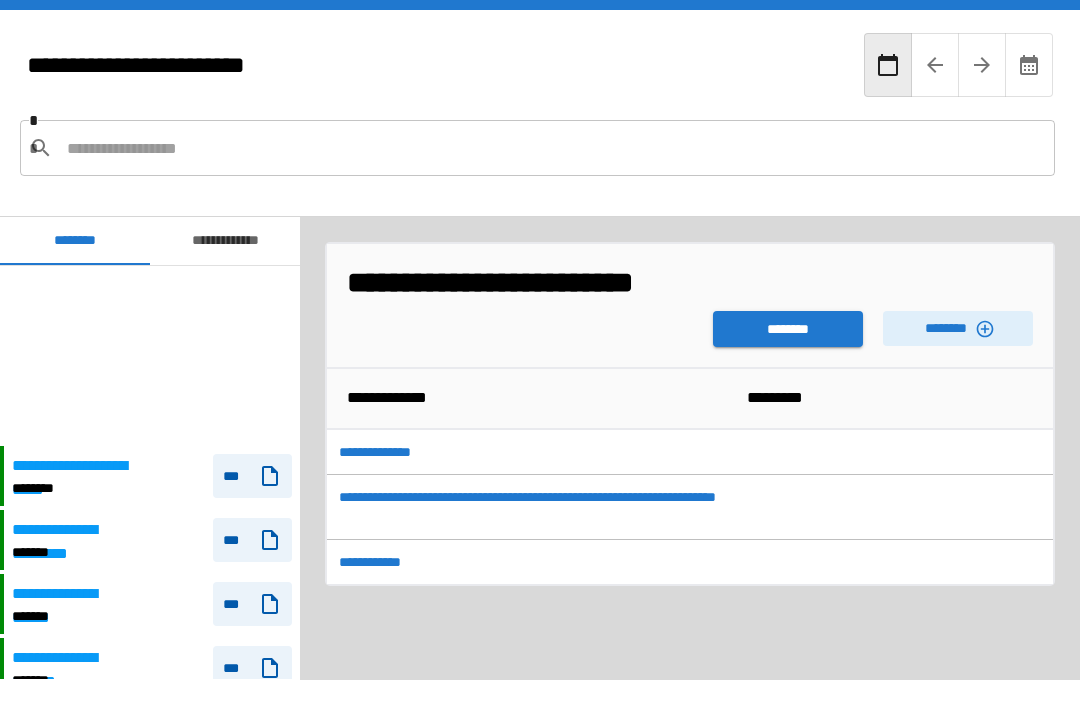 scroll, scrollTop: 180, scrollLeft: 0, axis: vertical 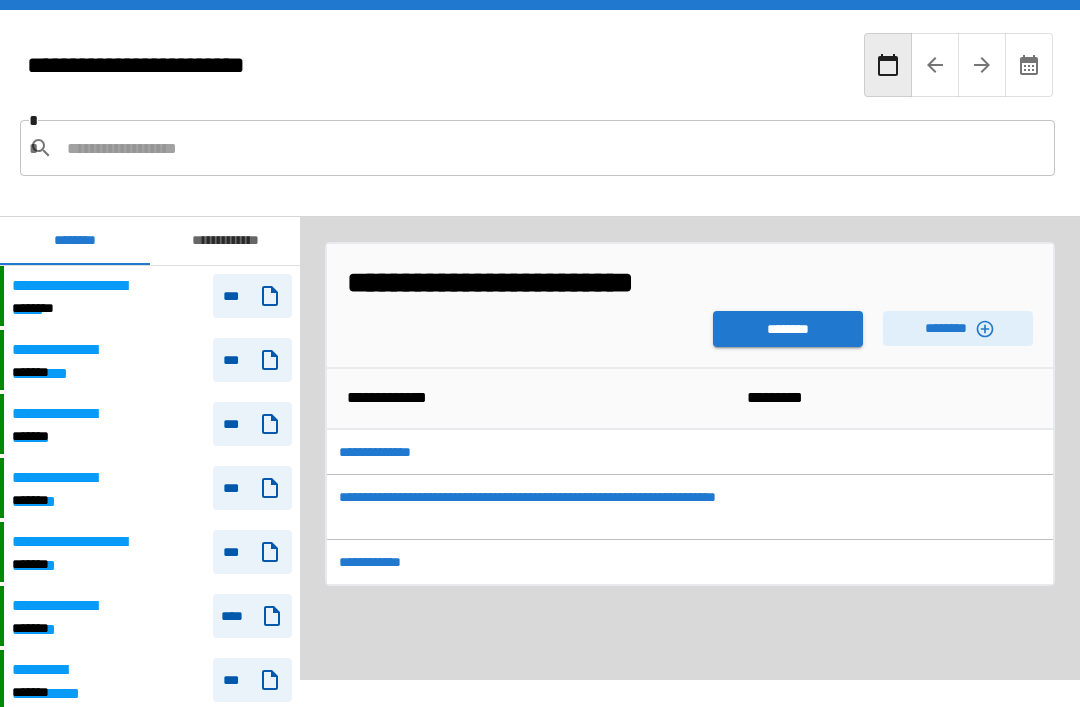 click on "********" at bounding box center (788, 329) 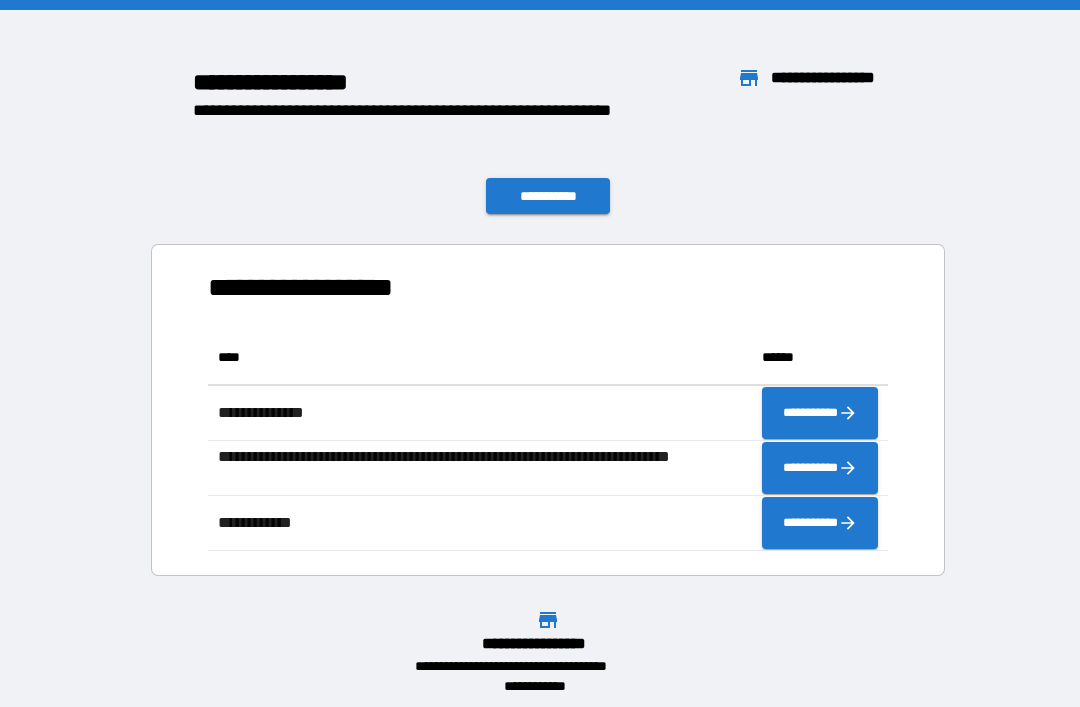 scroll, scrollTop: 1, scrollLeft: 1, axis: both 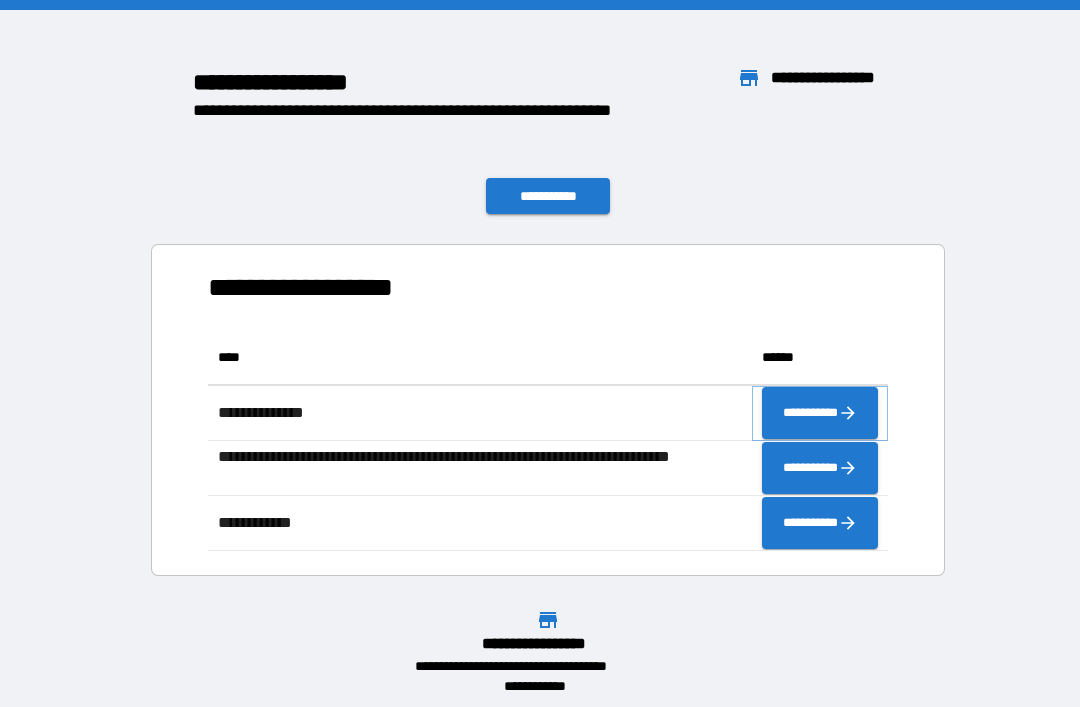 click on "**********" at bounding box center (820, 413) 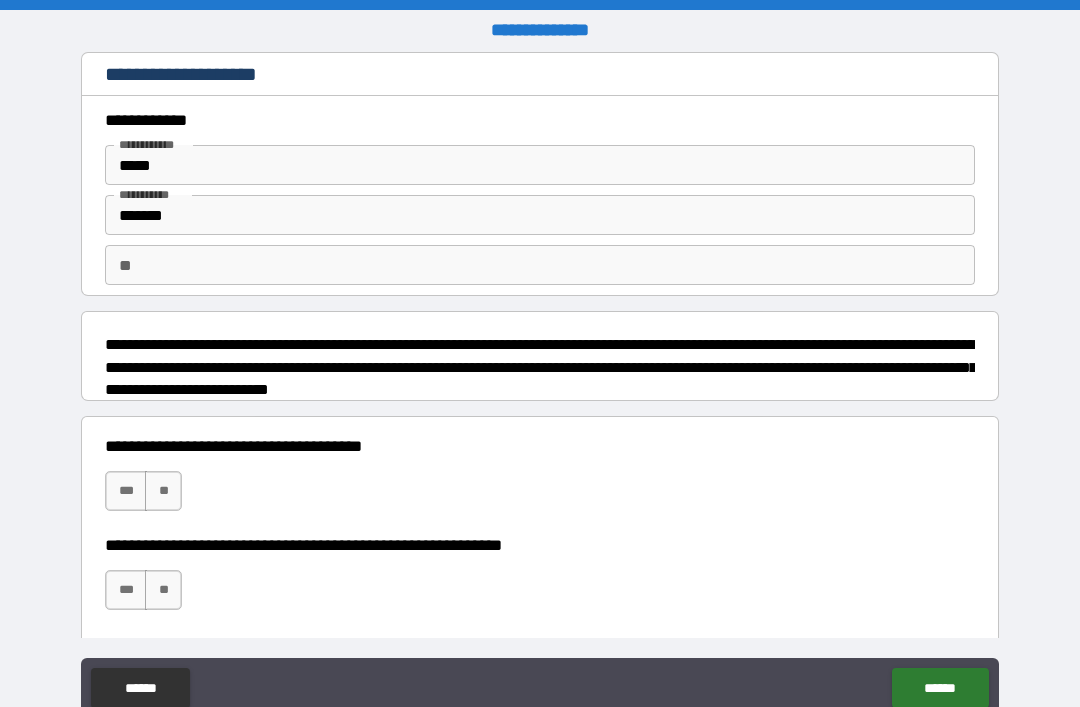 click on "***" at bounding box center [126, 491] 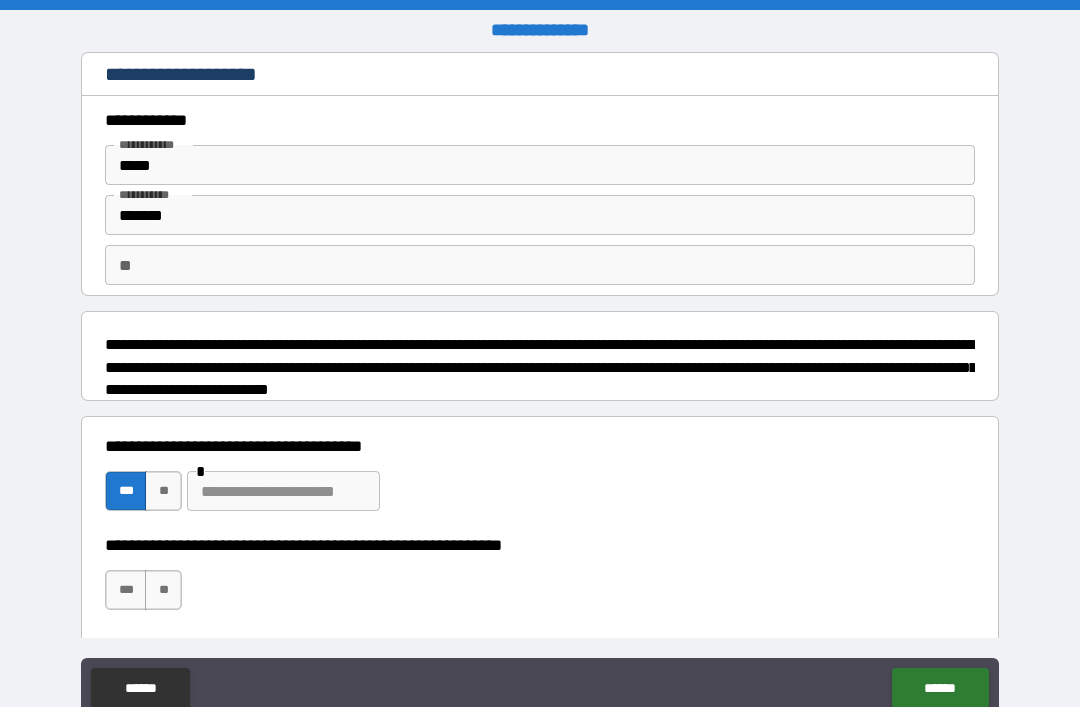 click on "***" at bounding box center [126, 590] 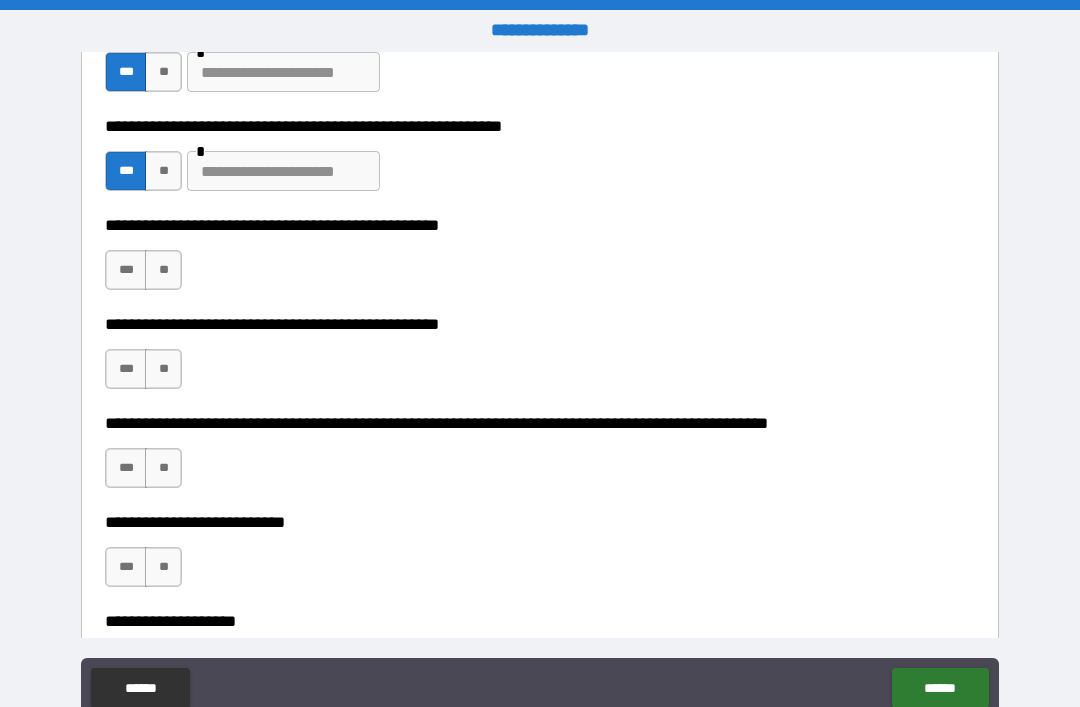 scroll, scrollTop: 417, scrollLeft: 0, axis: vertical 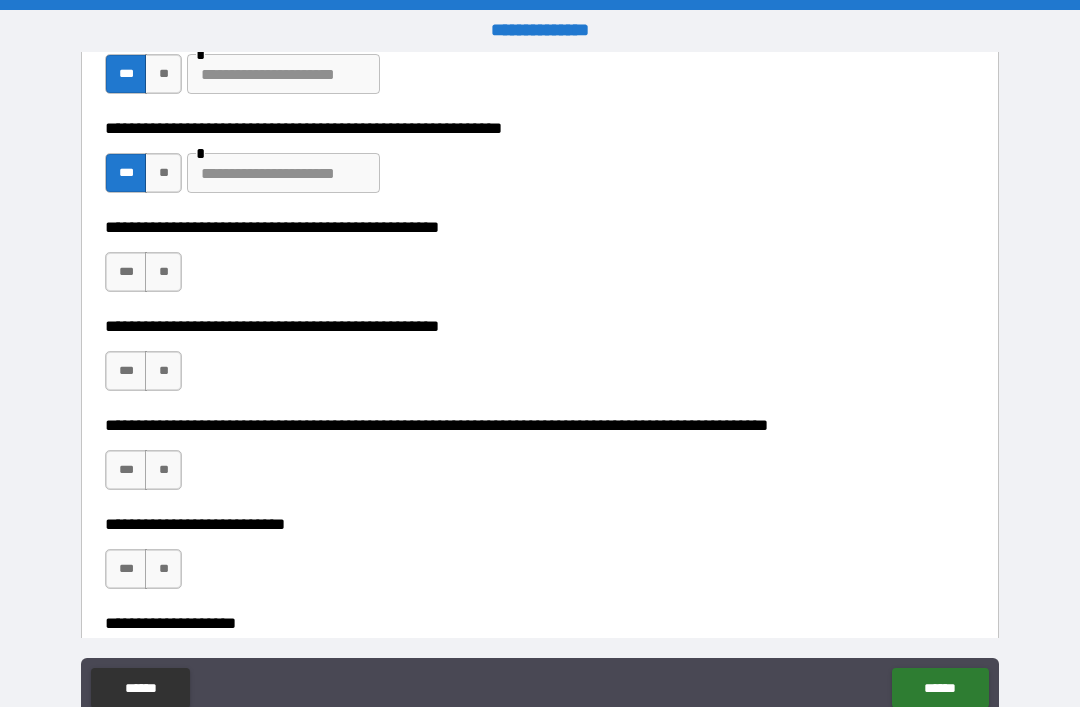 click on "**" at bounding box center [163, 272] 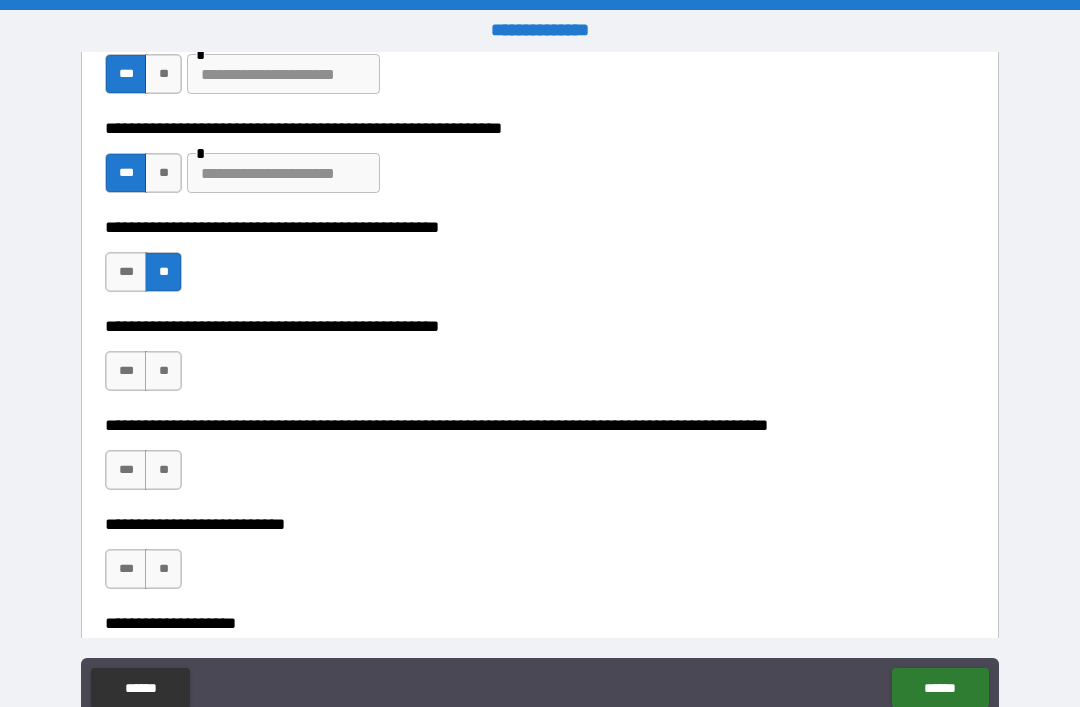 click on "**" at bounding box center (163, 371) 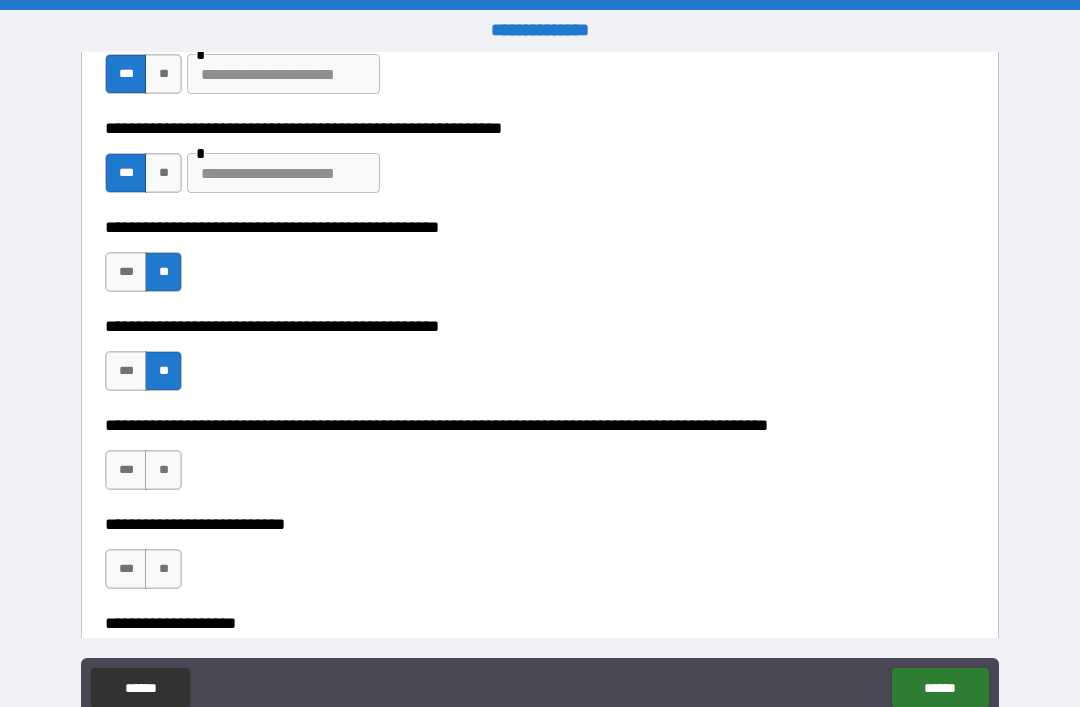 click on "**" at bounding box center (163, 470) 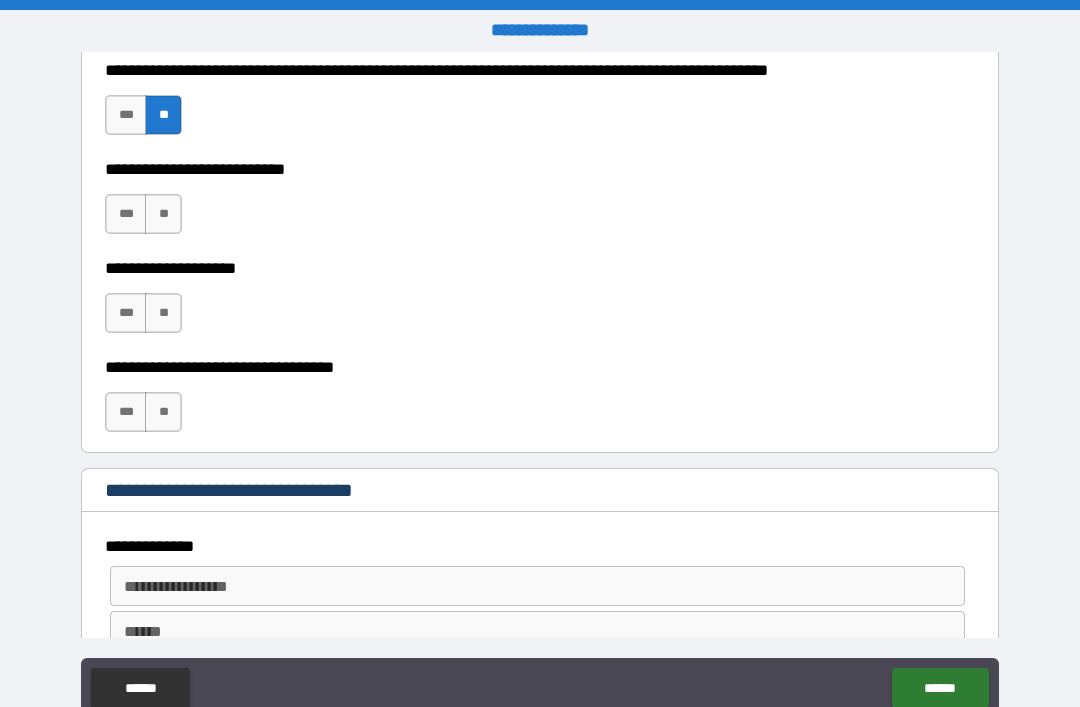 scroll, scrollTop: 779, scrollLeft: 0, axis: vertical 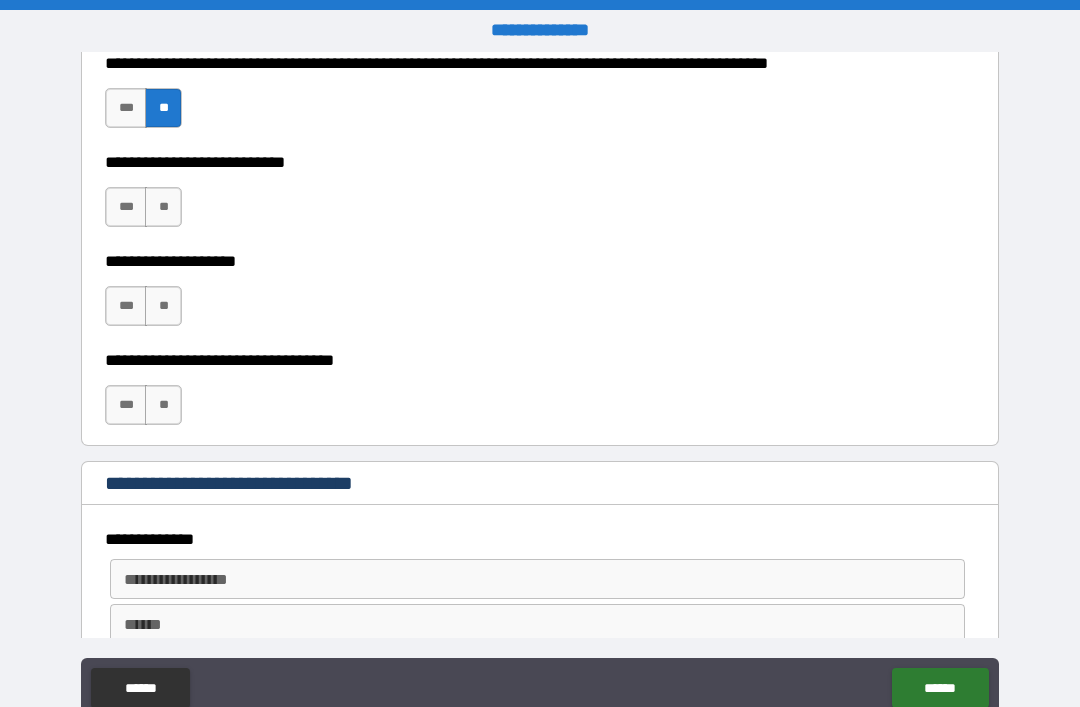 click on "**" at bounding box center [163, 207] 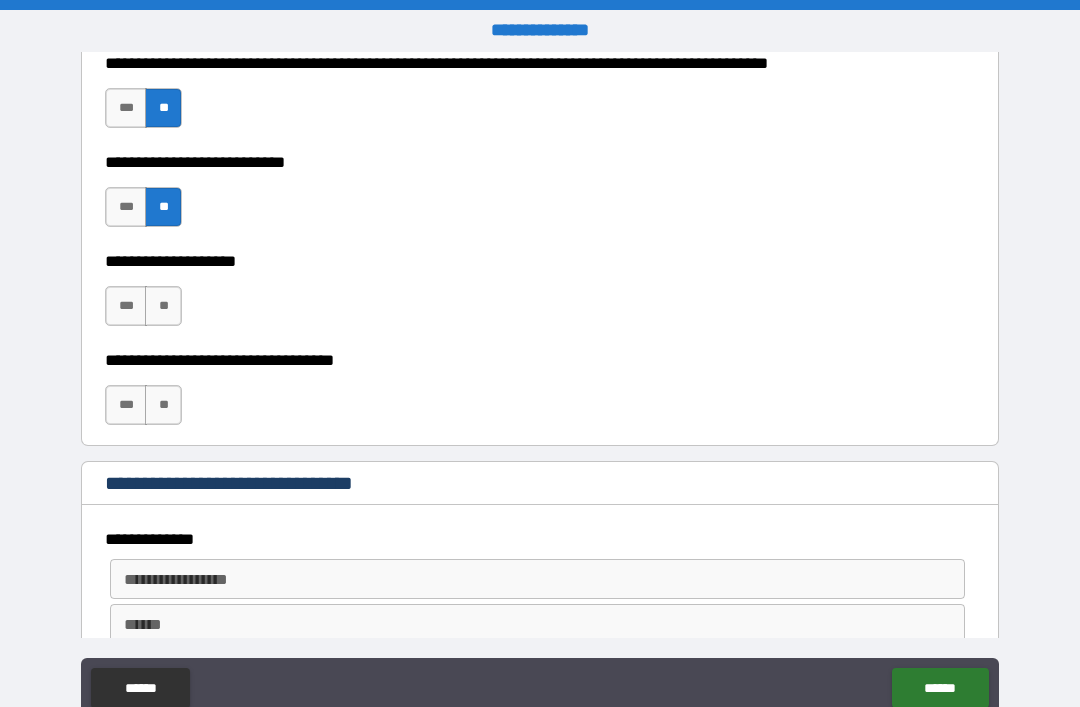 click on "**" at bounding box center [163, 306] 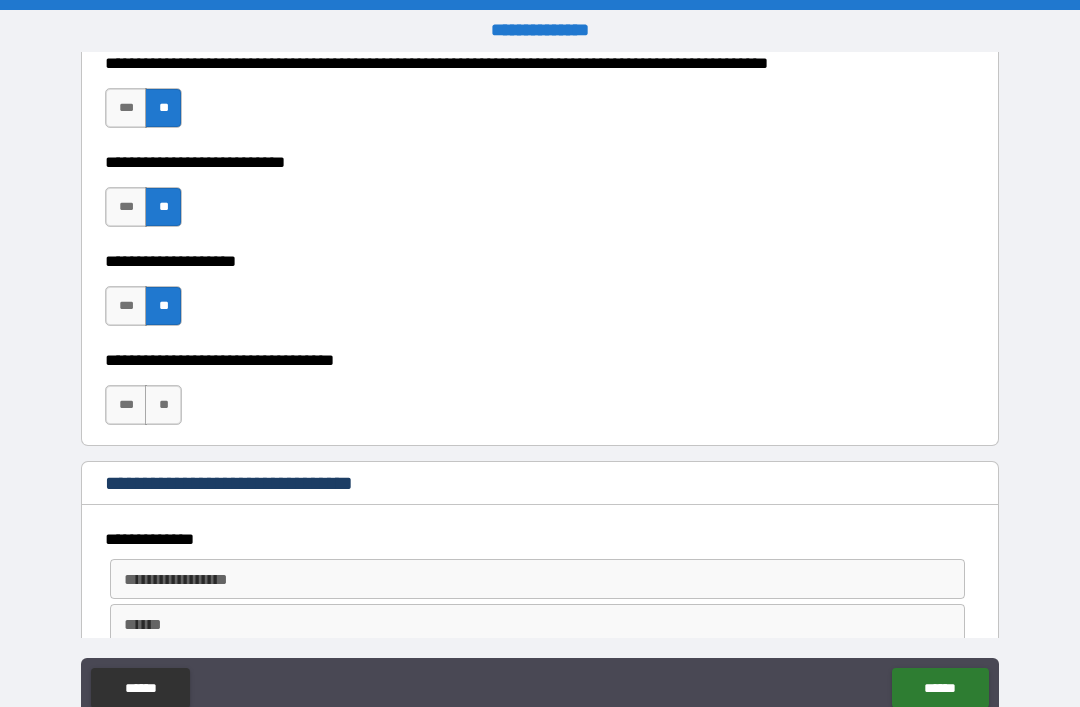 click on "**" at bounding box center (163, 405) 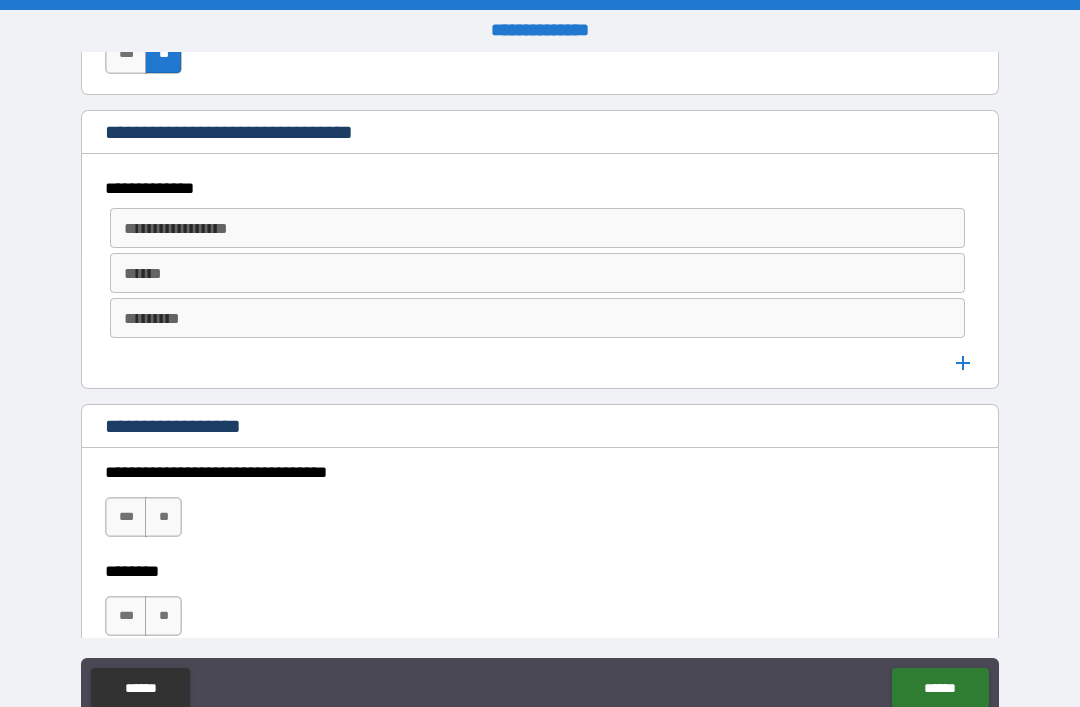 scroll, scrollTop: 1127, scrollLeft: 0, axis: vertical 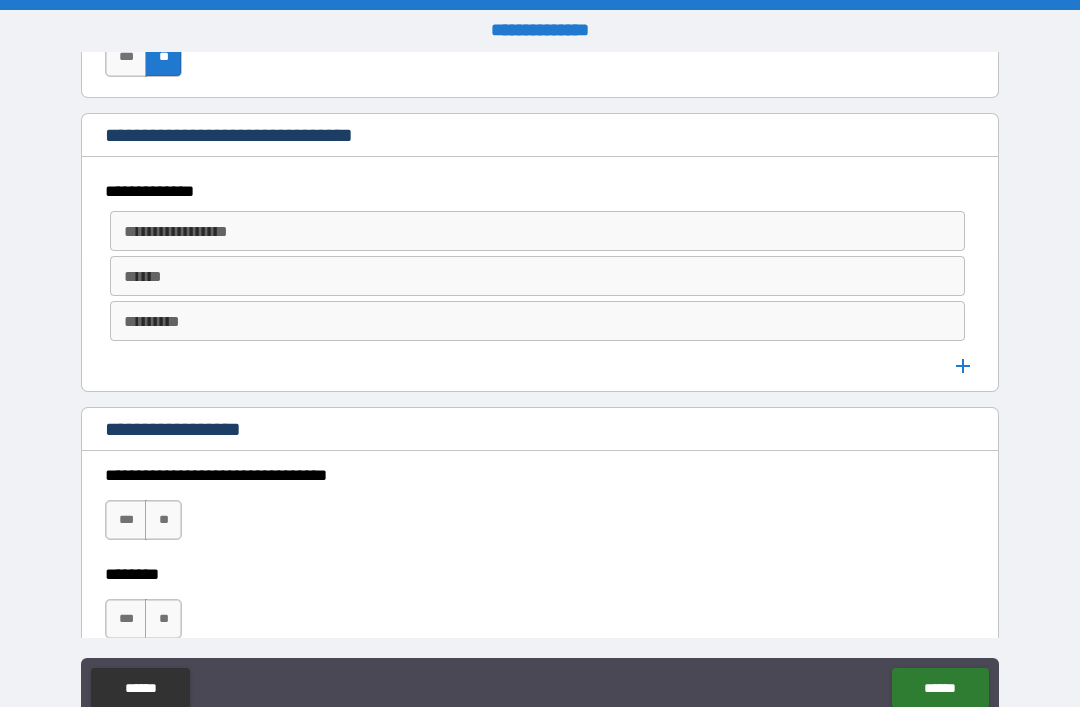 click on "**********" at bounding box center [536, 231] 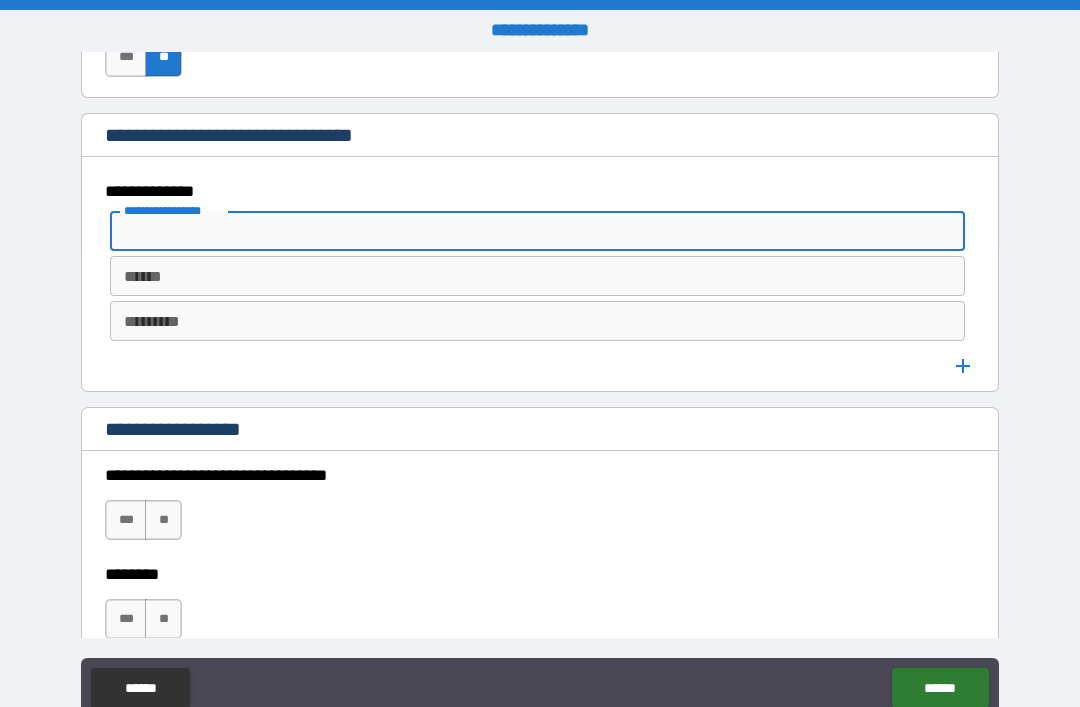 click on "**********" at bounding box center [540, 388] 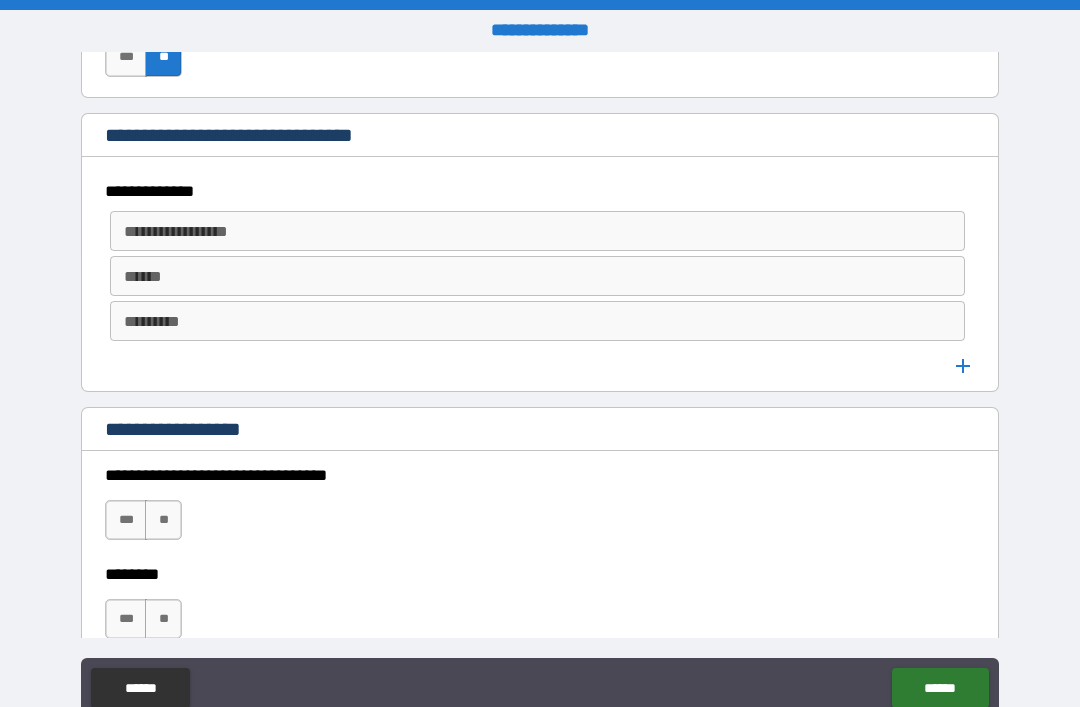 click on "**********" at bounding box center (536, 231) 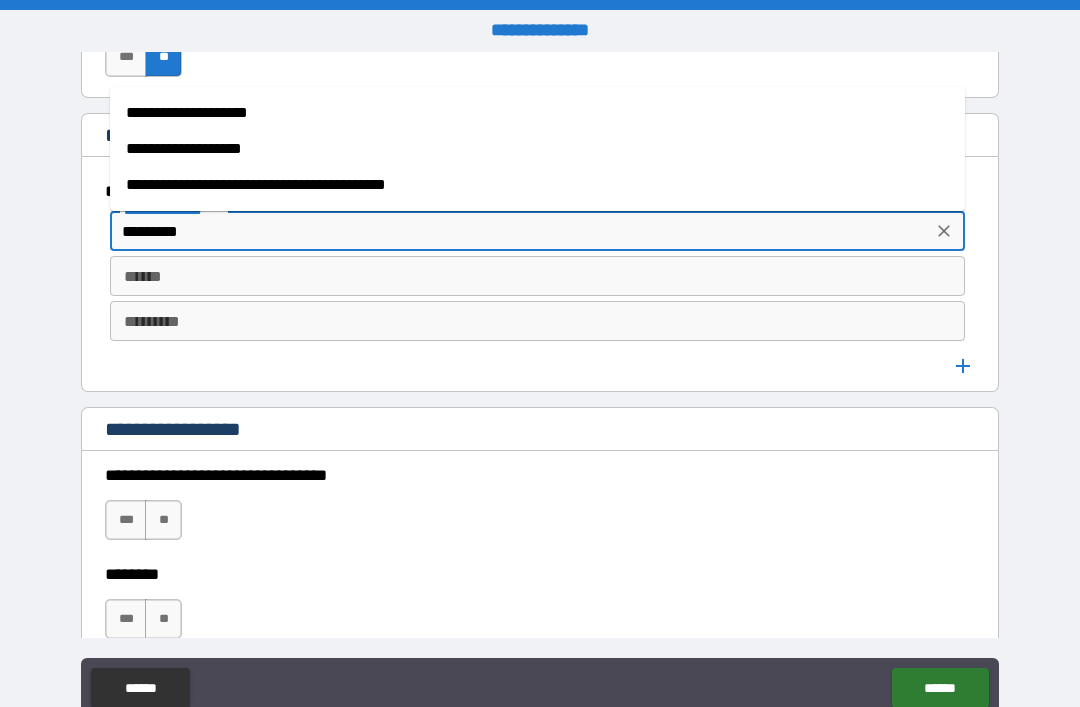 click on "**********" at bounding box center (537, 113) 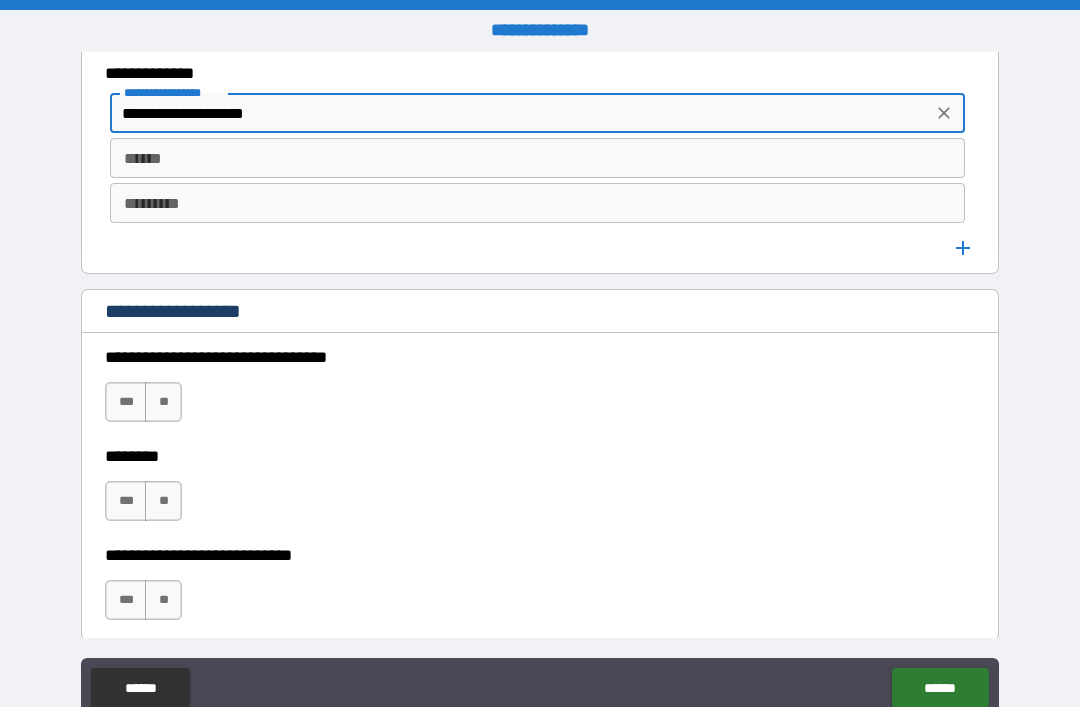 scroll, scrollTop: 1243, scrollLeft: 0, axis: vertical 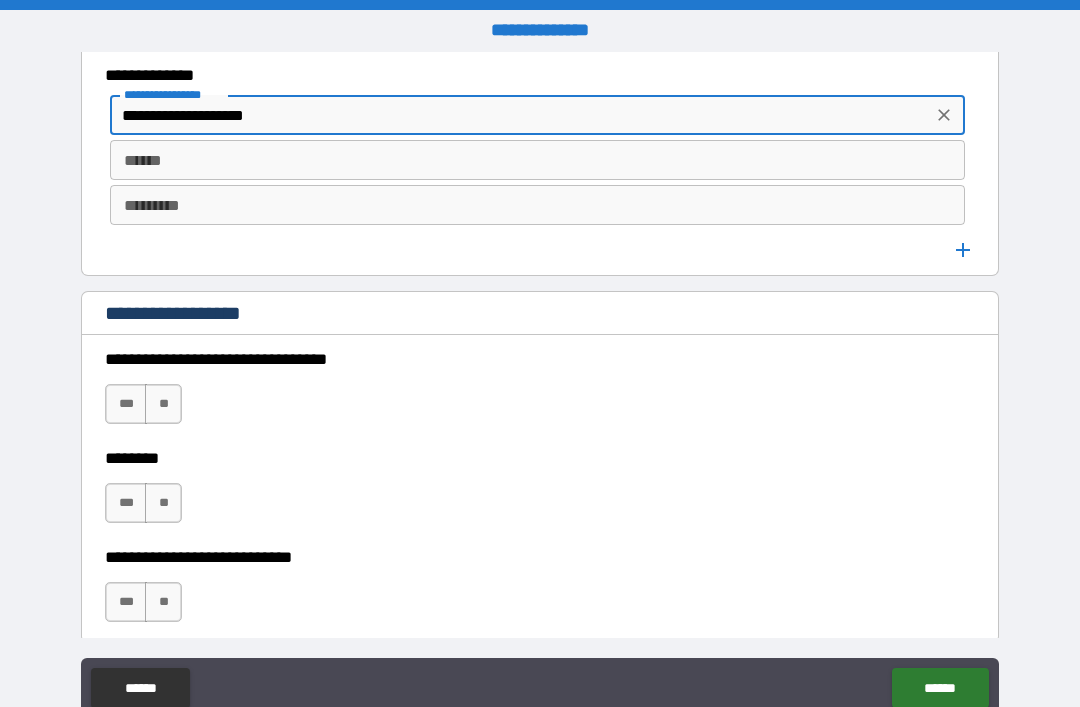 click on "*********" at bounding box center [537, 205] 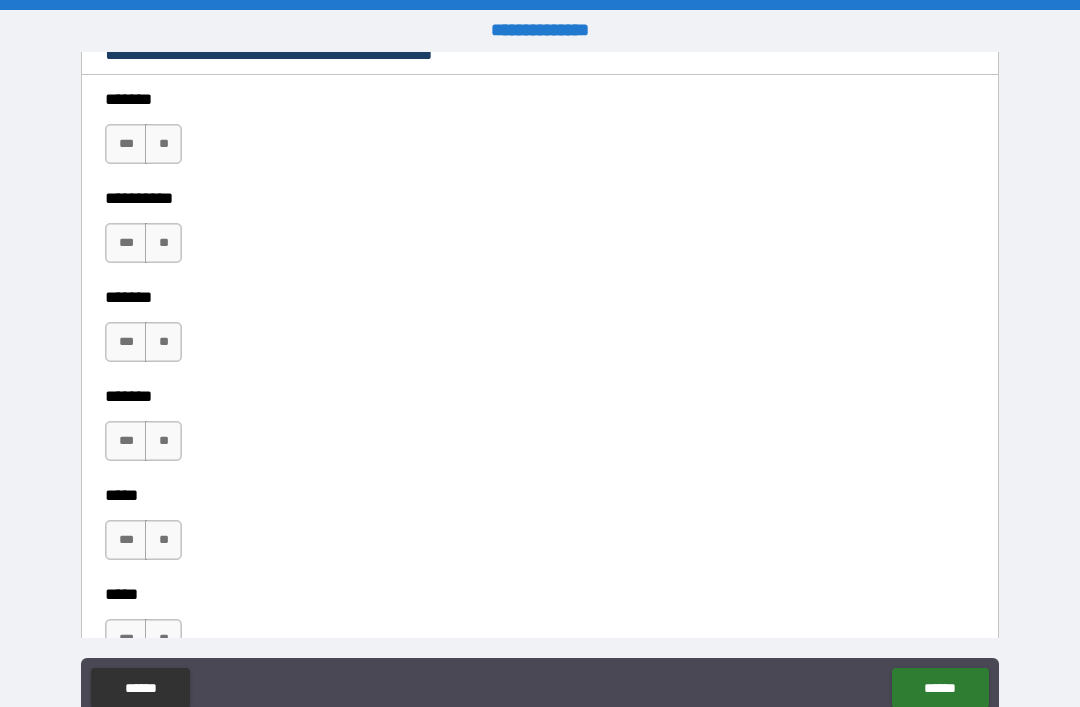scroll, scrollTop: 1875, scrollLeft: 0, axis: vertical 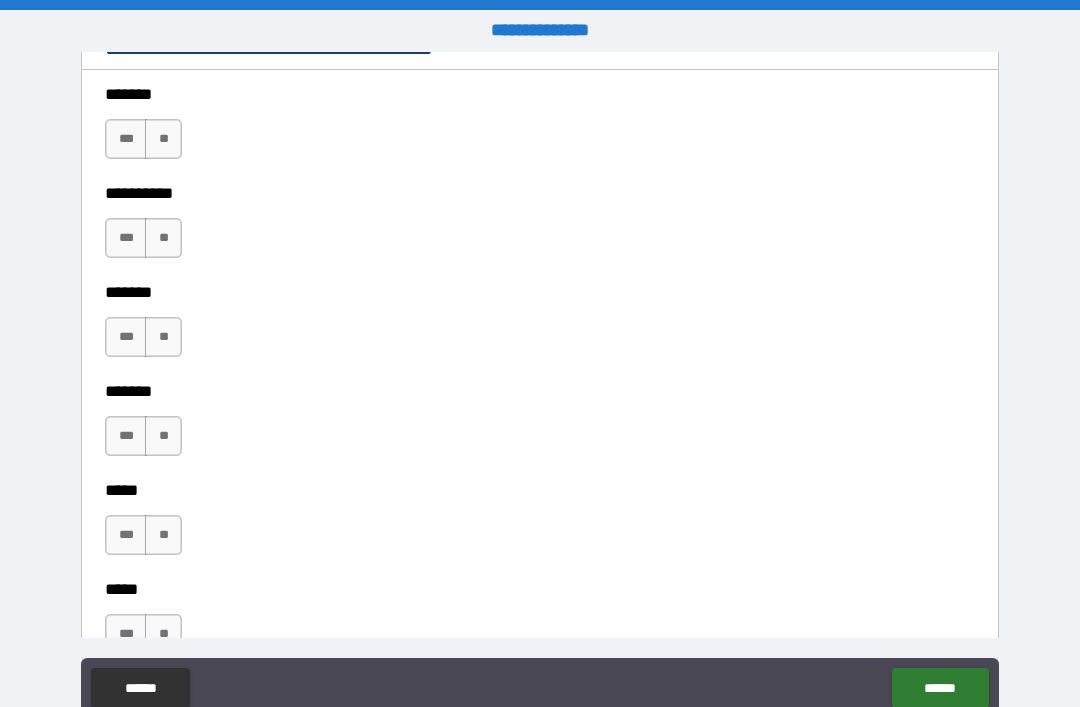 type on "*****" 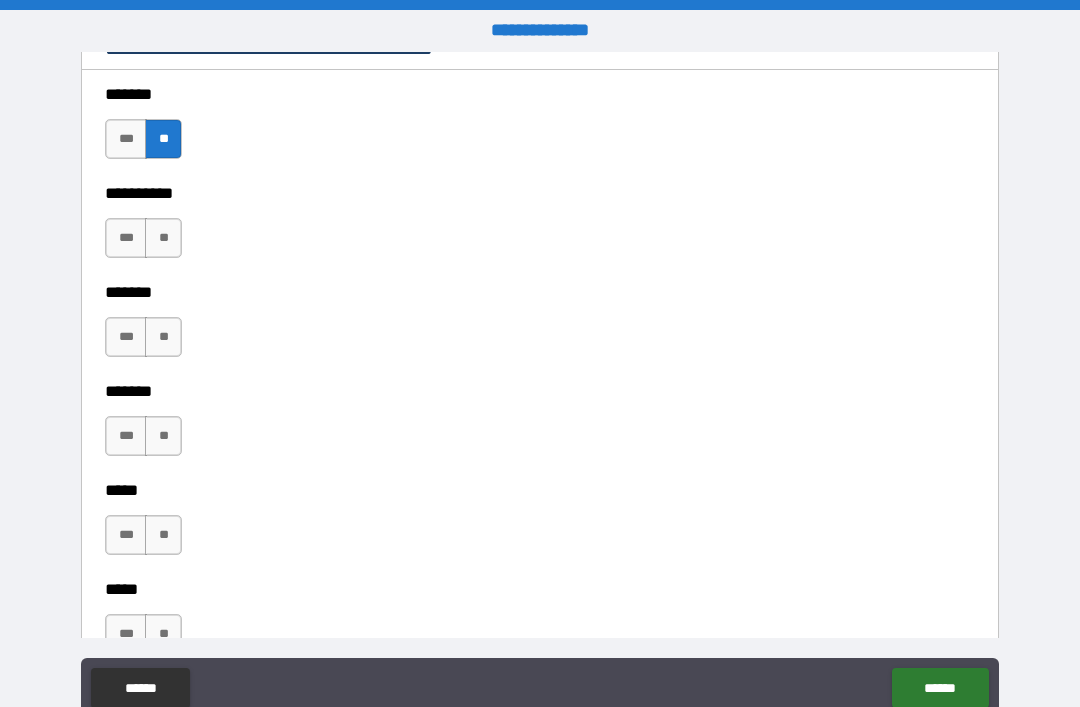 click on "**" at bounding box center [163, 238] 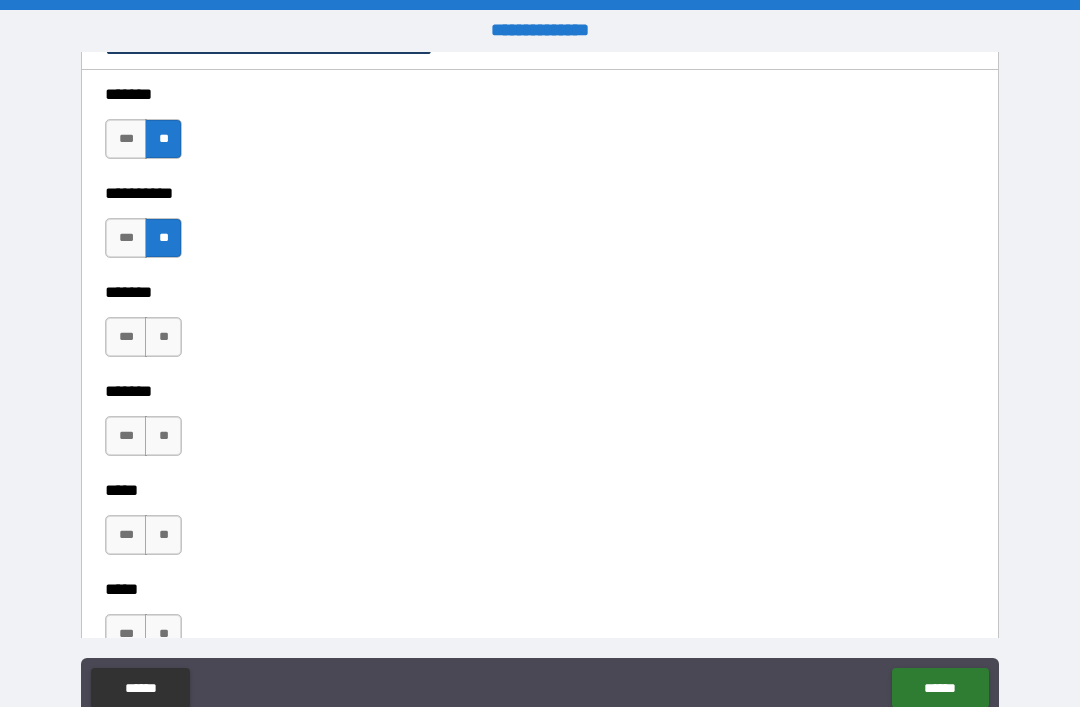 click on "**" at bounding box center (163, 337) 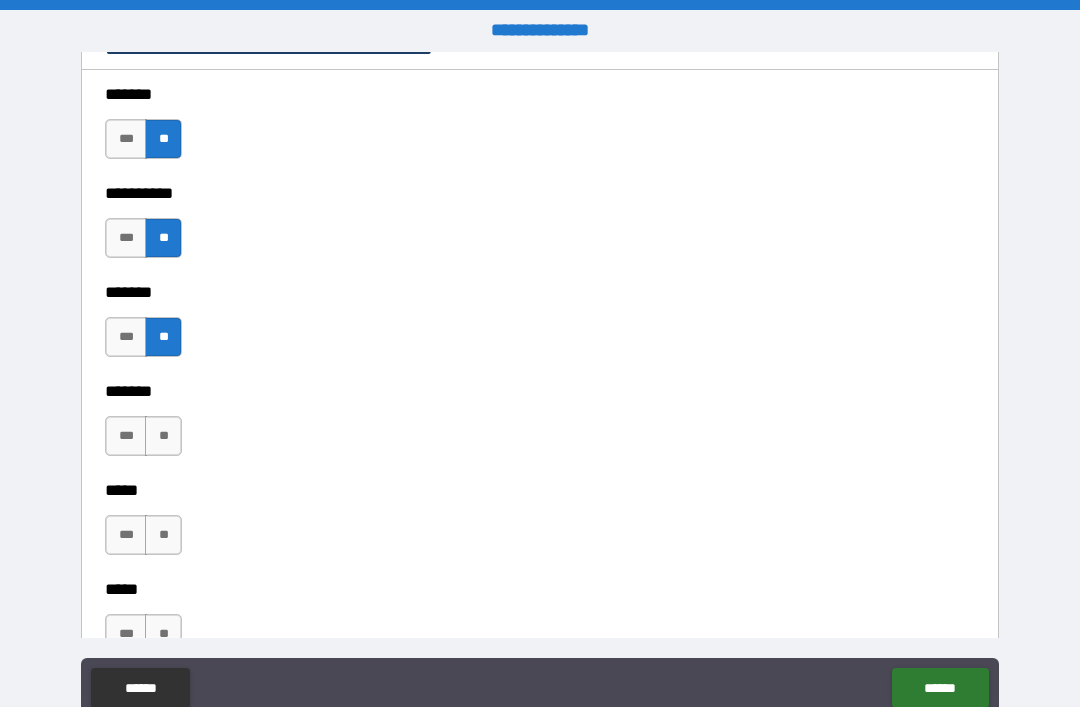 click on "**" at bounding box center (163, 436) 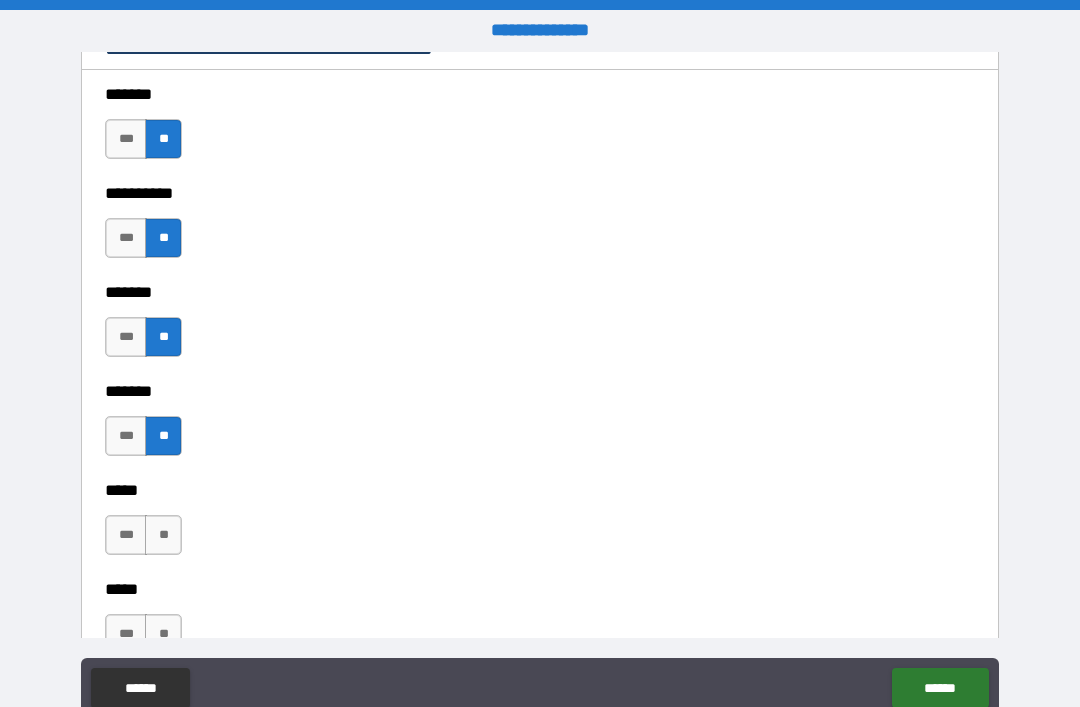 click on "**" at bounding box center (163, 535) 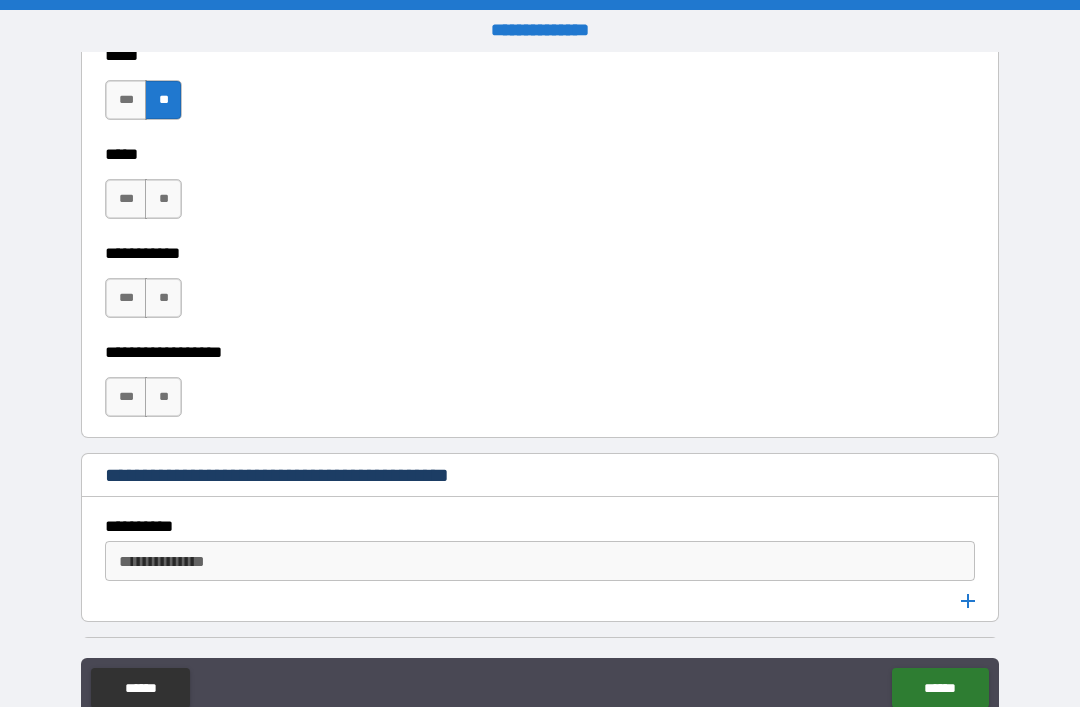 scroll, scrollTop: 2301, scrollLeft: 0, axis: vertical 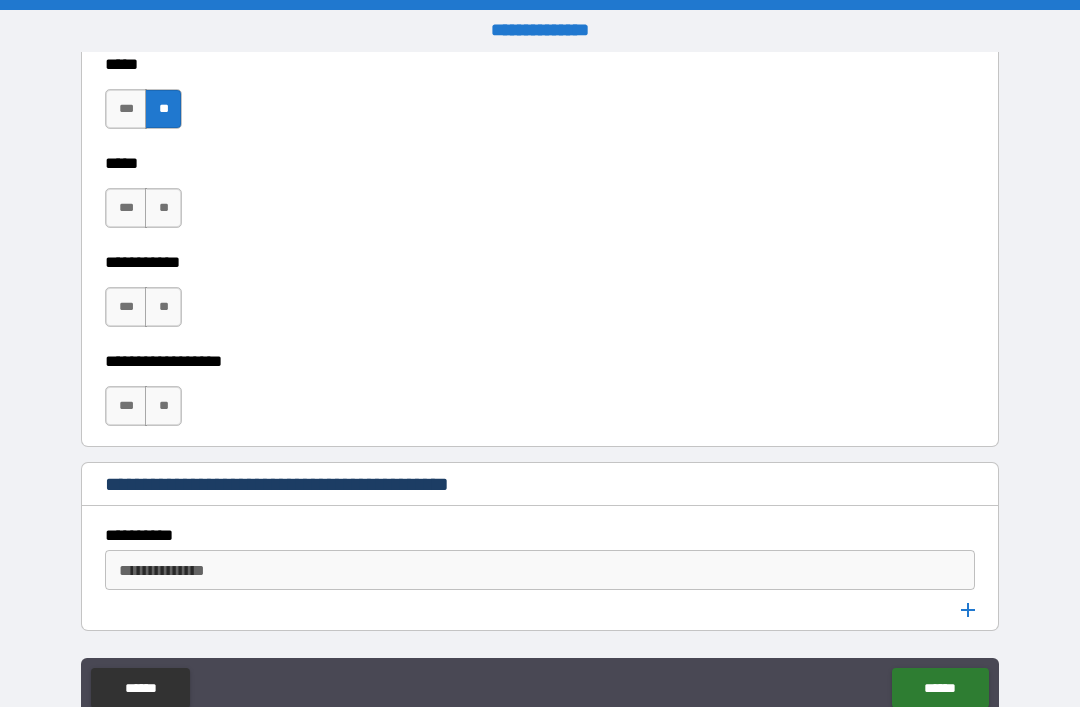 click on "**" at bounding box center (163, 208) 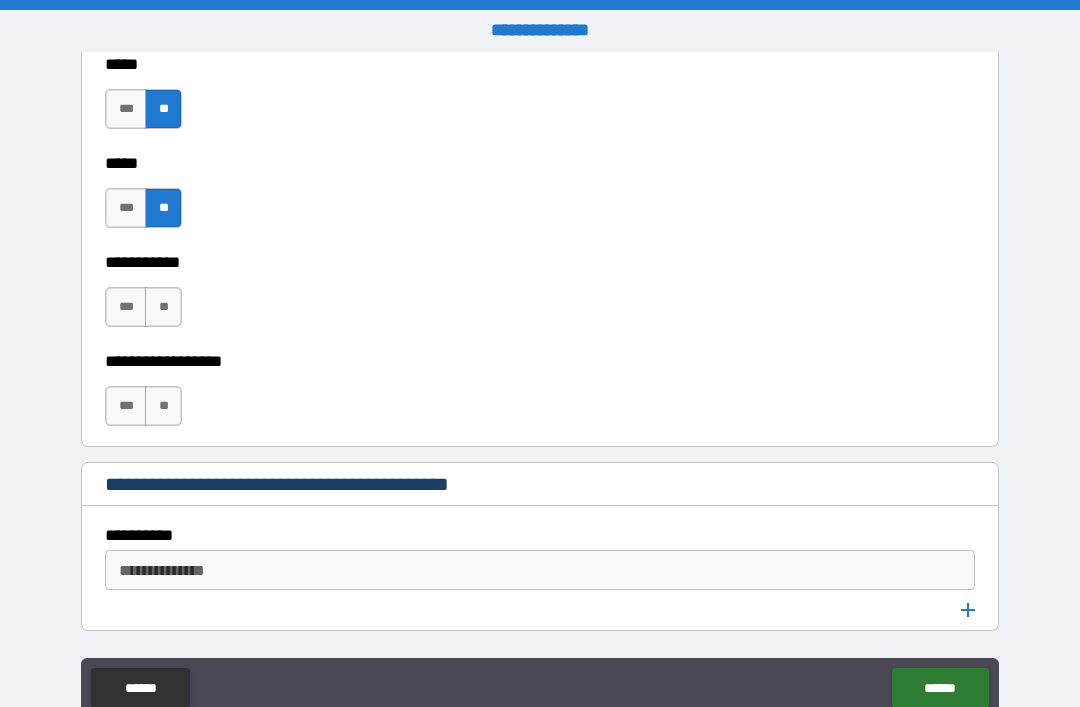 click on "**" at bounding box center (163, 307) 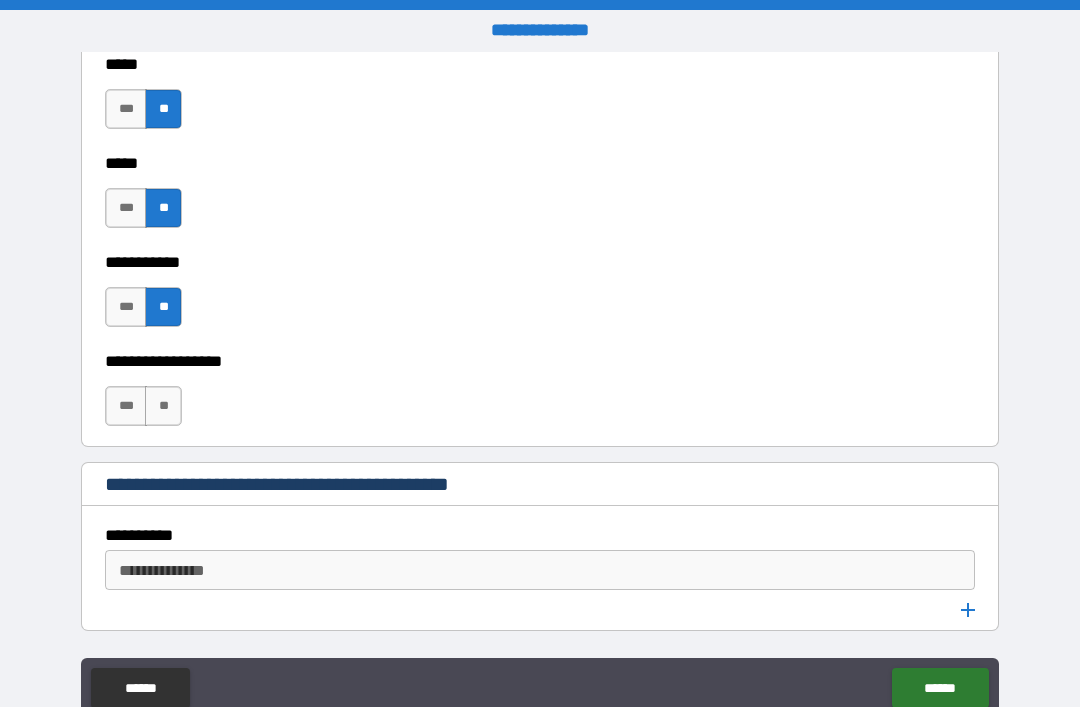 click on "**" at bounding box center (163, 406) 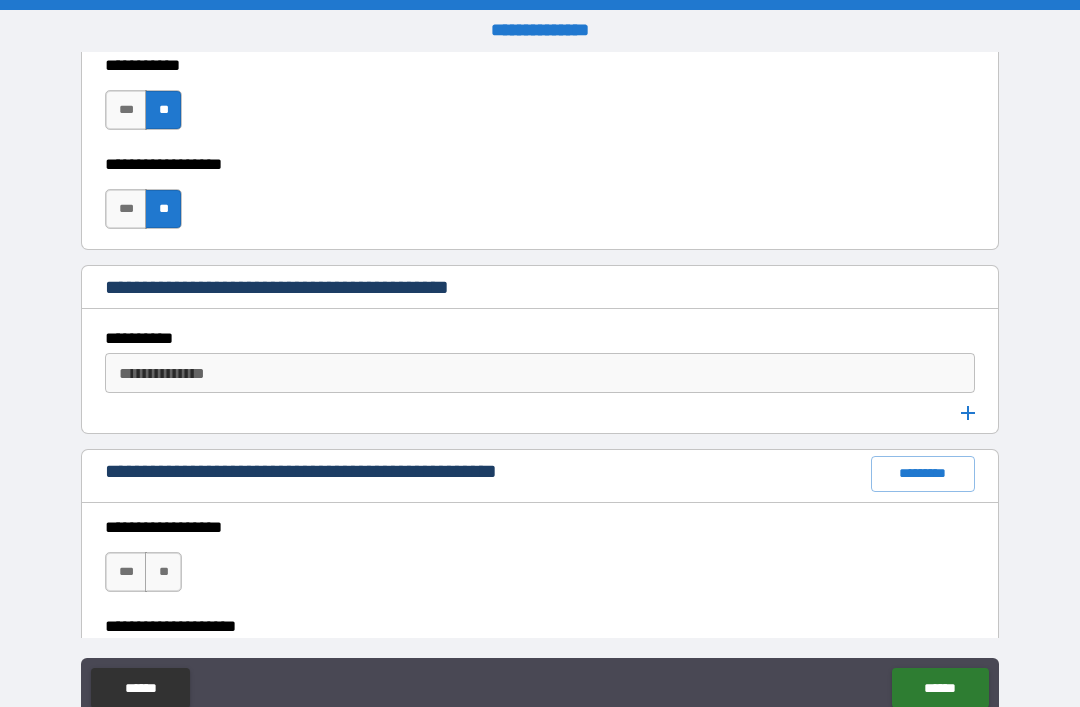 scroll, scrollTop: 2493, scrollLeft: 0, axis: vertical 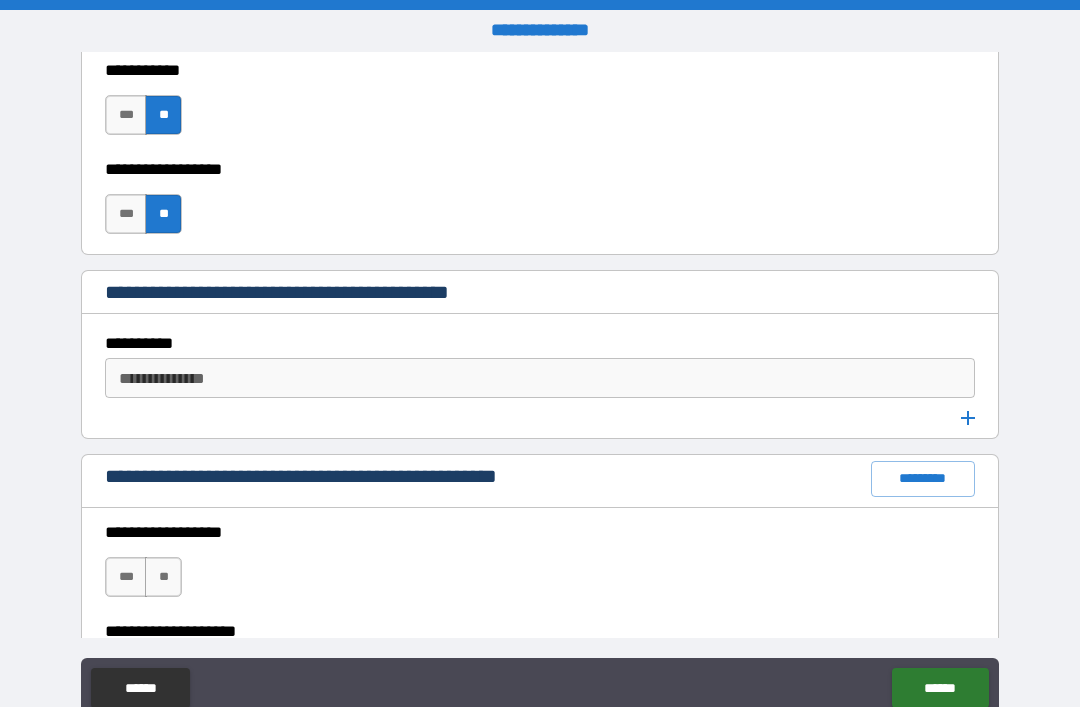 click on "**********" at bounding box center (538, 378) 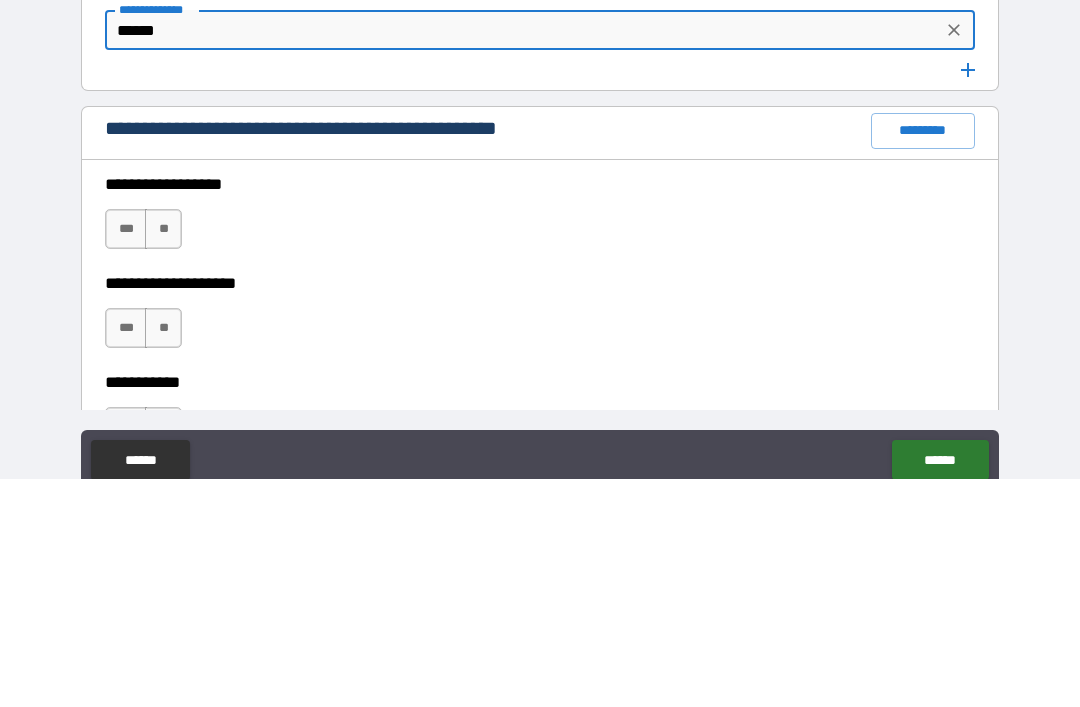 scroll, scrollTop: 2616, scrollLeft: 0, axis: vertical 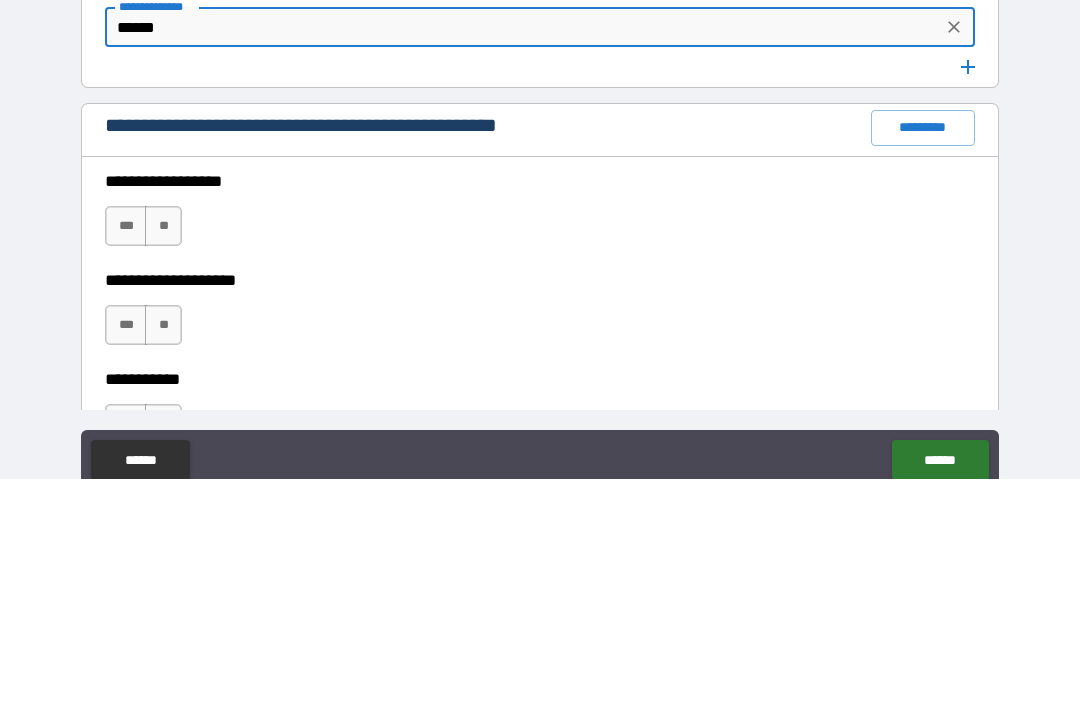 type on "******" 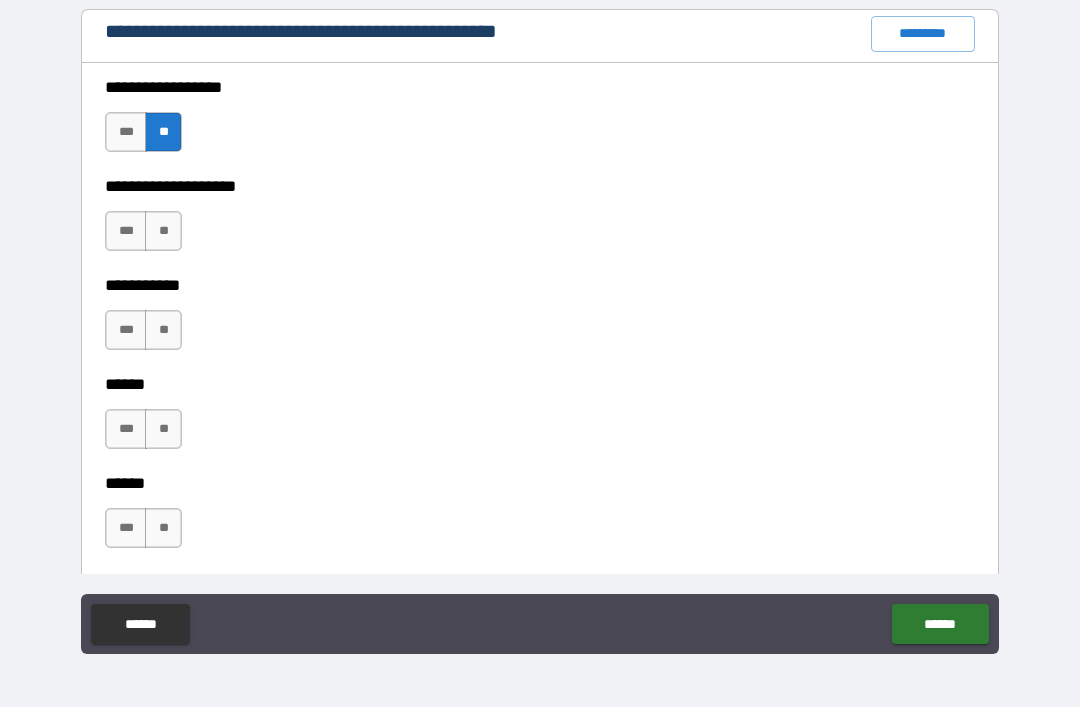 scroll, scrollTop: 2880, scrollLeft: 0, axis: vertical 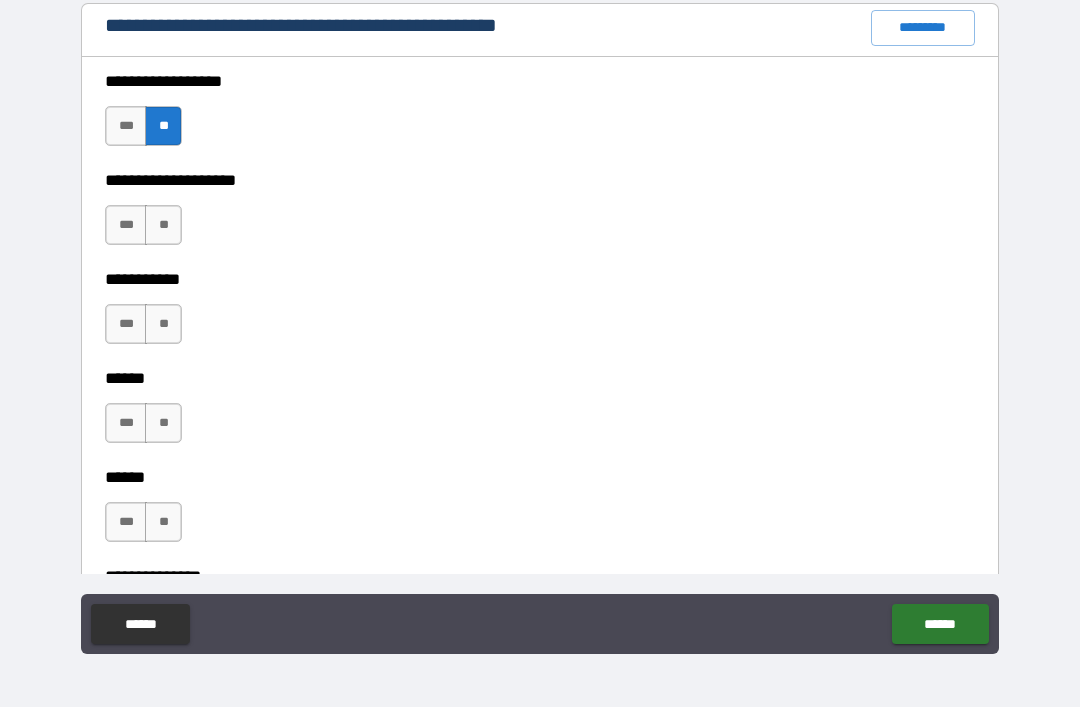 click on "**" at bounding box center [163, 225] 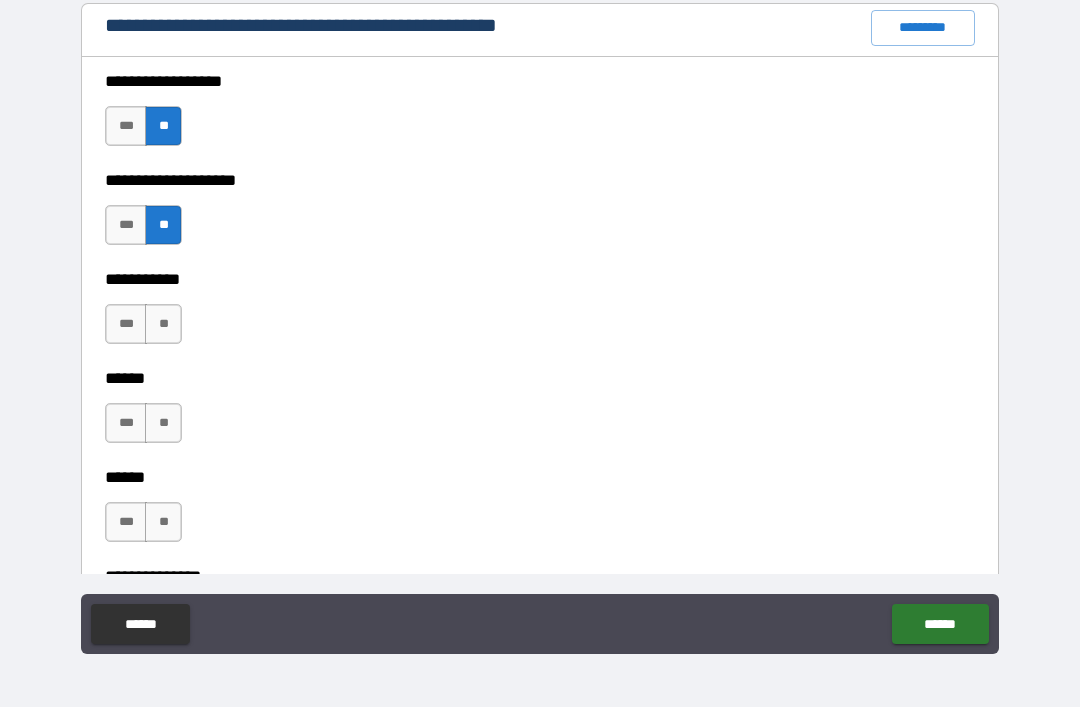 click on "**" at bounding box center (163, 324) 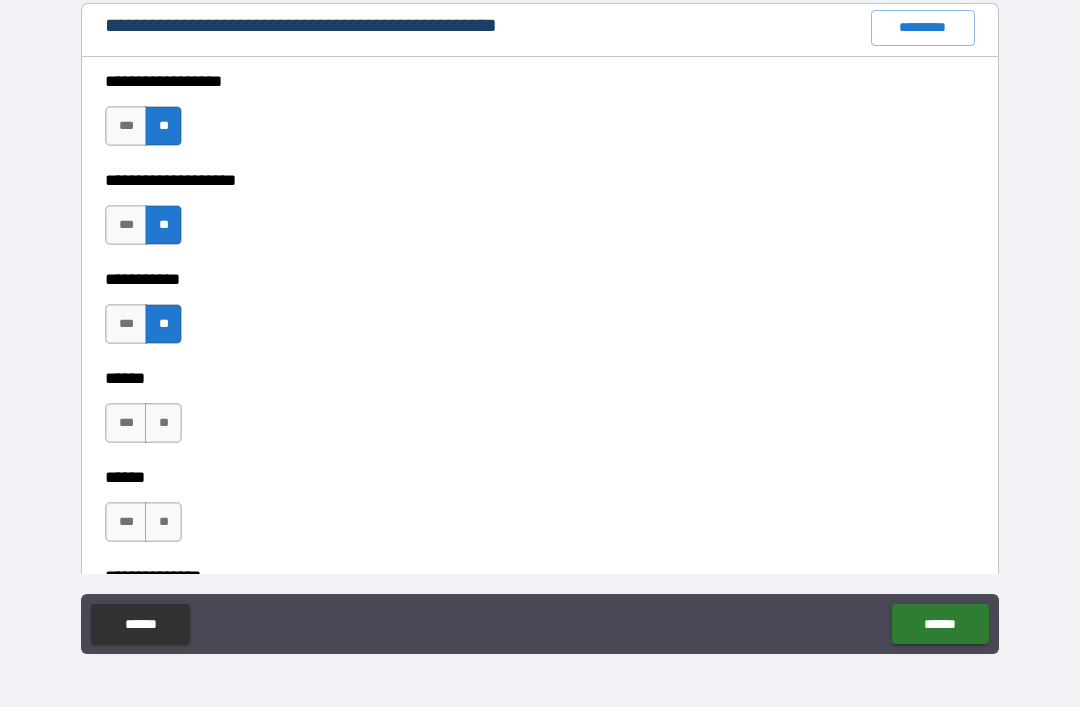 click on "**" at bounding box center [163, 423] 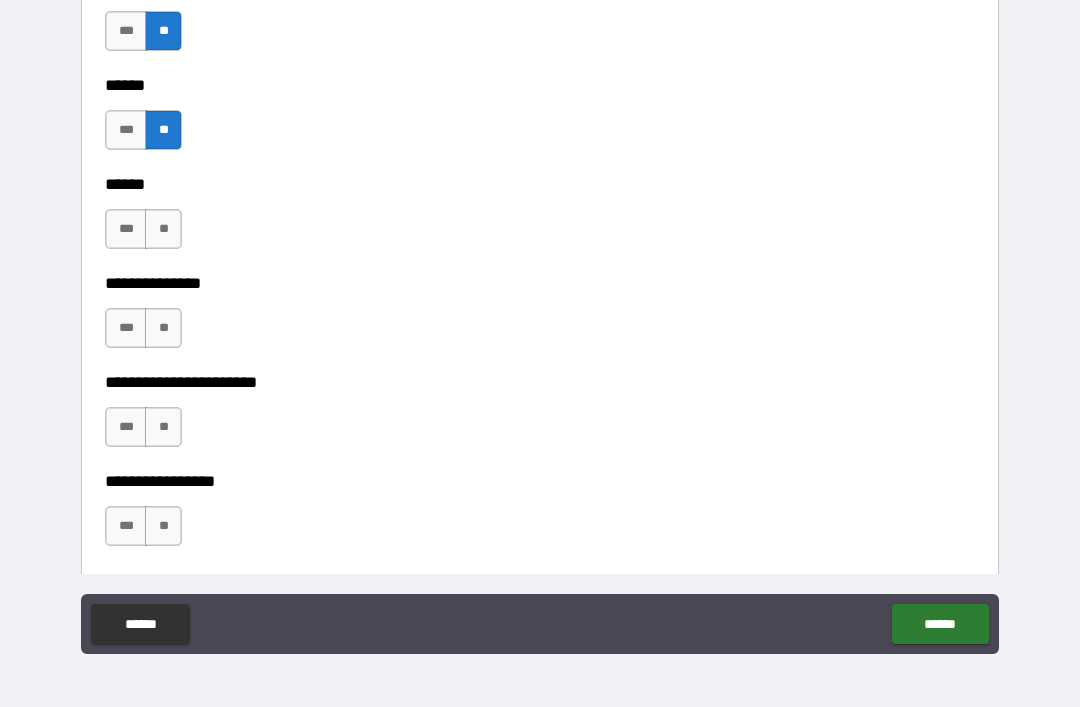 scroll, scrollTop: 3168, scrollLeft: 0, axis: vertical 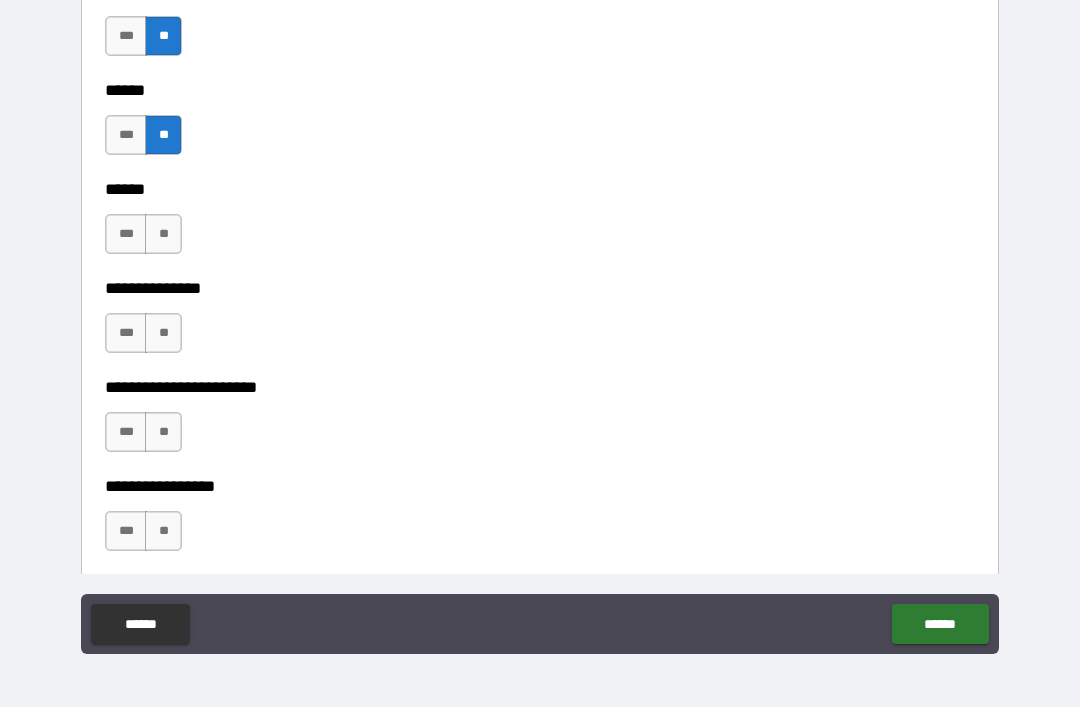 click on "**" at bounding box center [163, 234] 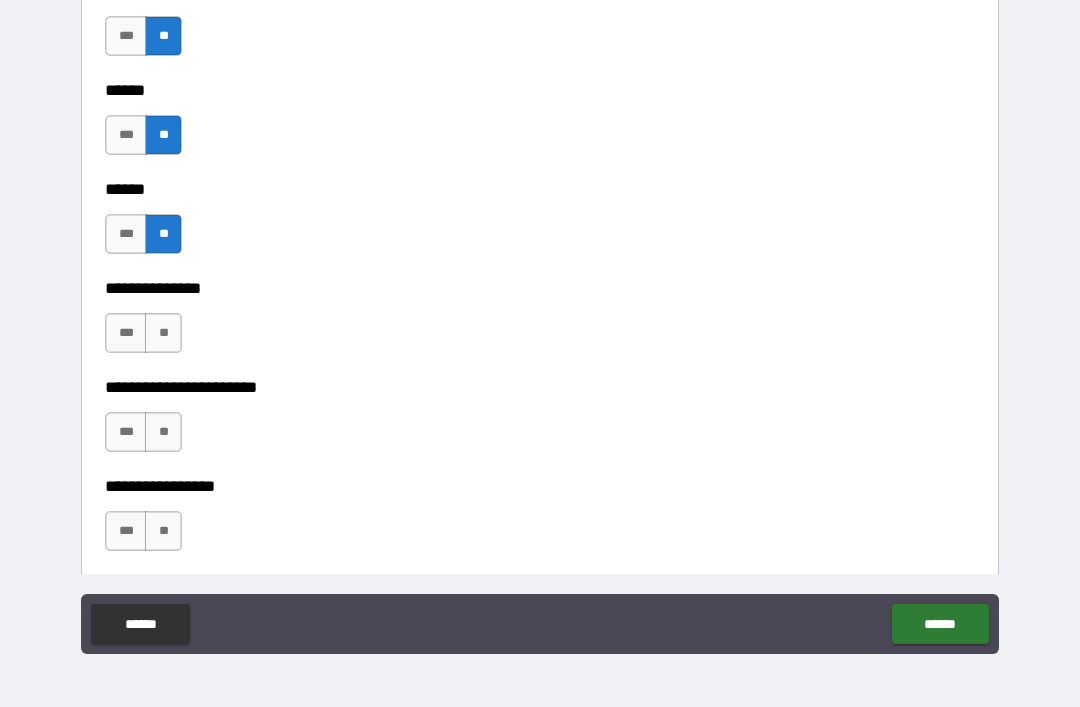 click on "**********" at bounding box center (540, 274) 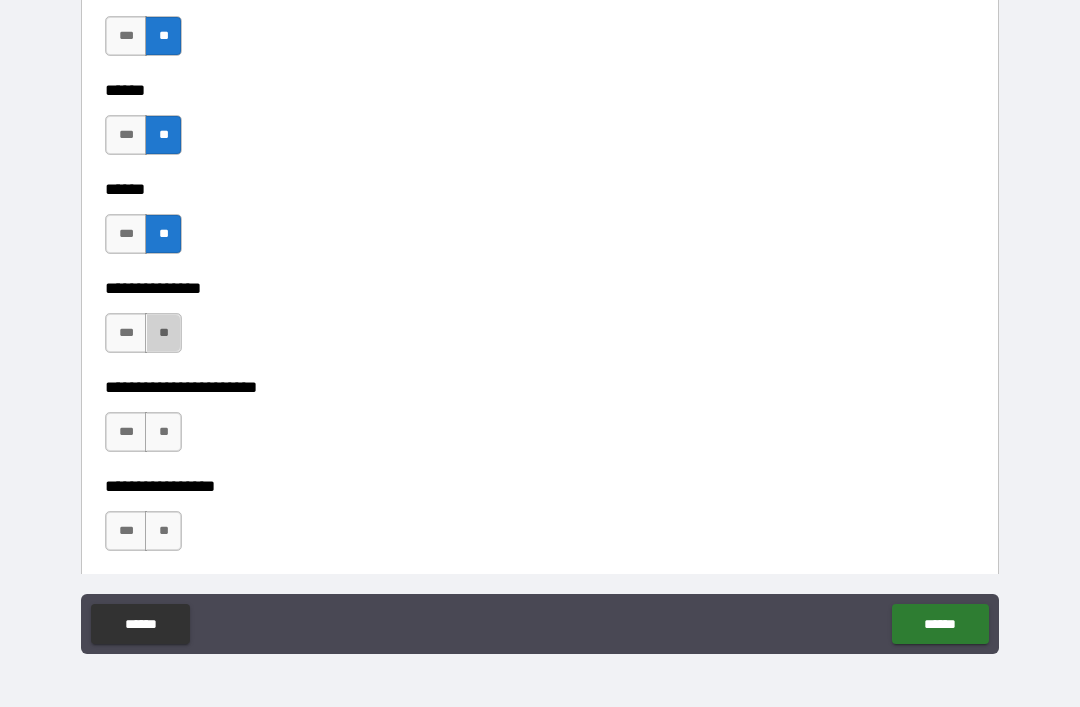 click on "**" at bounding box center [163, 333] 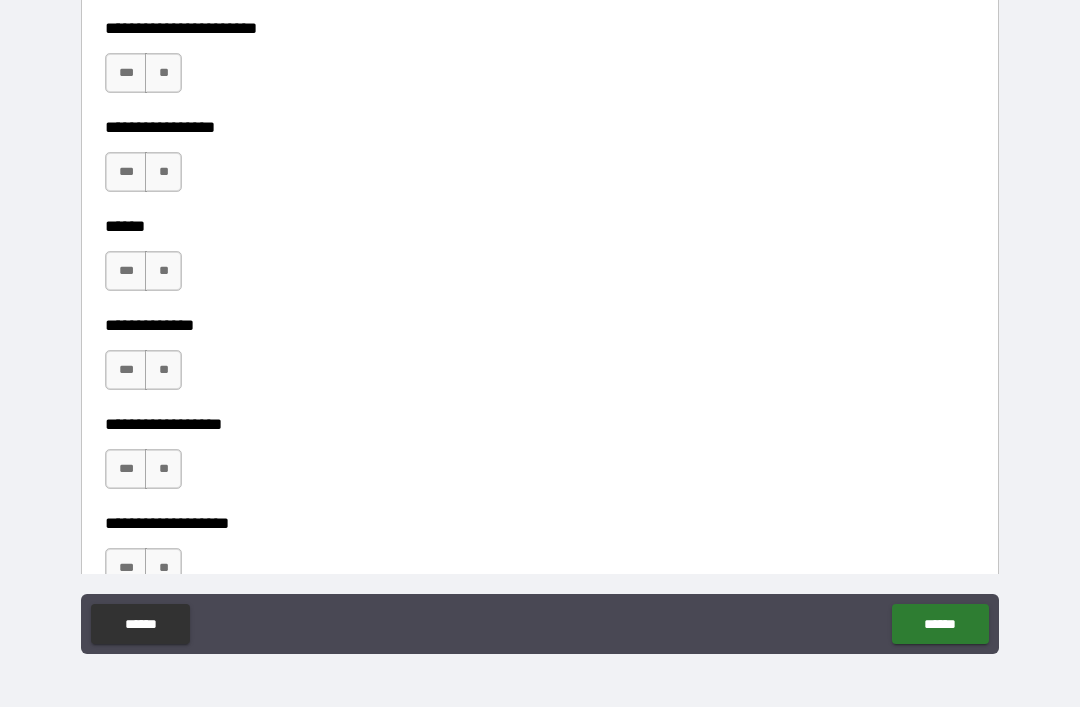 scroll, scrollTop: 3528, scrollLeft: 0, axis: vertical 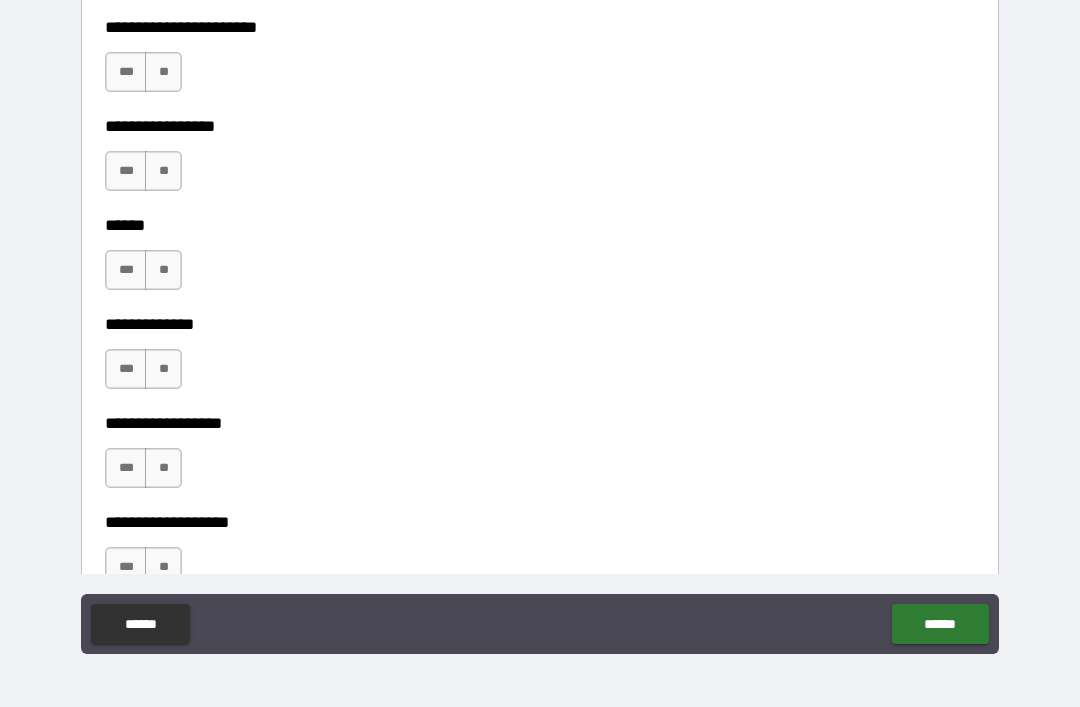 click on "**" at bounding box center (163, 72) 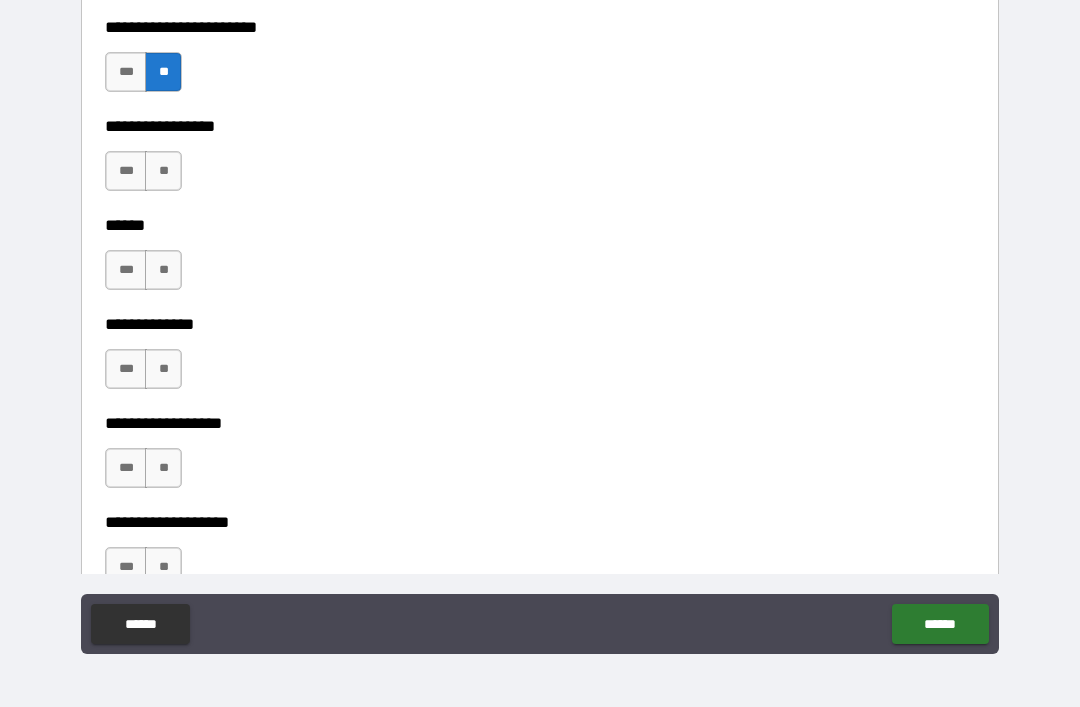 click on "***" at bounding box center (126, 171) 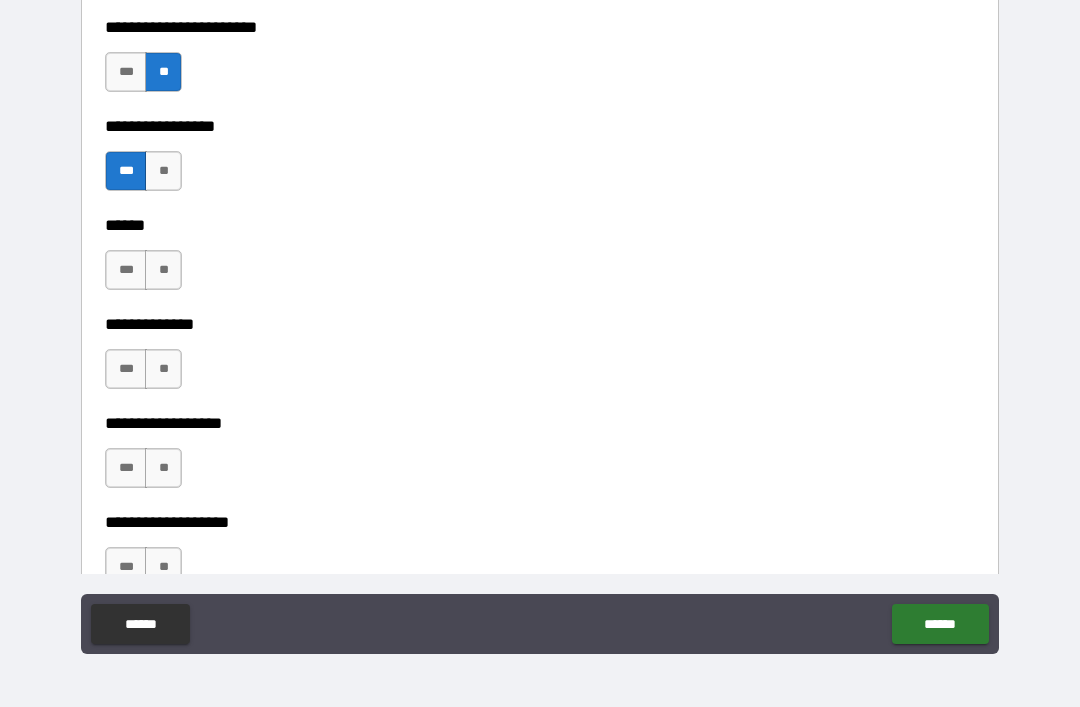 click on "**" at bounding box center [163, 270] 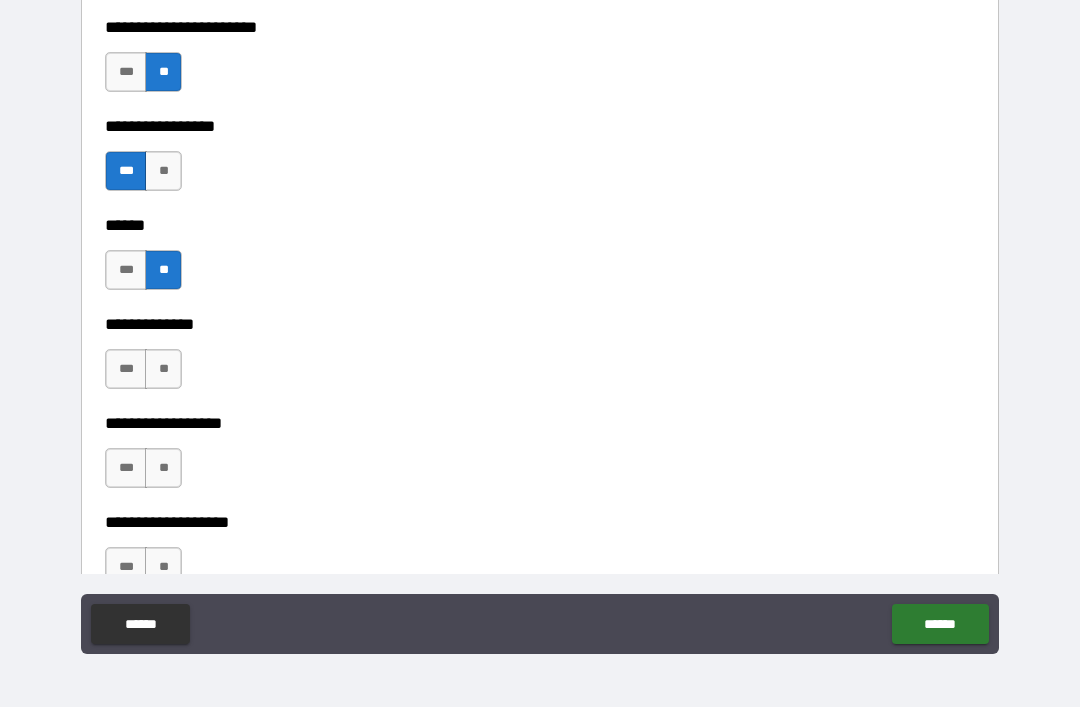 click on "**" at bounding box center [163, 369] 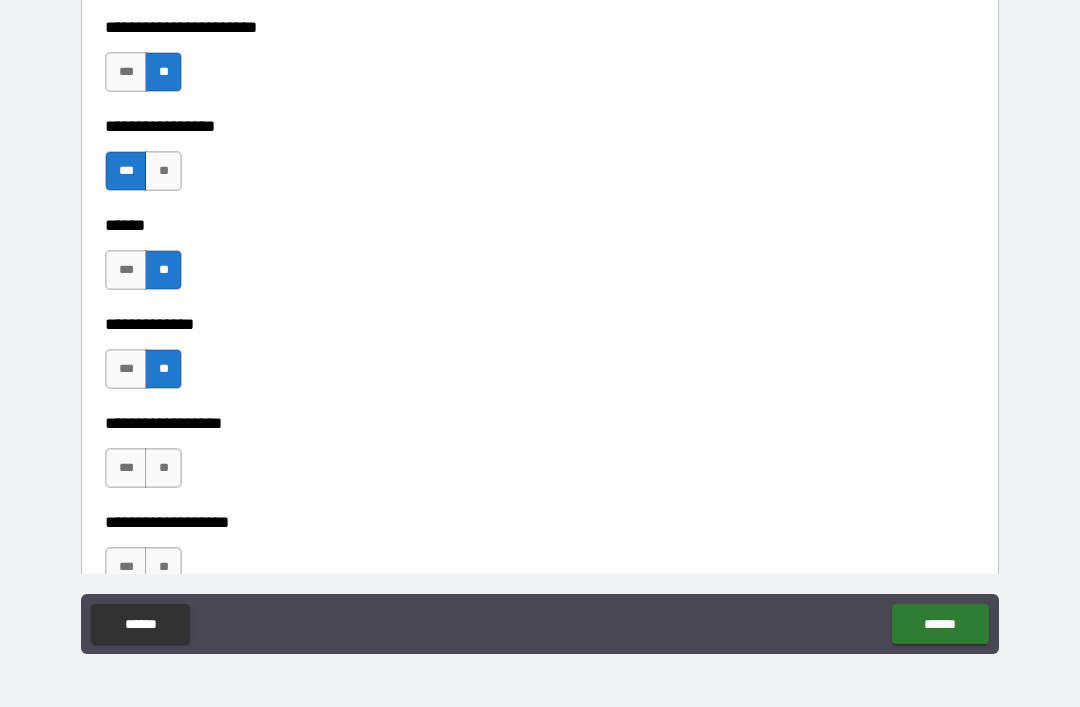 click on "**" at bounding box center (163, 468) 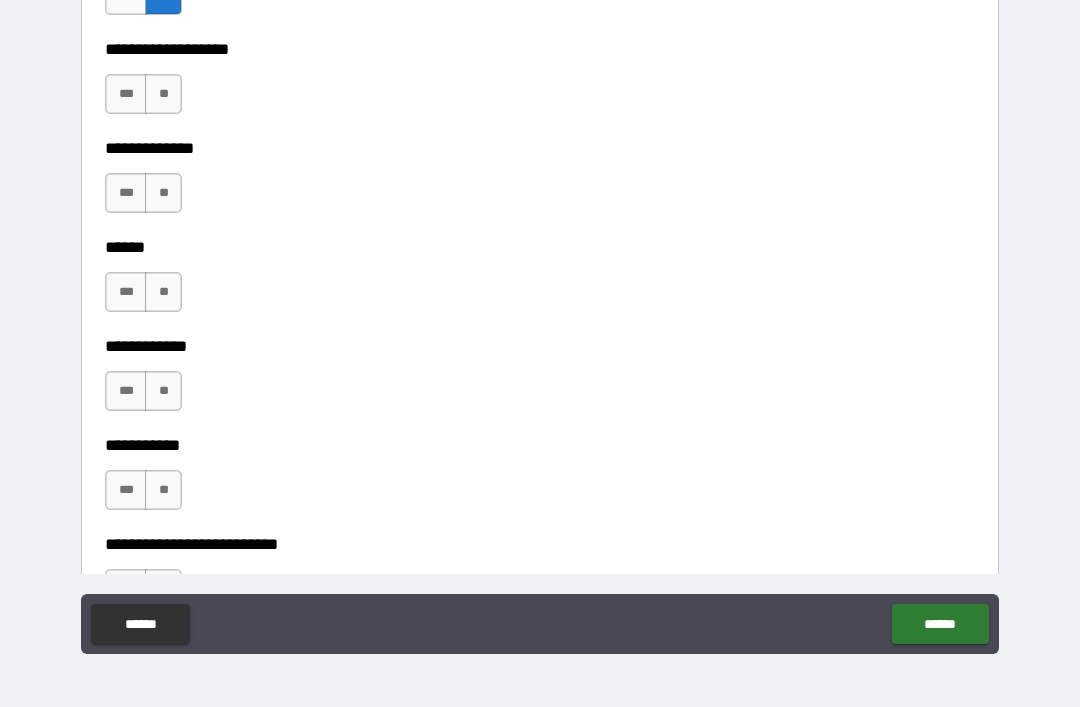 scroll, scrollTop: 3997, scrollLeft: 0, axis: vertical 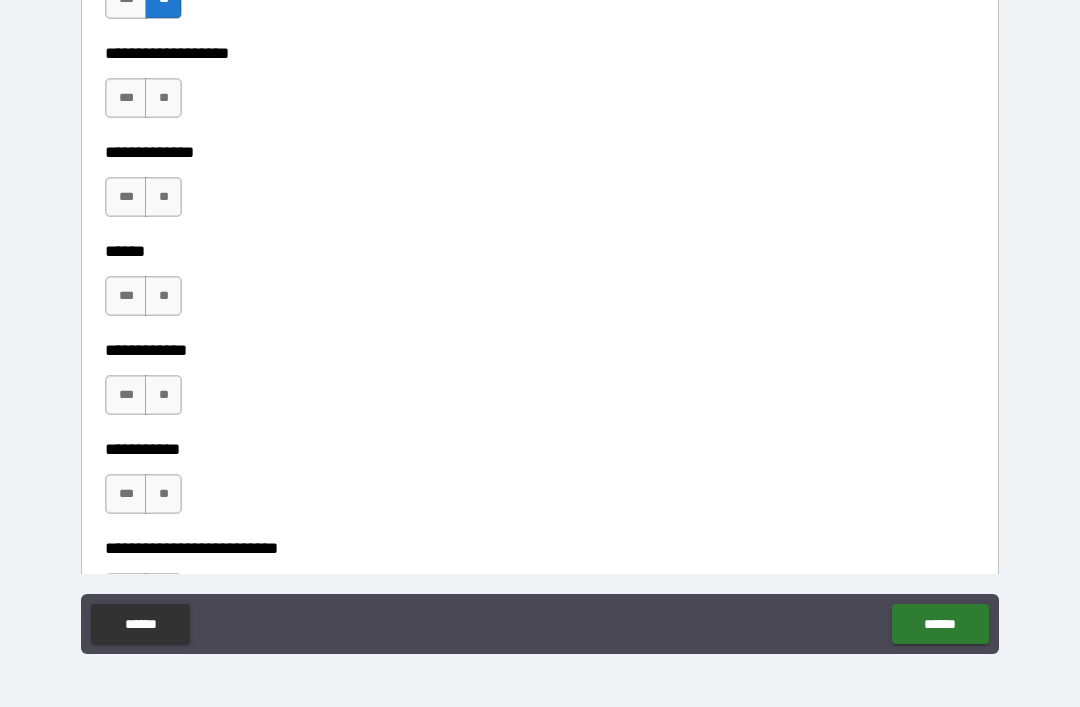 click on "**" at bounding box center (163, 98) 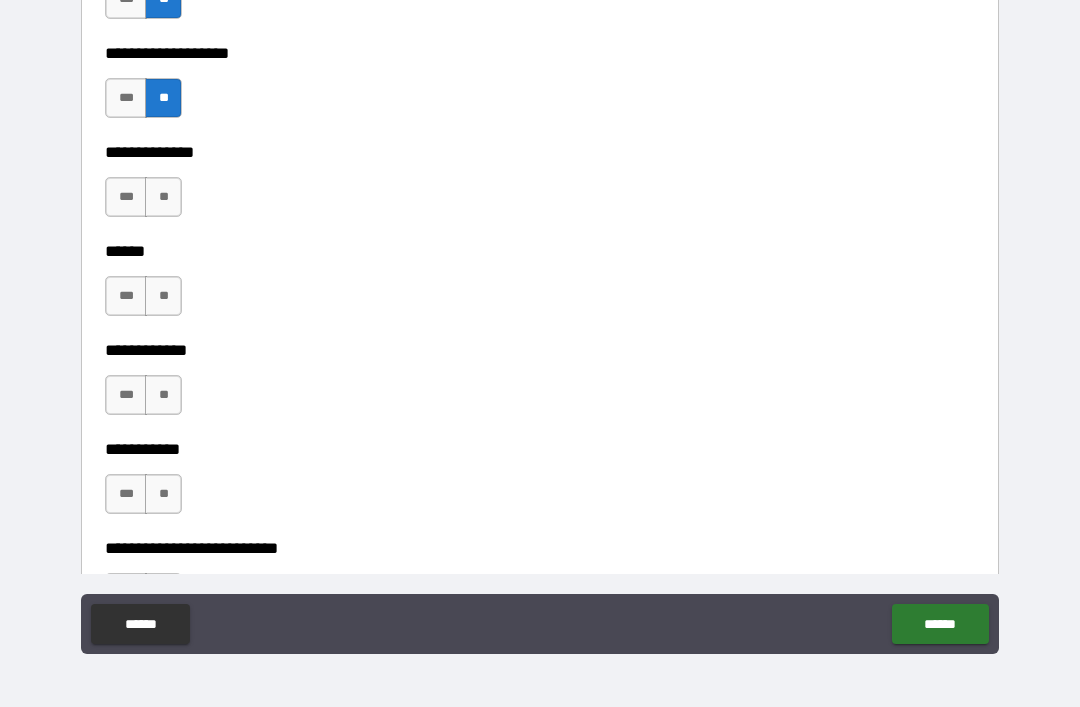 click on "**" at bounding box center [163, 197] 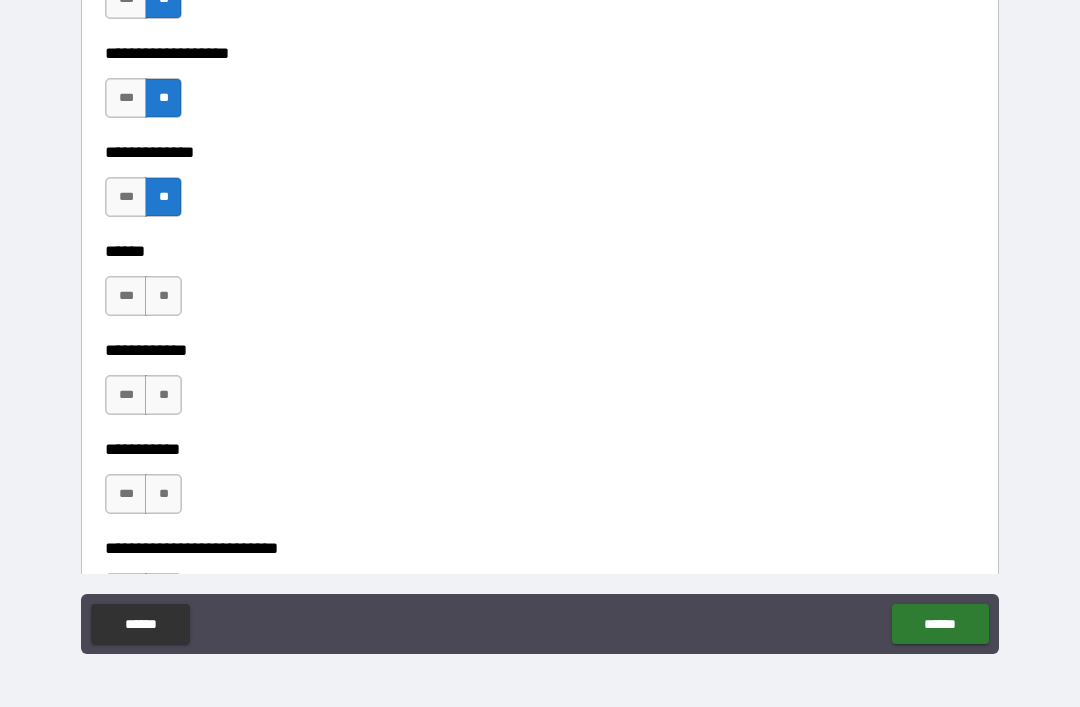 click on "**" at bounding box center [163, 296] 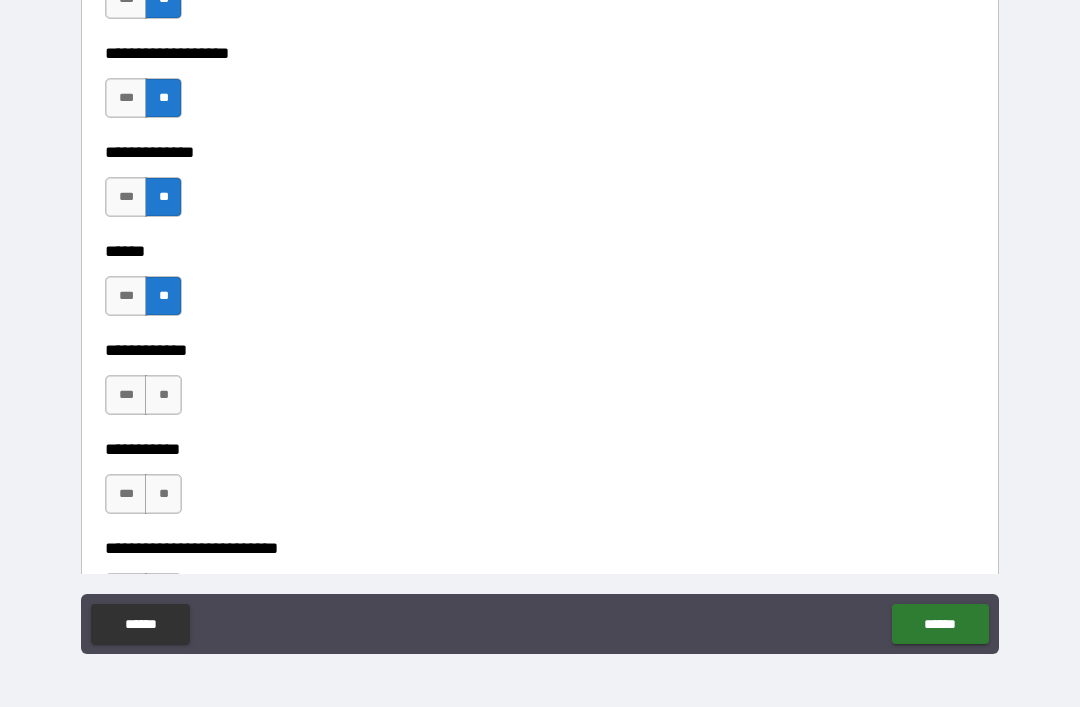 click on "**" at bounding box center [163, 395] 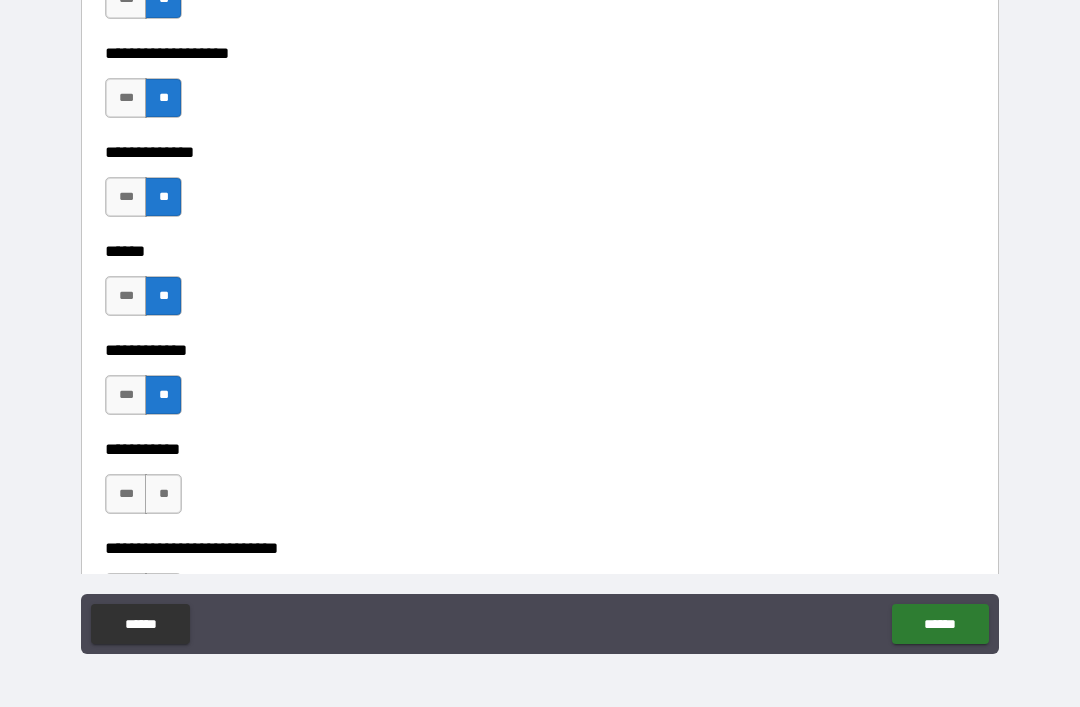 click on "**" at bounding box center [163, 494] 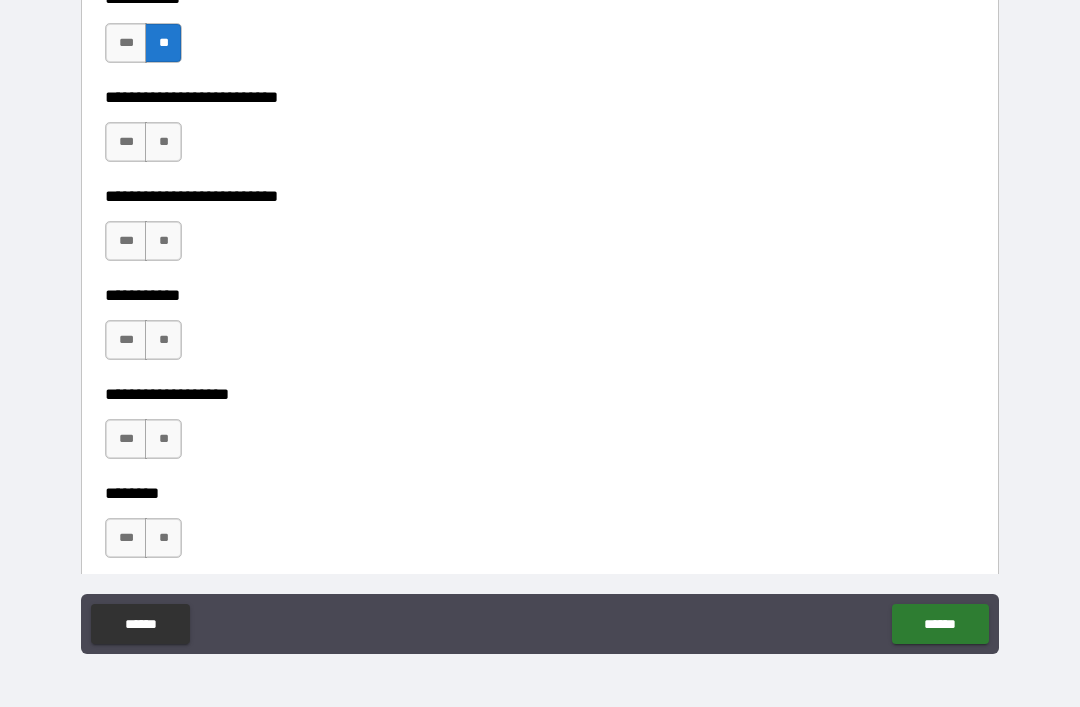 scroll, scrollTop: 4450, scrollLeft: 0, axis: vertical 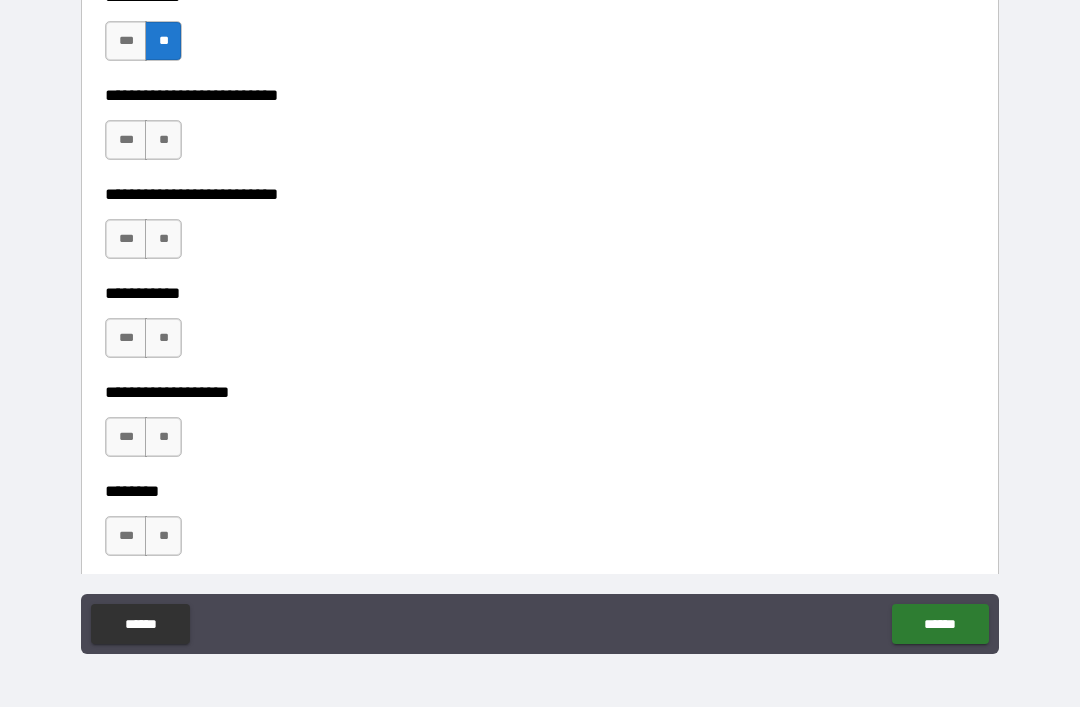 click on "**" at bounding box center (163, 140) 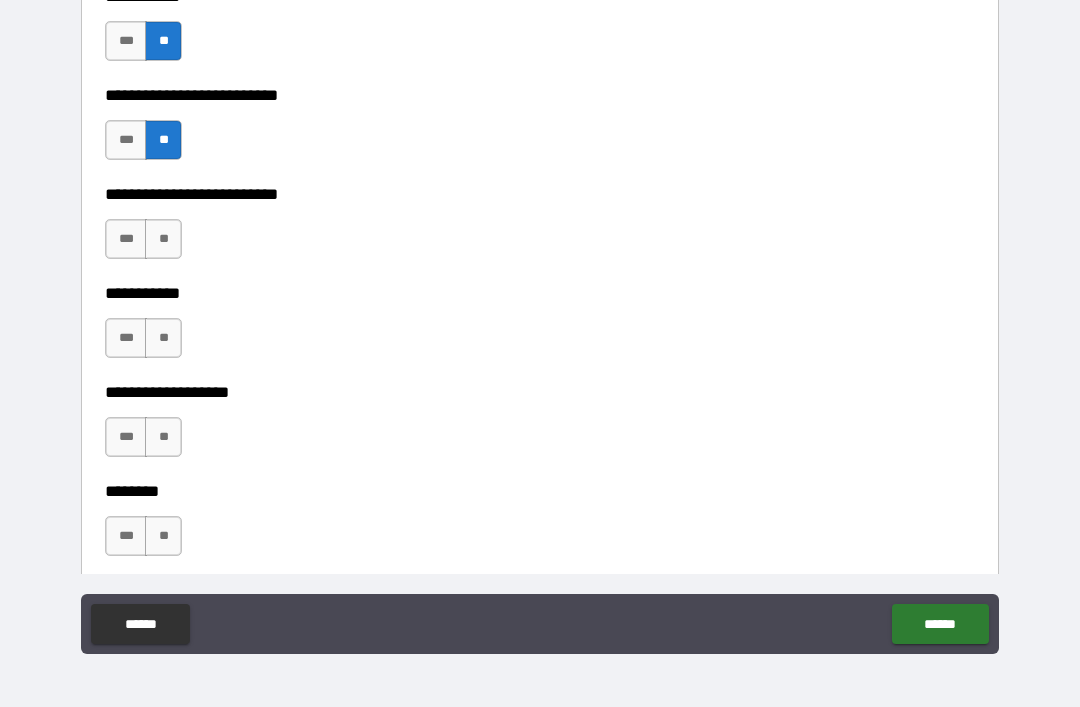 click on "**" at bounding box center [163, 239] 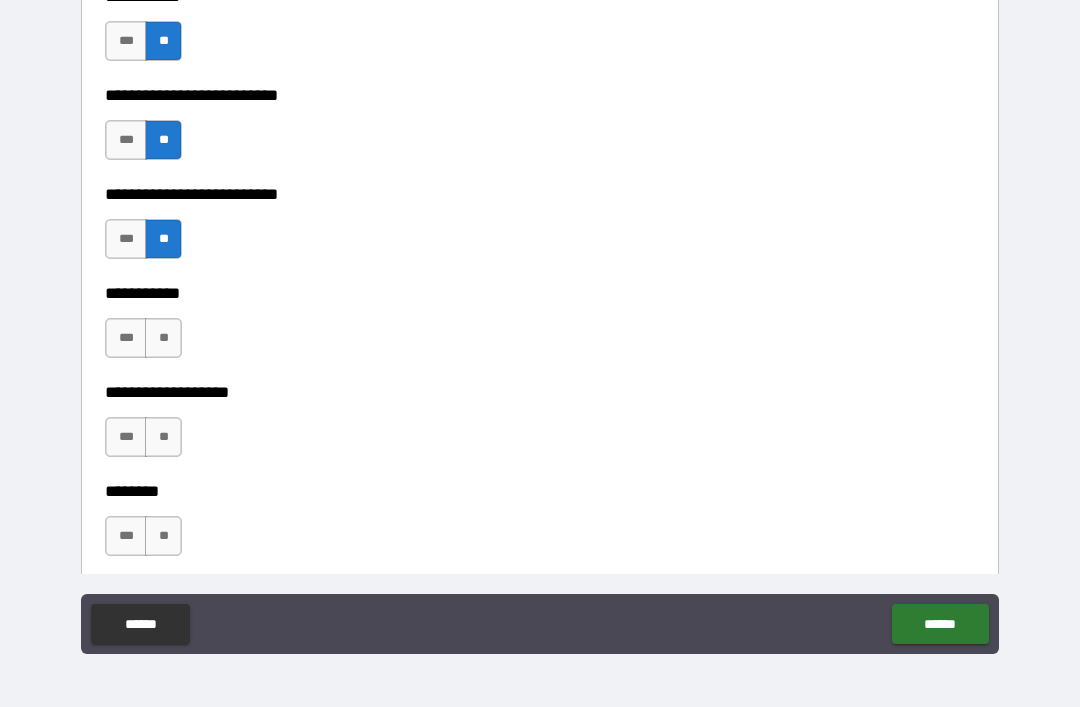 click on "**" at bounding box center [163, 338] 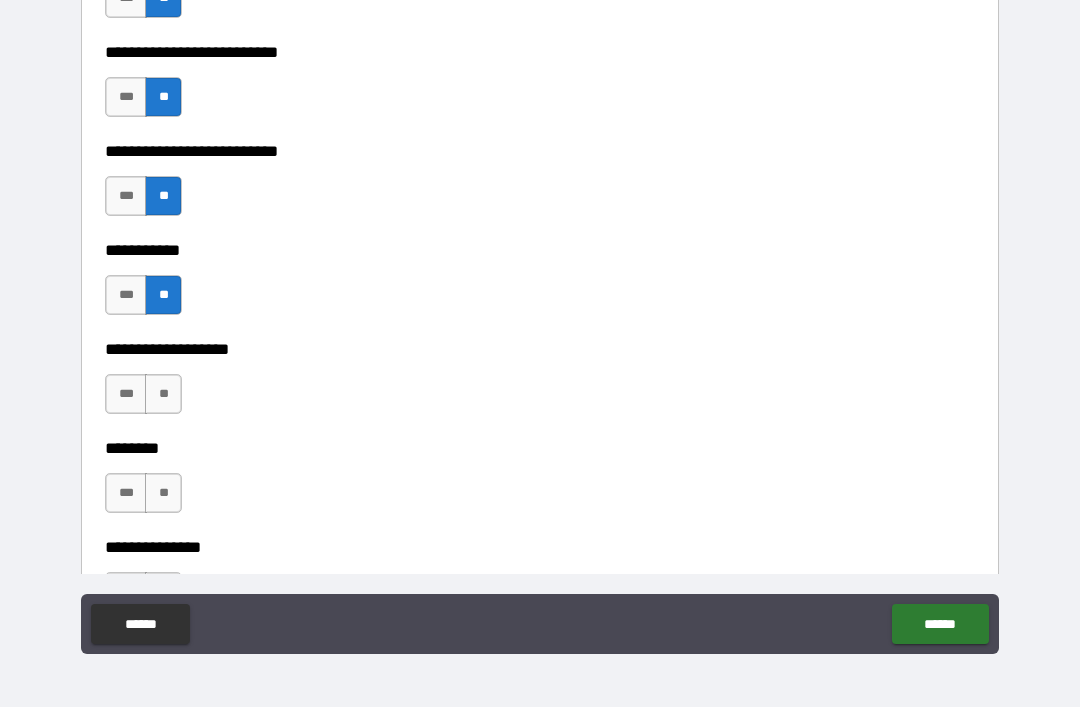 scroll, scrollTop: 4558, scrollLeft: 0, axis: vertical 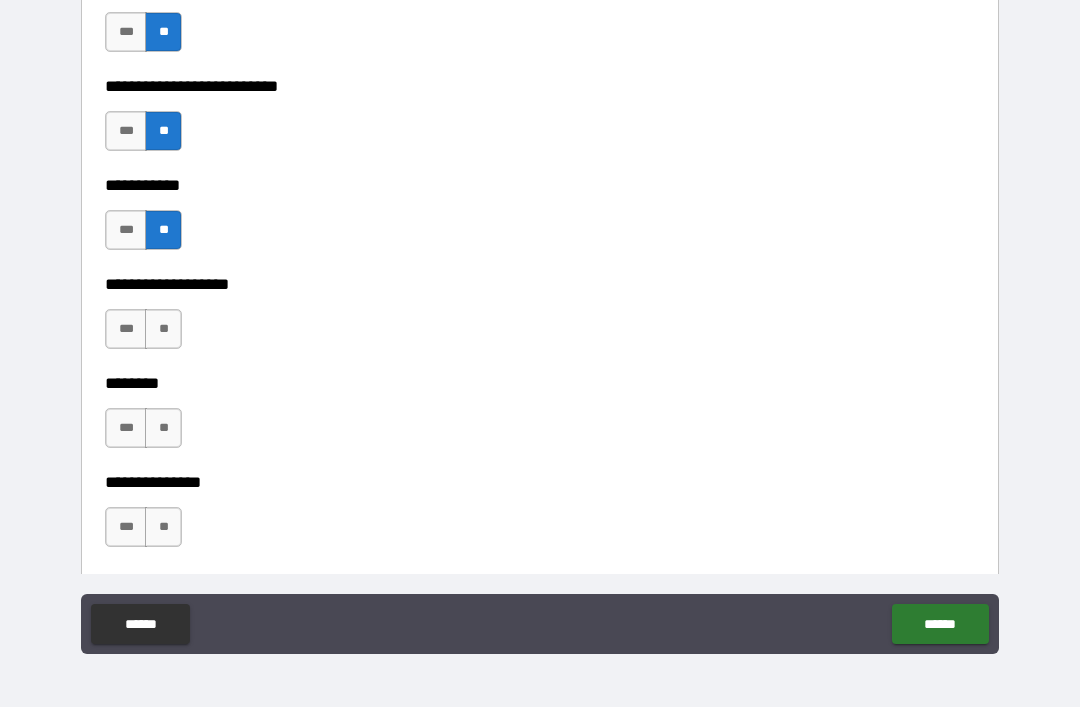 click on "**********" at bounding box center [540, 270] 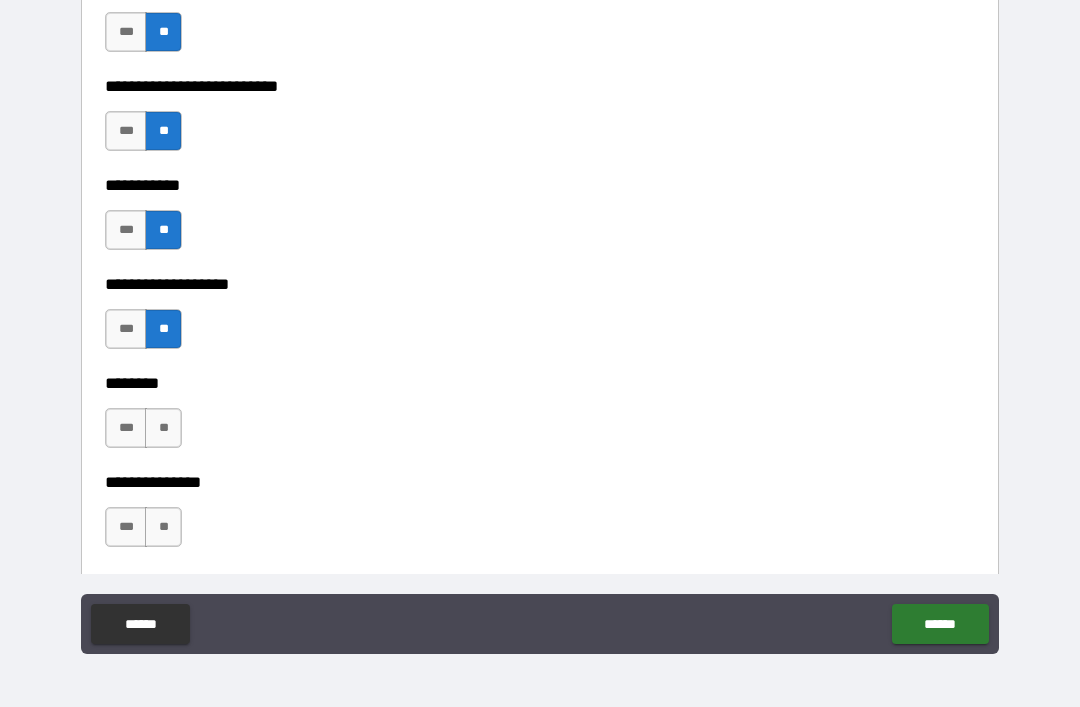 click on "**" at bounding box center (163, 428) 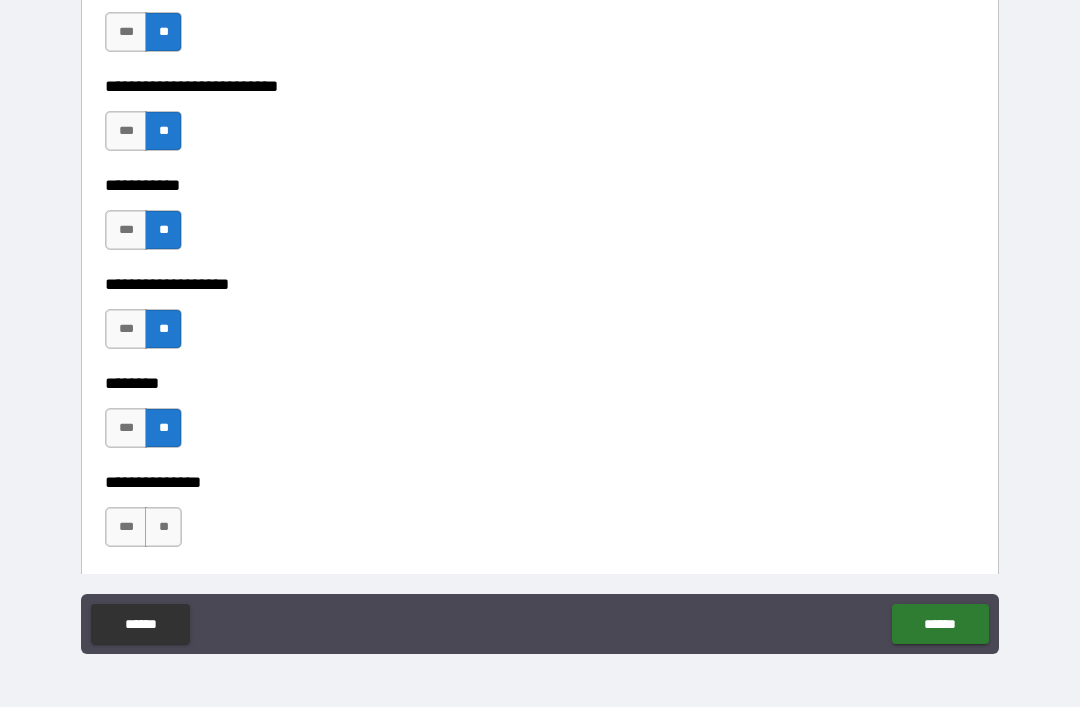 click on "**********" at bounding box center (540, 270) 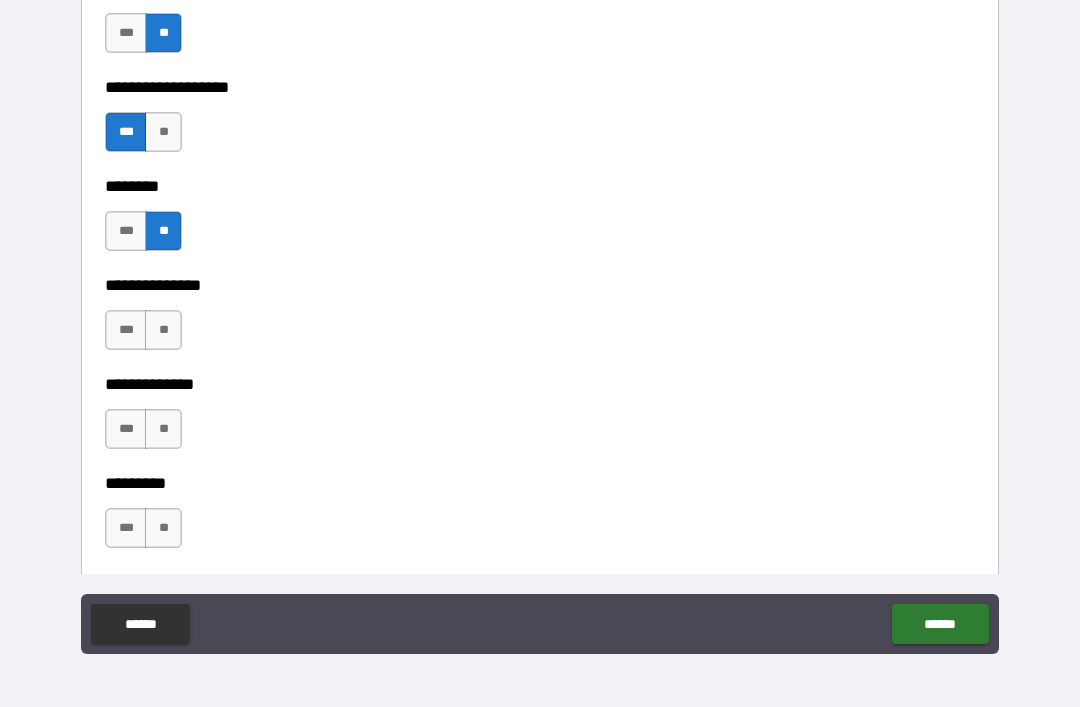 scroll, scrollTop: 4864, scrollLeft: 0, axis: vertical 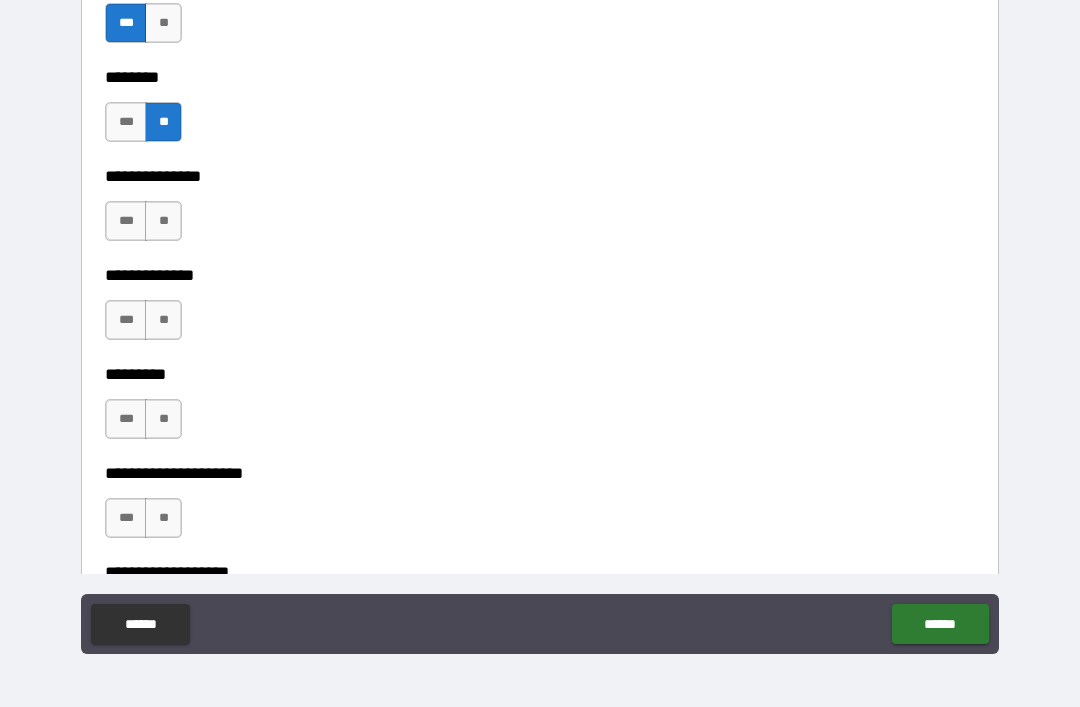 click on "**" at bounding box center [163, 221] 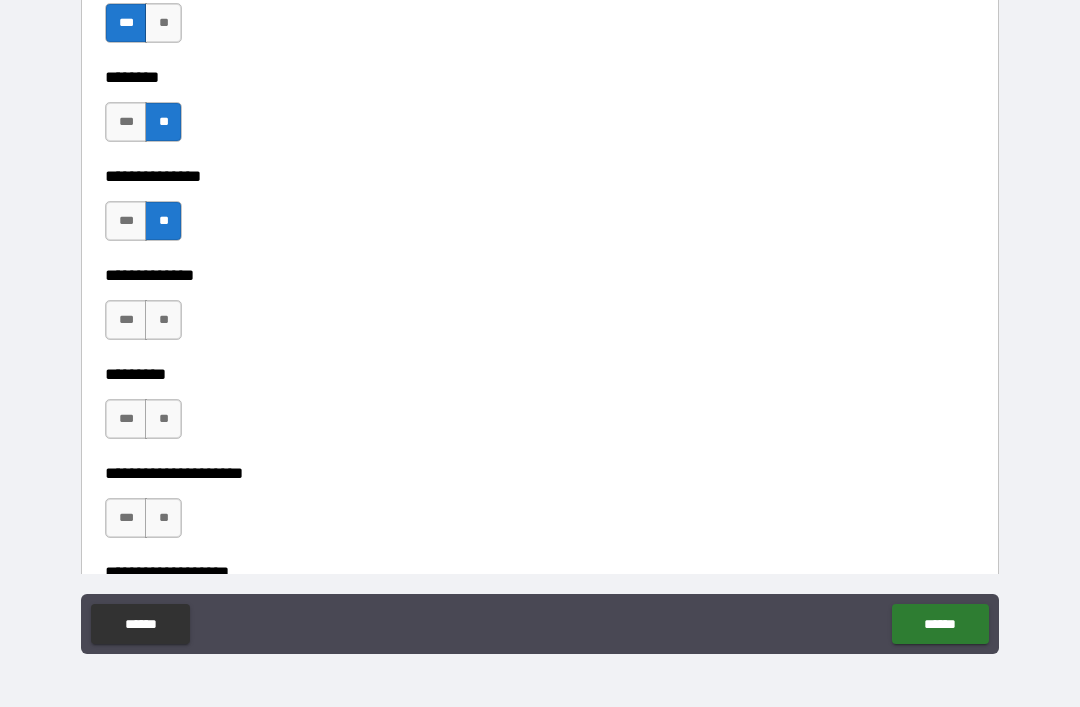 click on "**" at bounding box center [163, 320] 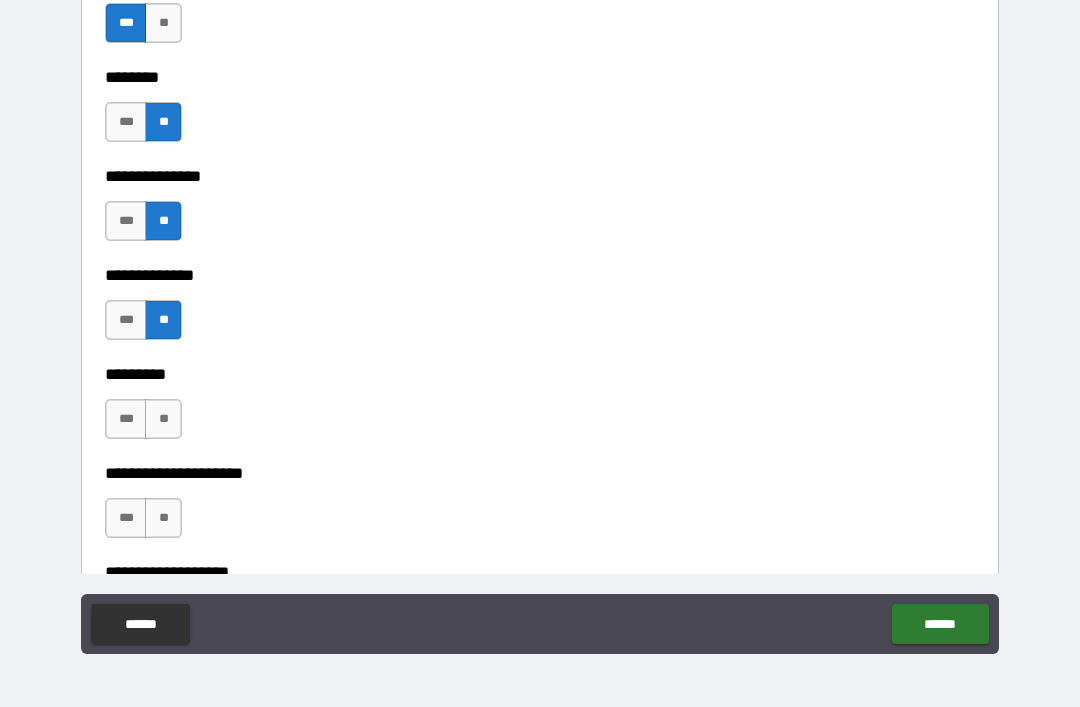 click on "**" at bounding box center (163, 419) 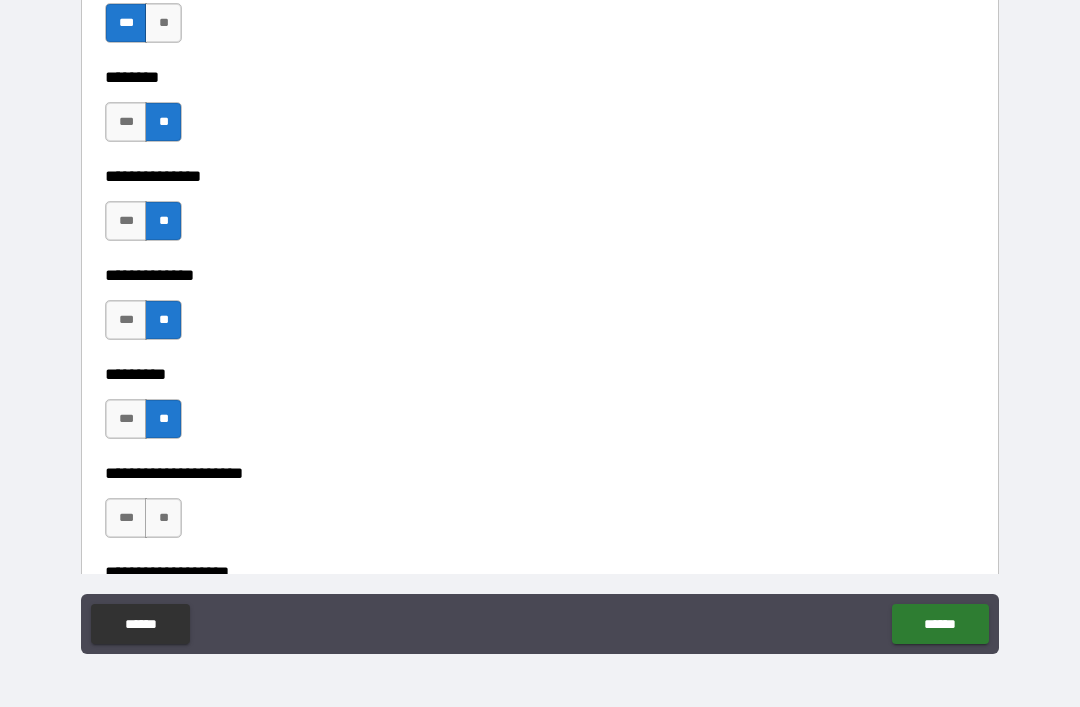 click on "**********" at bounding box center [540, 558] 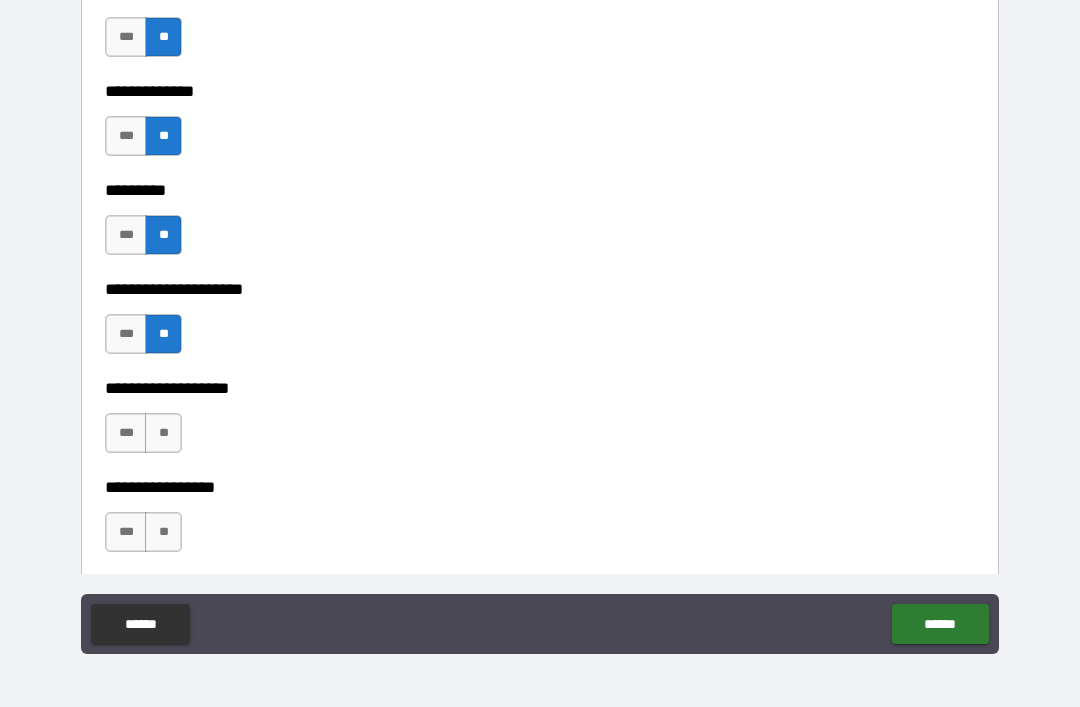 scroll, scrollTop: 5124, scrollLeft: 0, axis: vertical 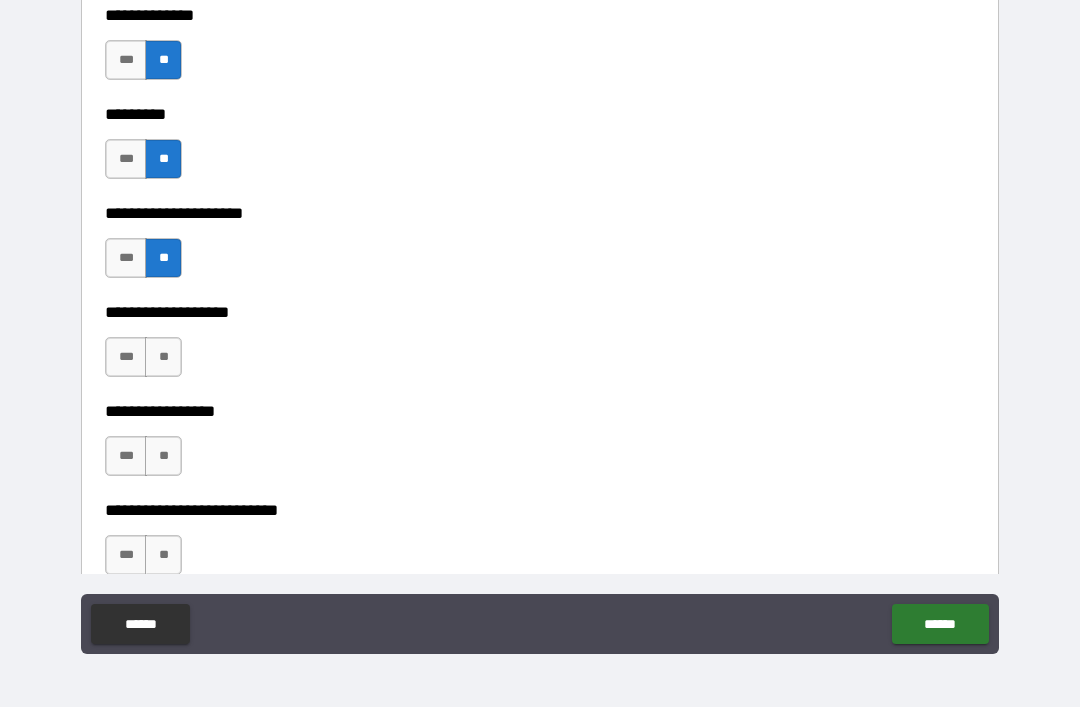 click on "**" at bounding box center [163, 357] 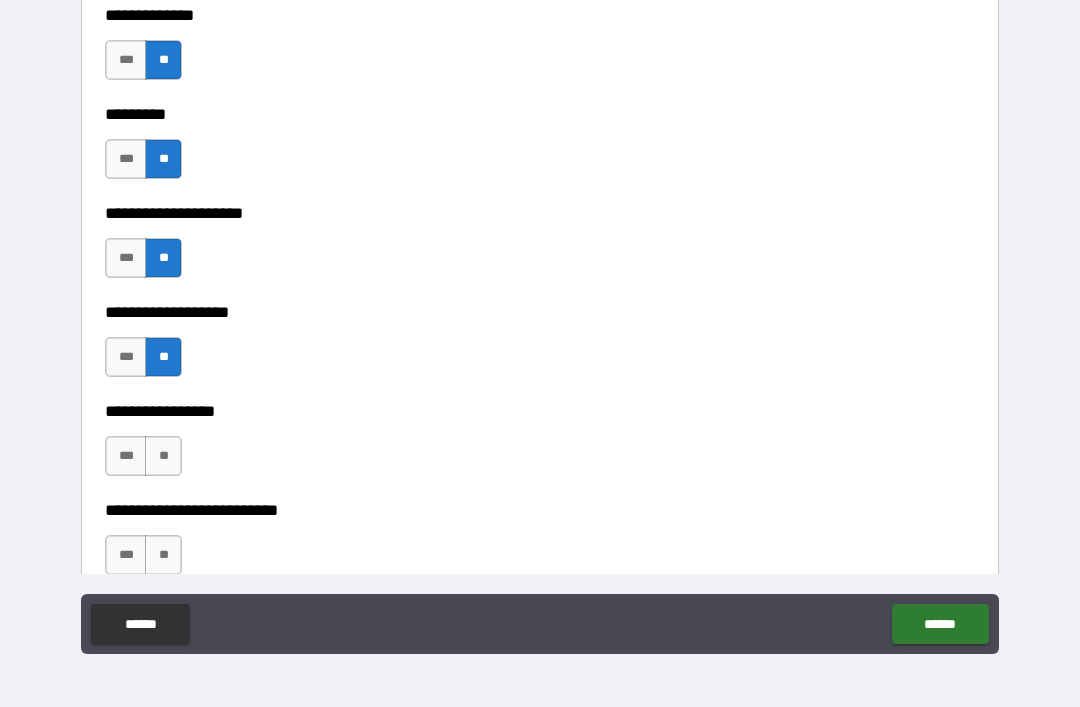 click on "**" at bounding box center [163, 456] 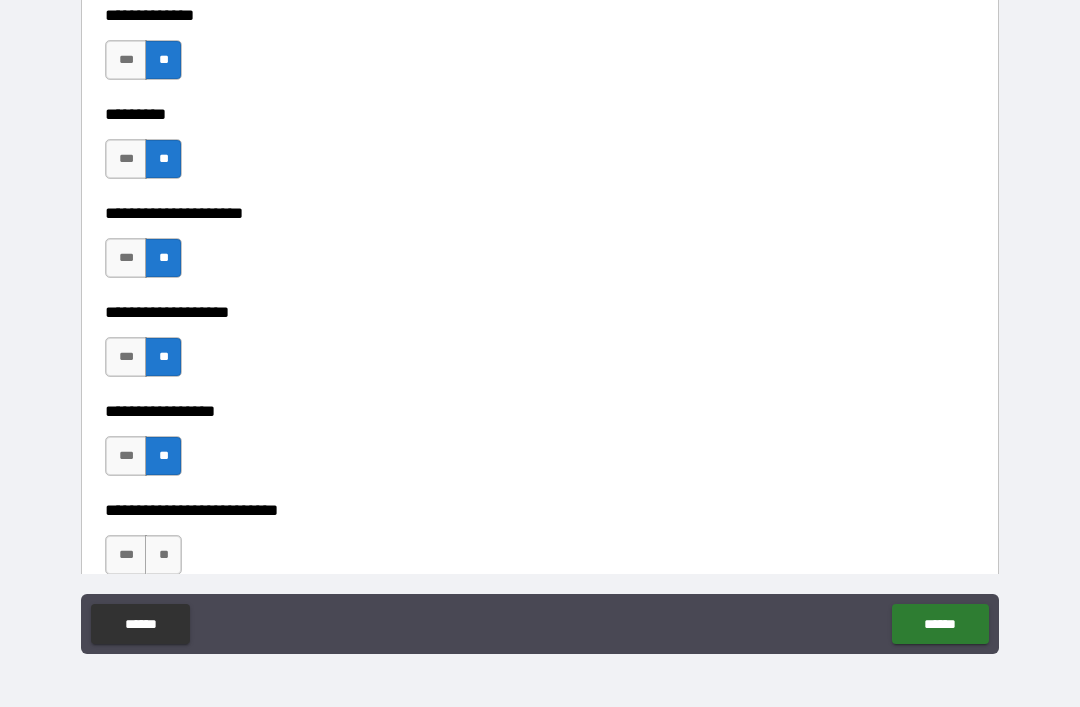 click on "**" at bounding box center (163, 555) 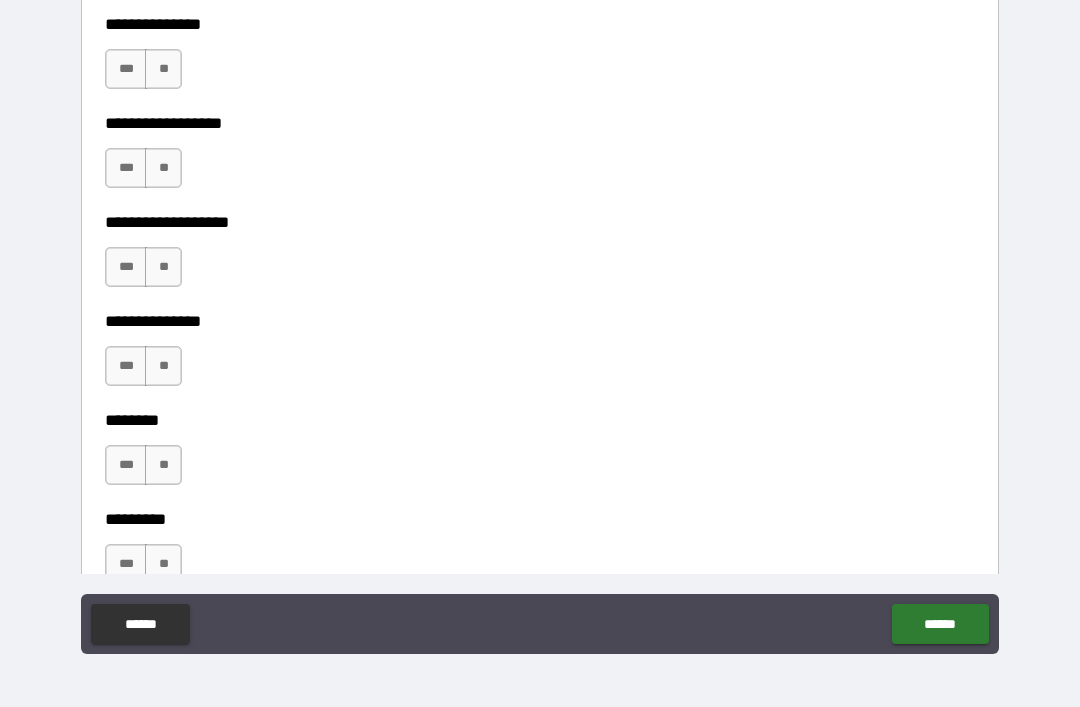 scroll, scrollTop: 5714, scrollLeft: 0, axis: vertical 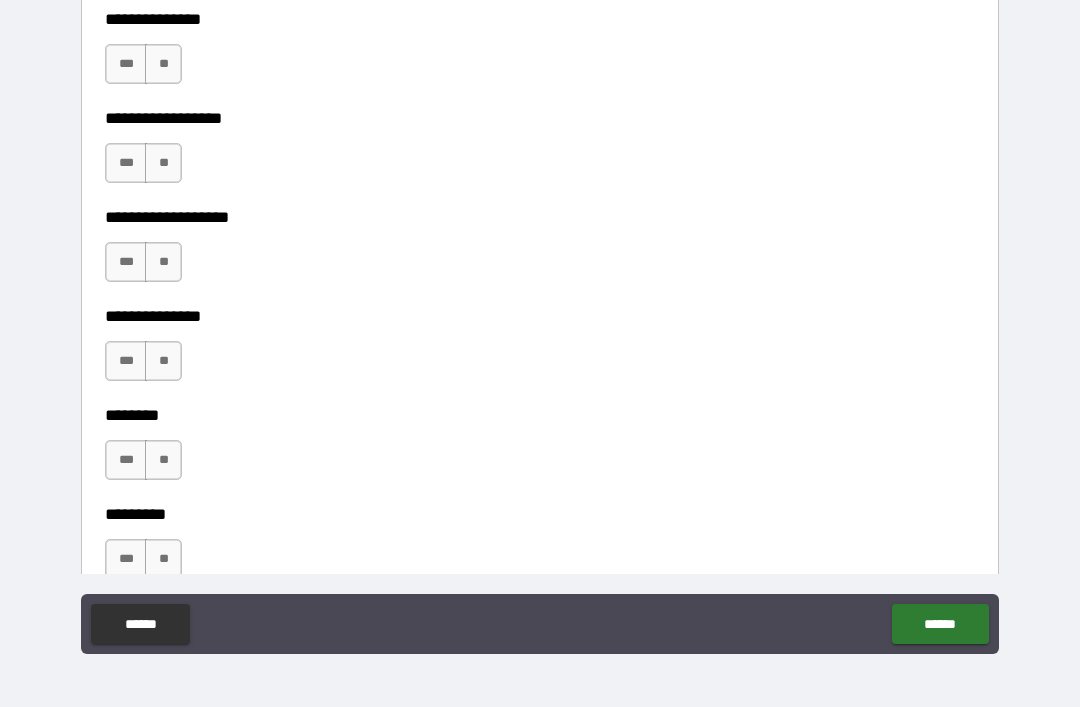 click on "**" at bounding box center [163, 64] 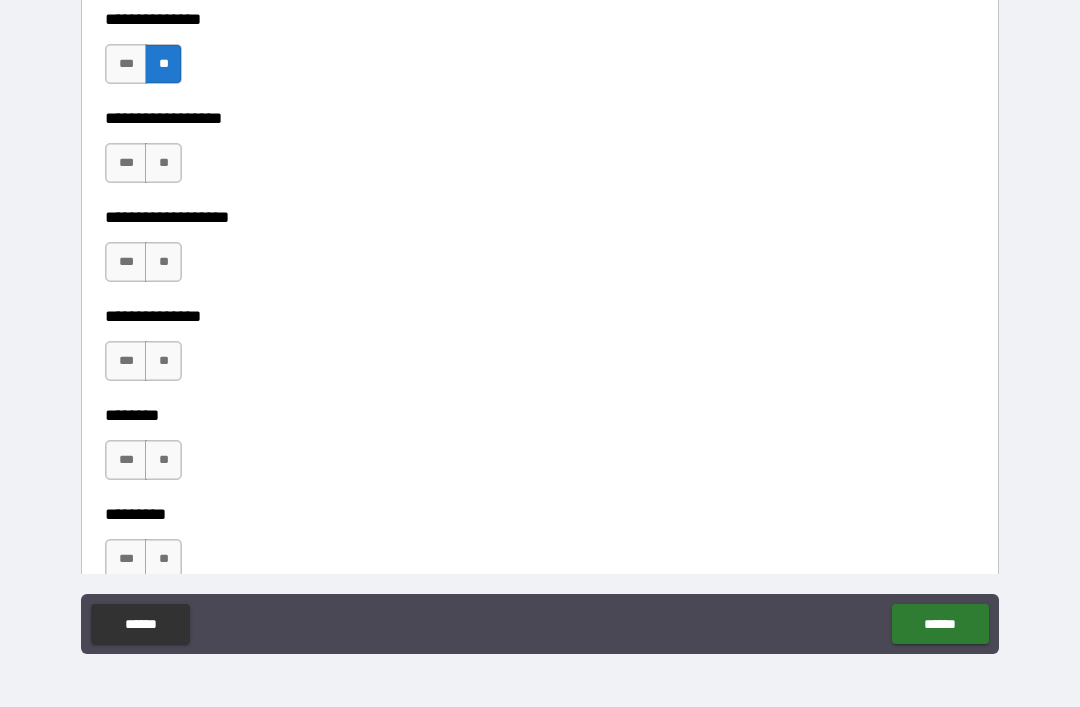 click on "**" at bounding box center [163, 163] 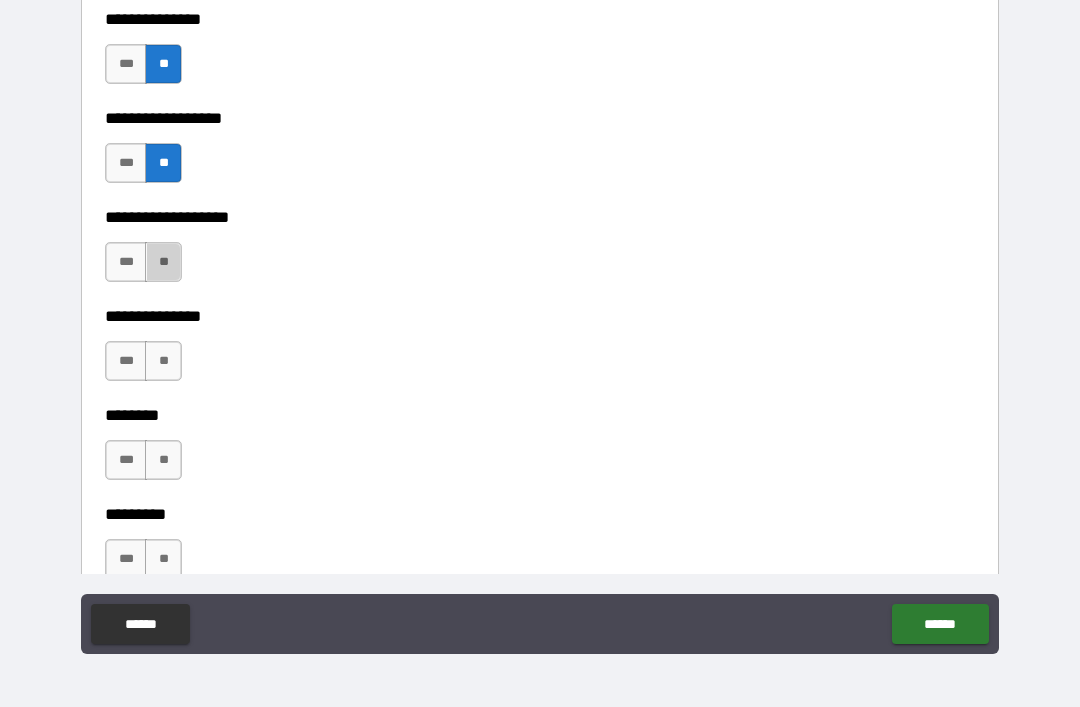 click on "**" at bounding box center (163, 262) 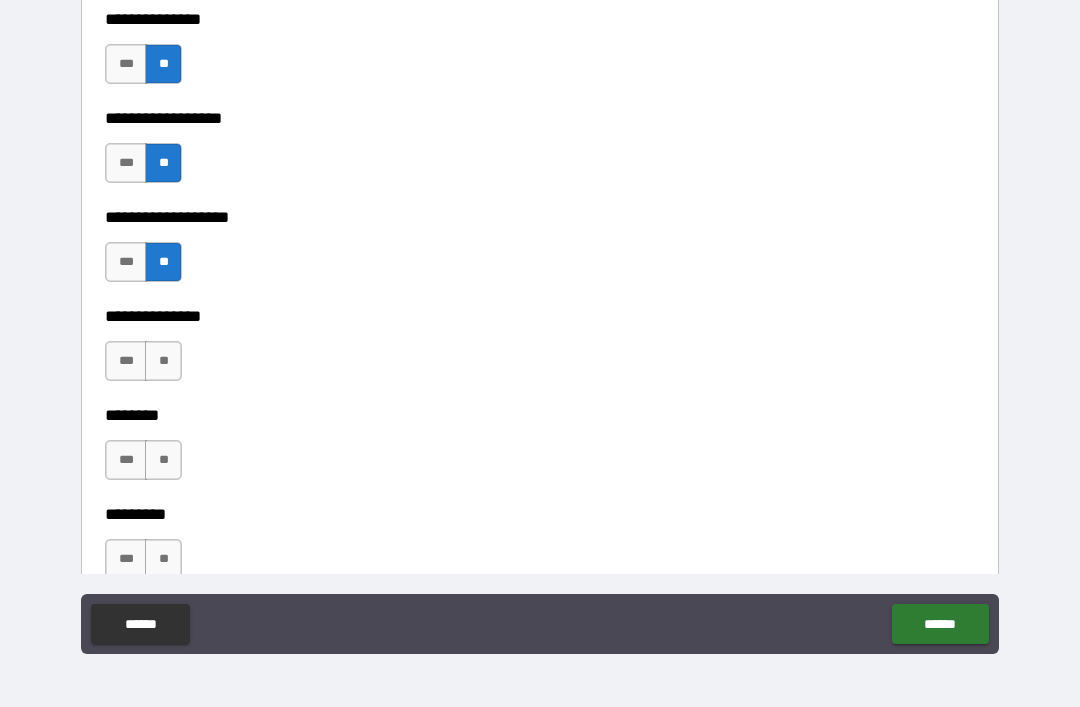 click on "**" at bounding box center [163, 361] 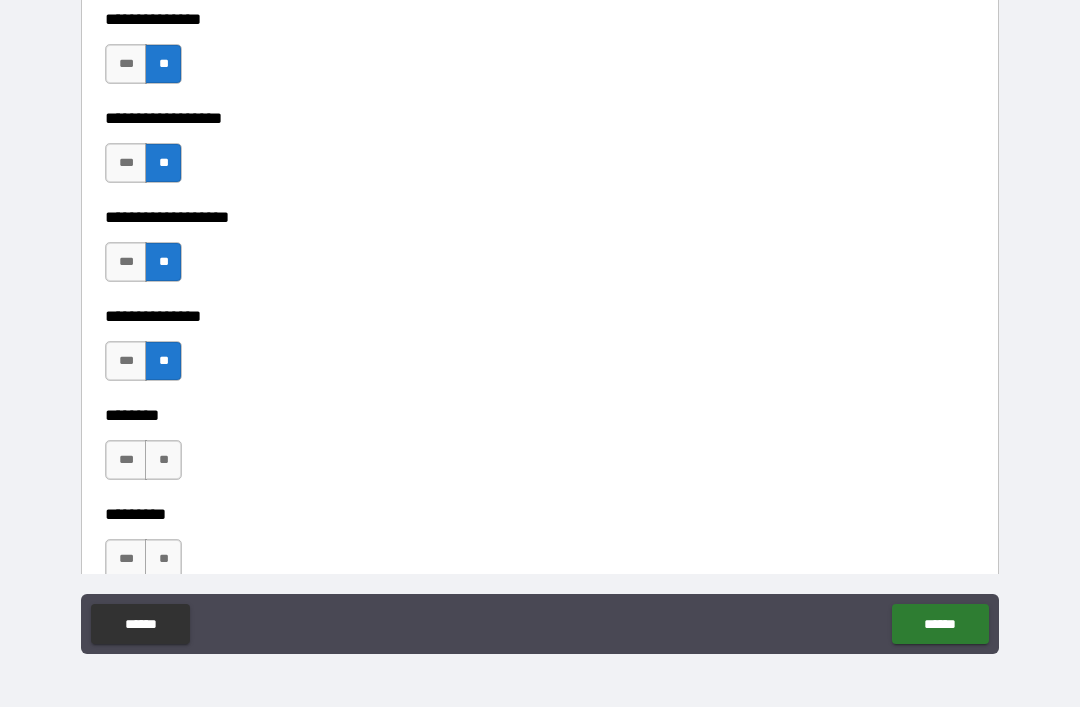 click on "**" at bounding box center (163, 460) 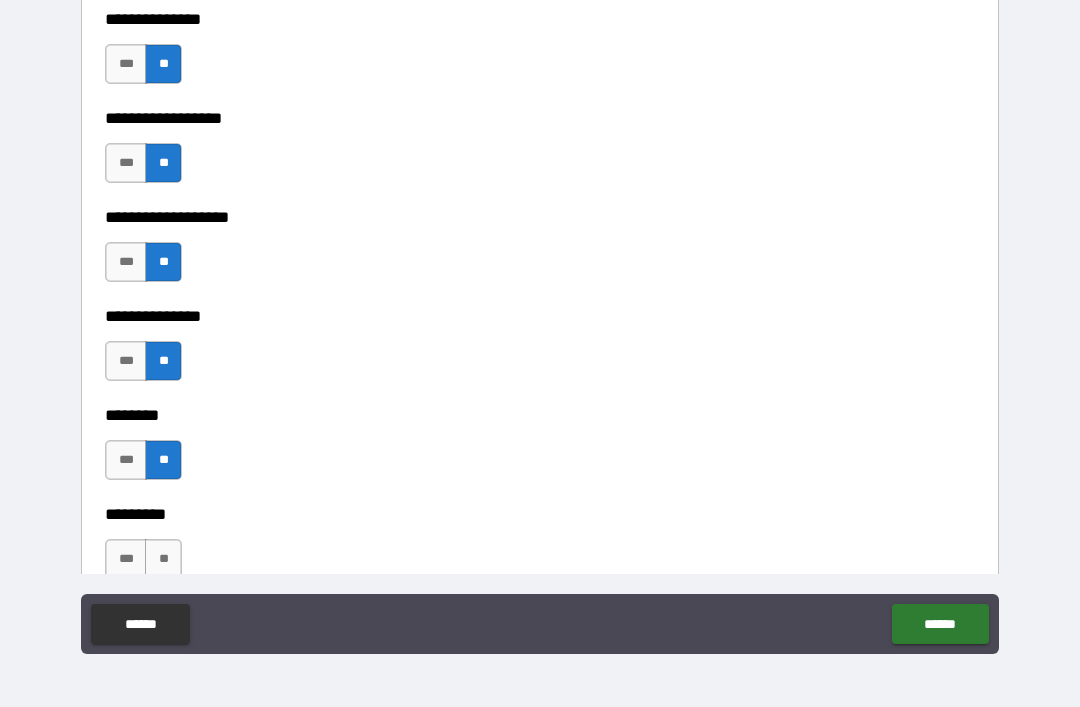 click on "**" at bounding box center [163, 559] 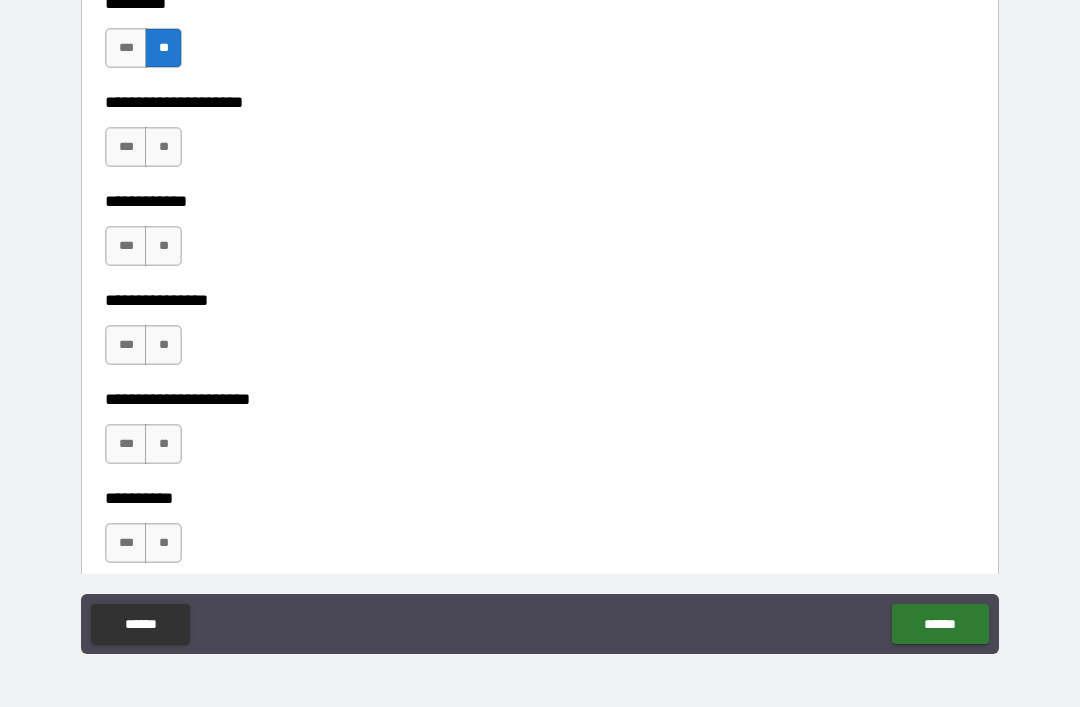 scroll, scrollTop: 6245, scrollLeft: 0, axis: vertical 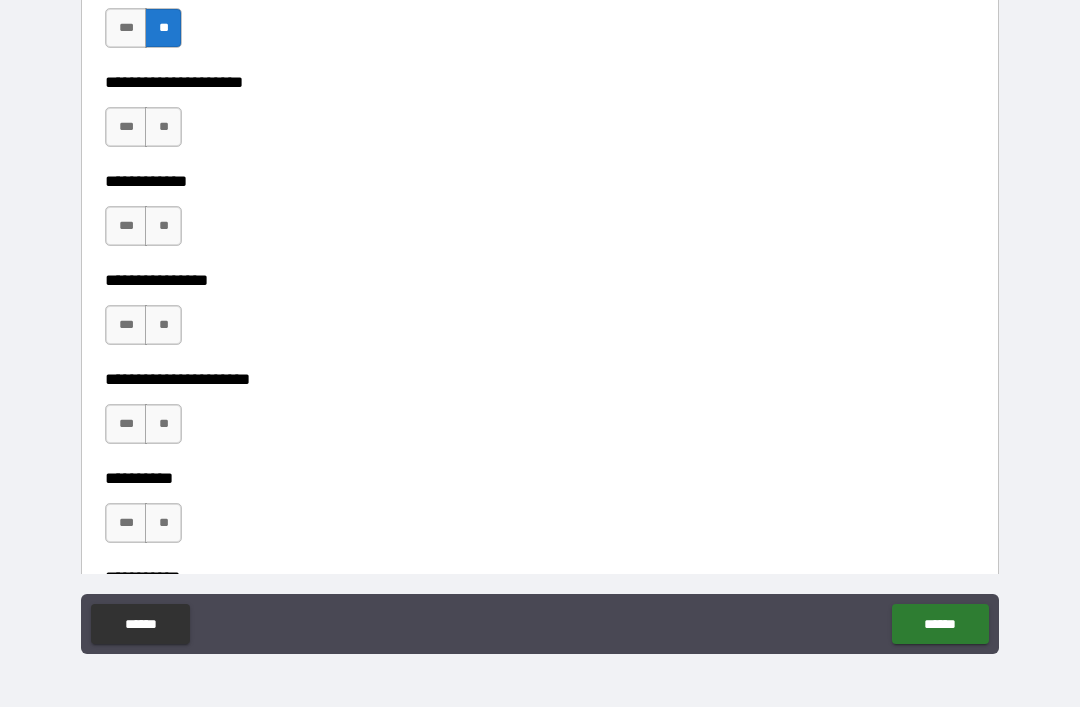 click on "***" at bounding box center [126, 127] 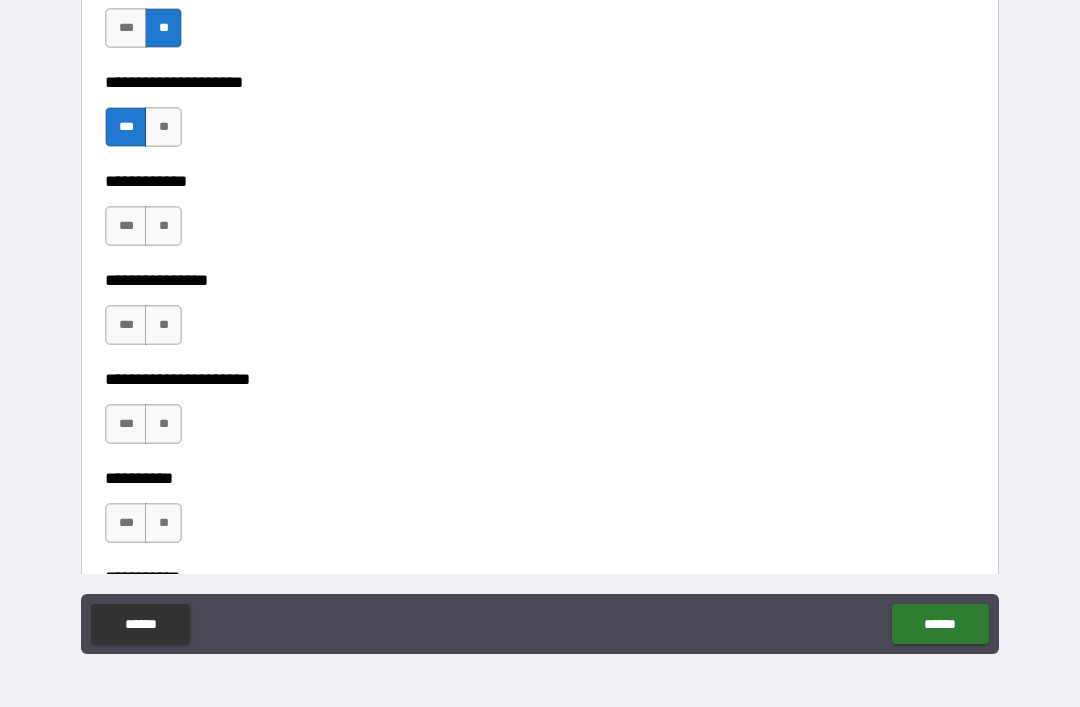 click on "**" at bounding box center (163, 127) 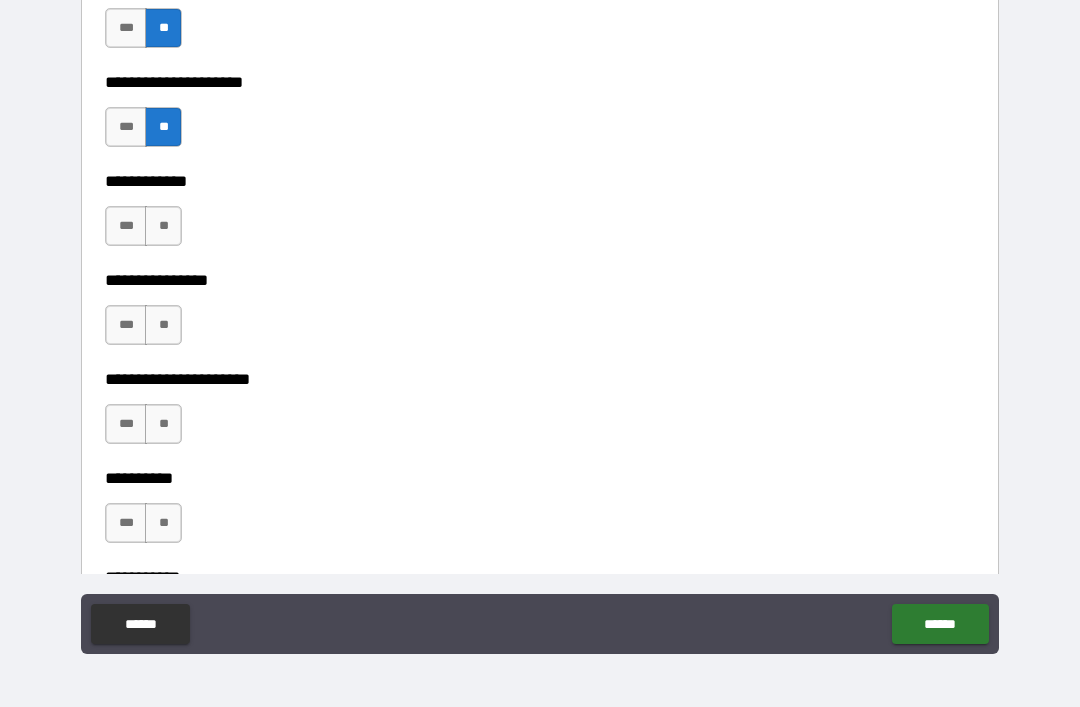 click on "***" at bounding box center [126, 424] 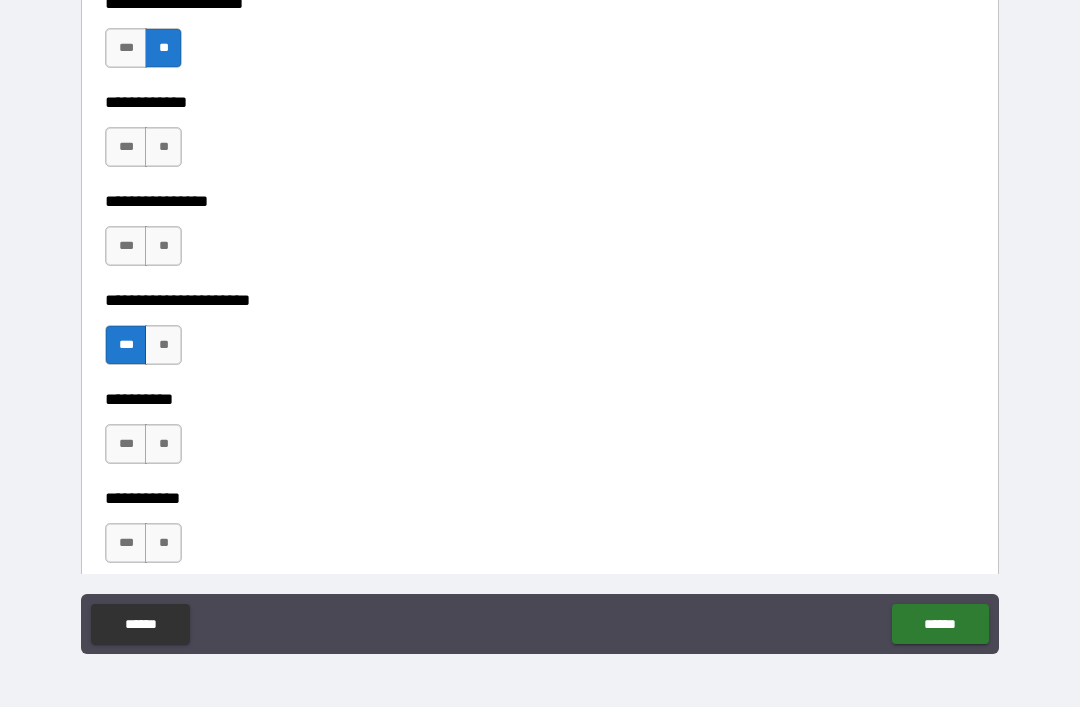 scroll, scrollTop: 6322, scrollLeft: 0, axis: vertical 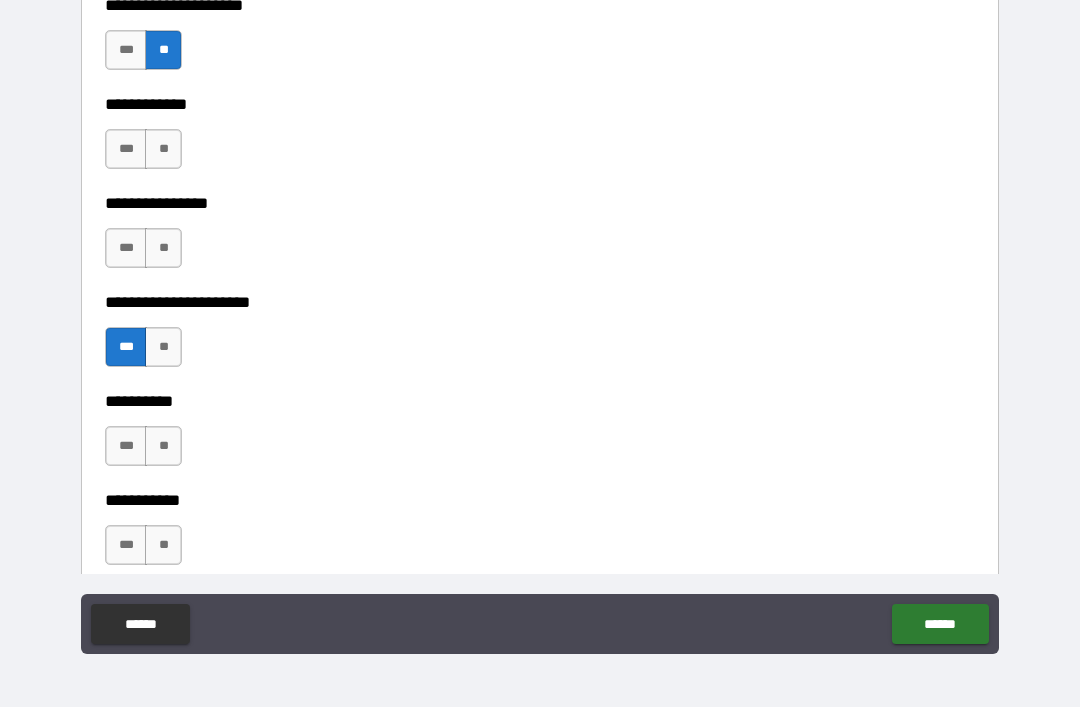click on "**********" at bounding box center [540, 90] 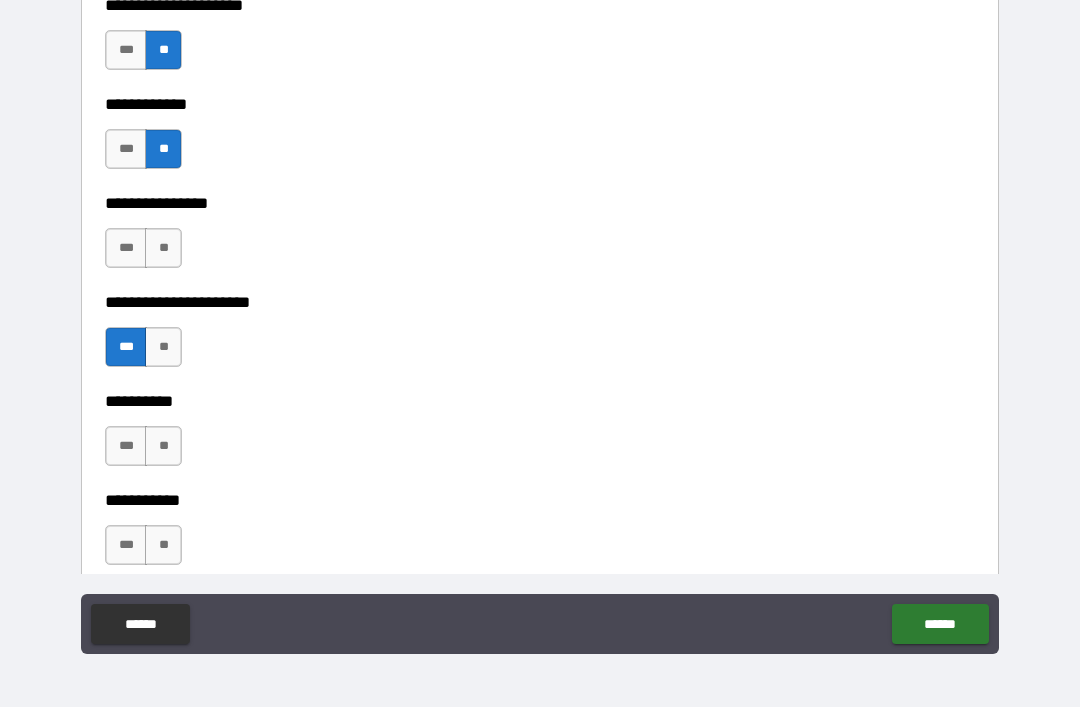 click on "**" at bounding box center [163, 248] 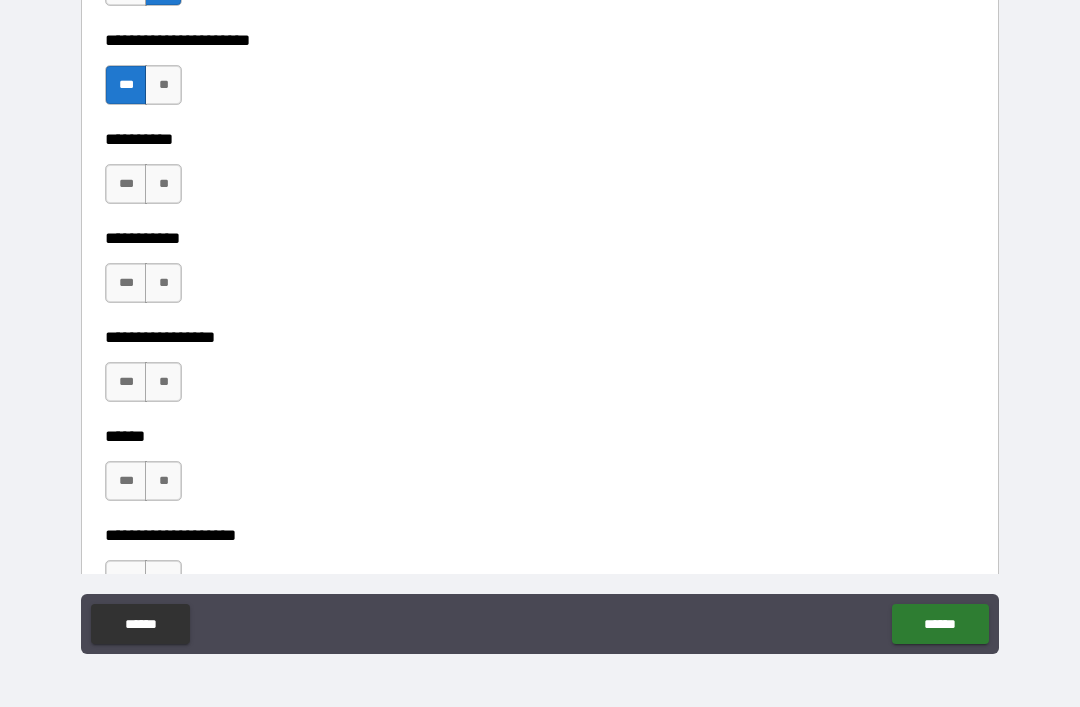 scroll, scrollTop: 6578, scrollLeft: 0, axis: vertical 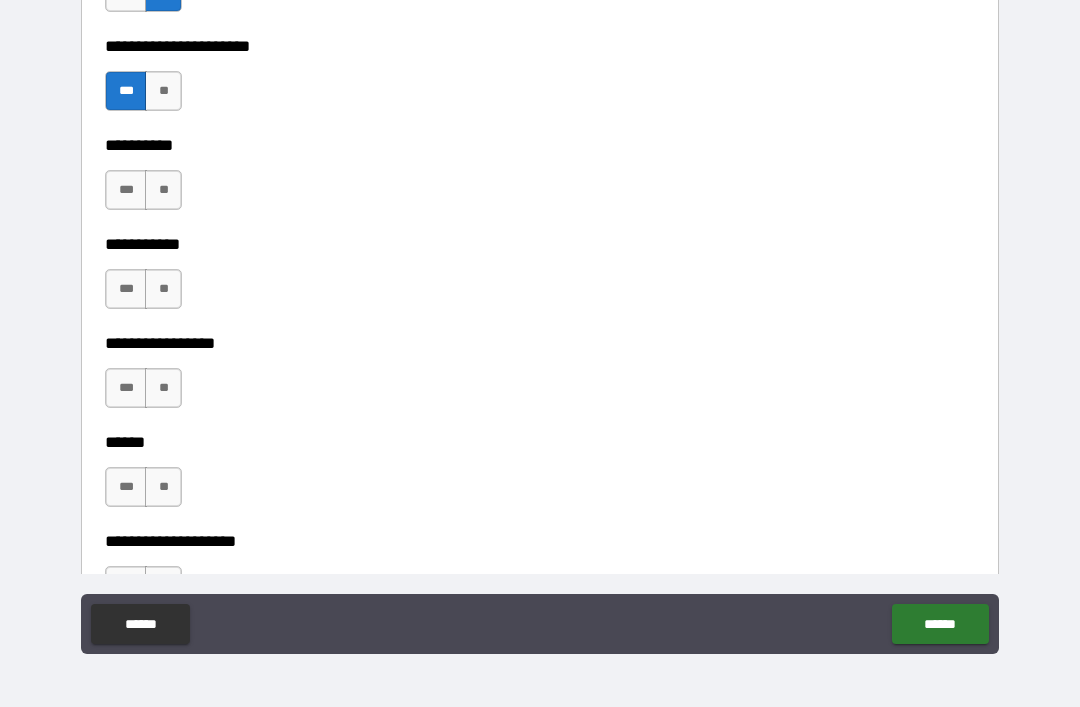 click on "**" at bounding box center [163, 190] 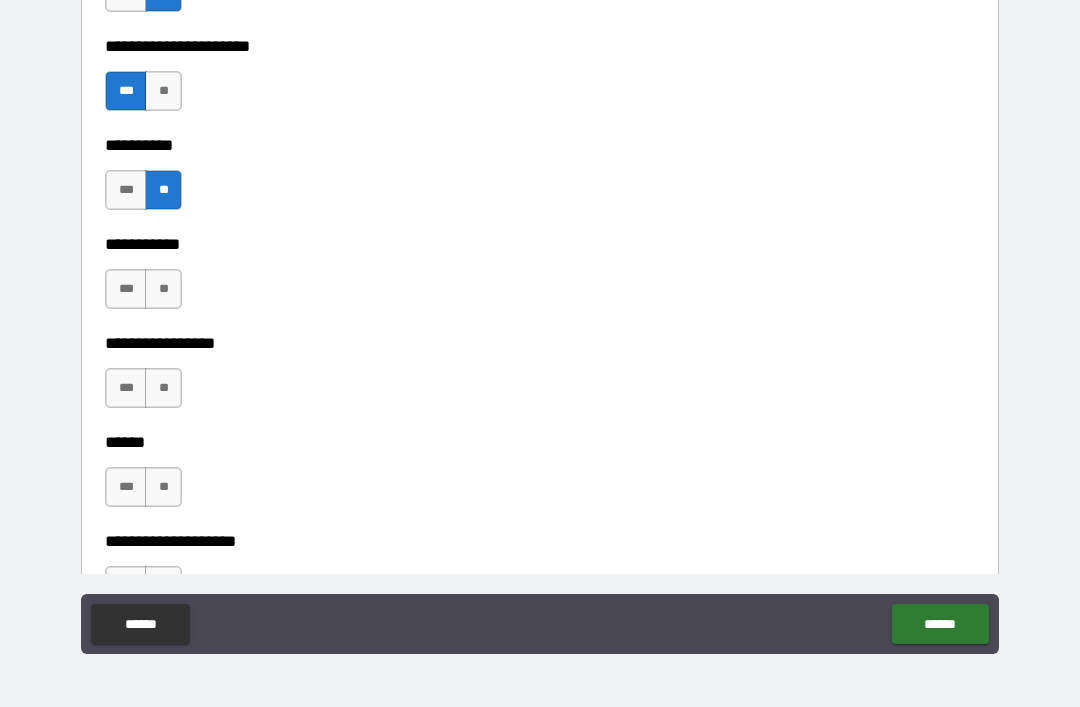 click on "**" at bounding box center [163, 289] 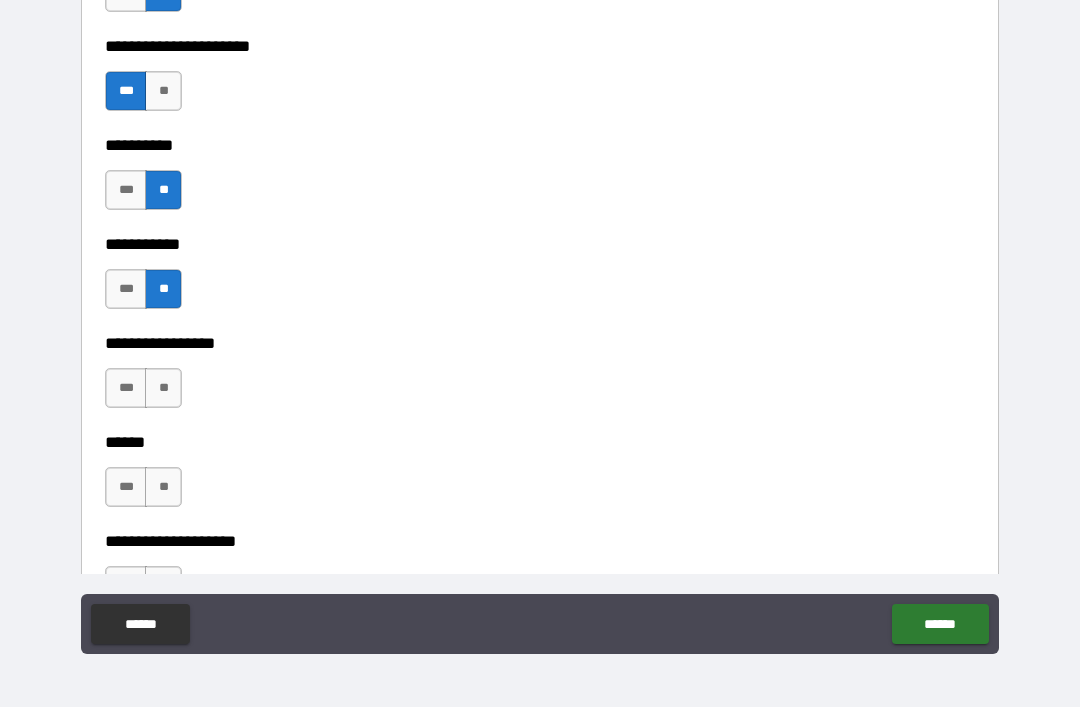 click on "**" at bounding box center (163, 388) 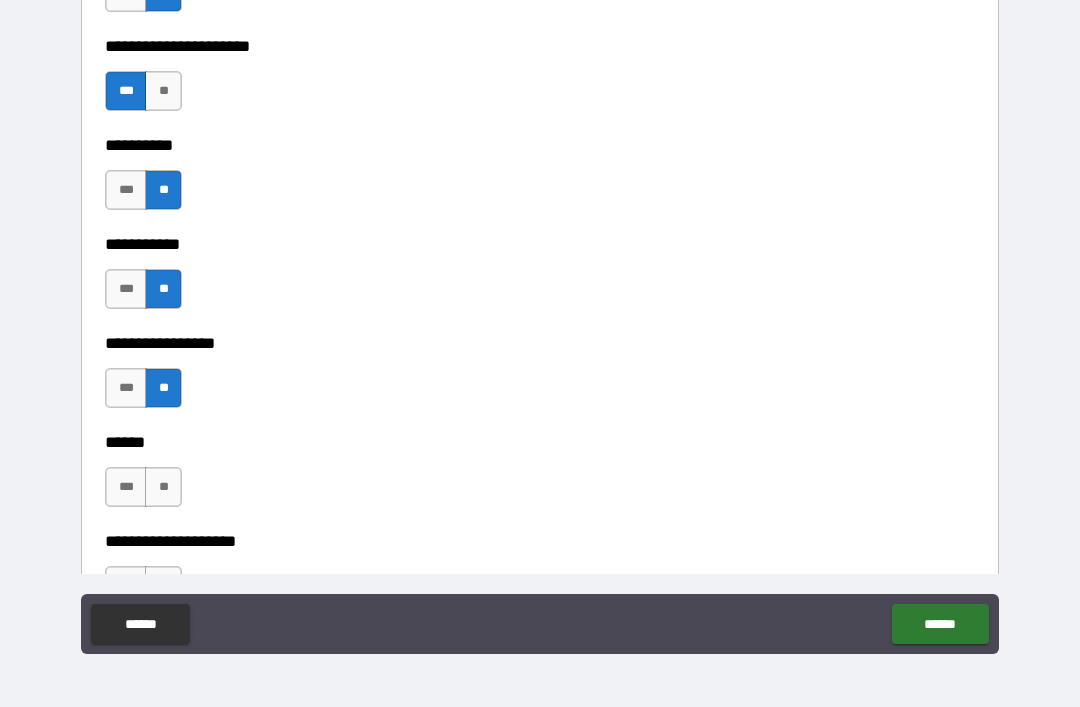 click on "**" at bounding box center [163, 487] 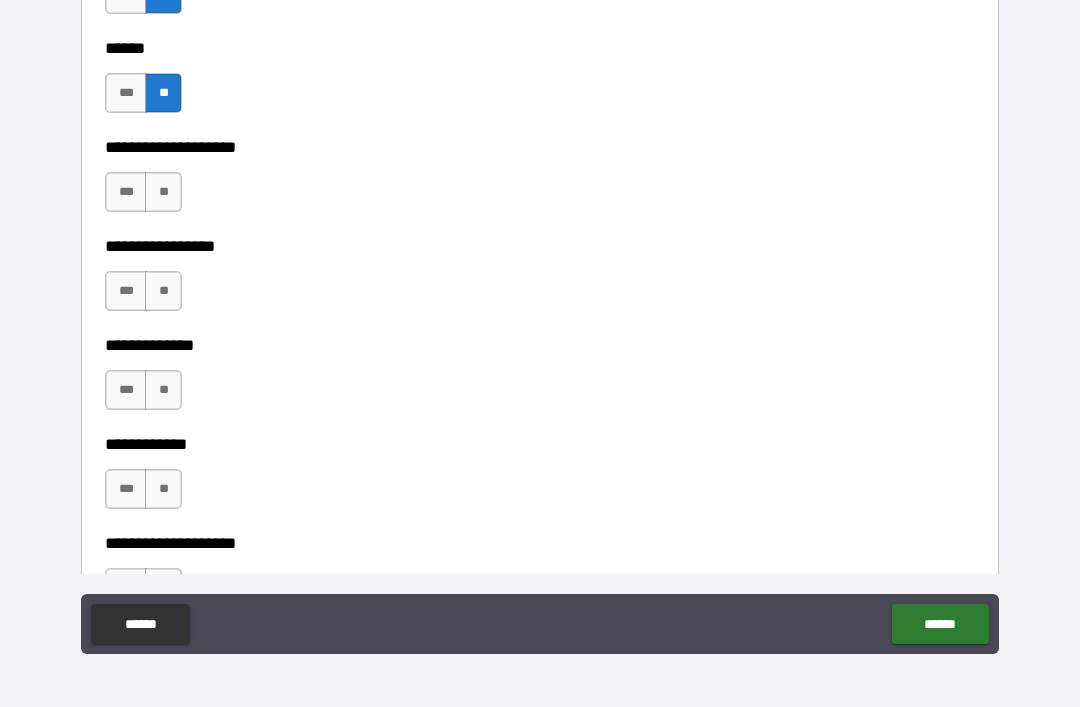 scroll, scrollTop: 6981, scrollLeft: 0, axis: vertical 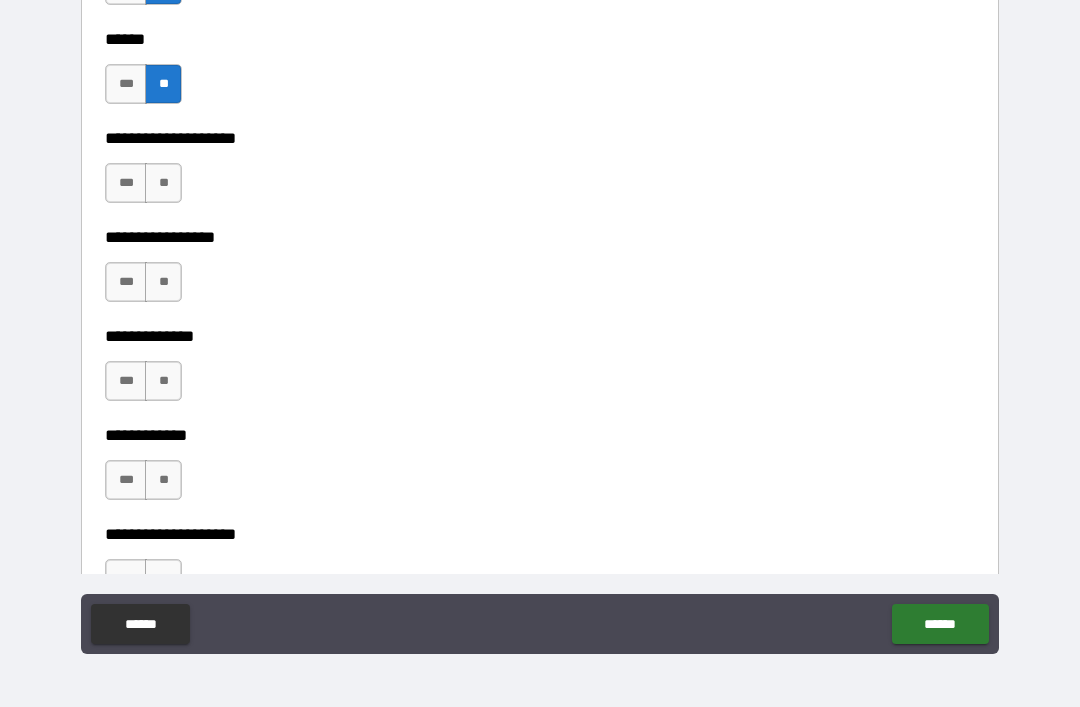 click on "***" at bounding box center (126, 183) 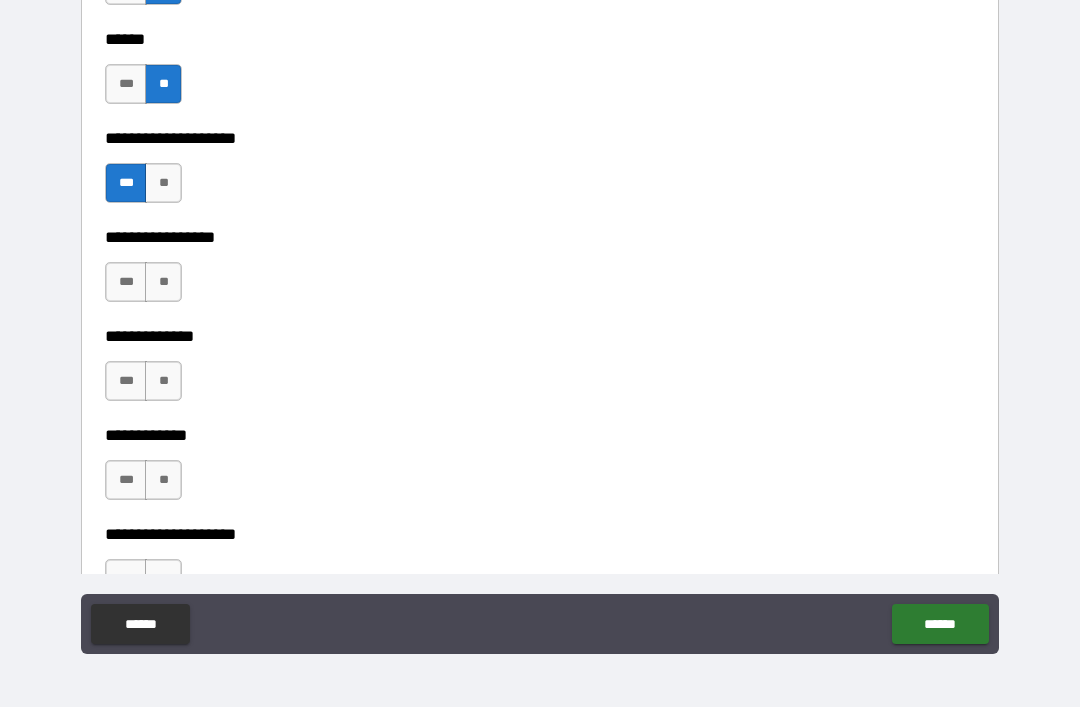click on "***" at bounding box center [126, 282] 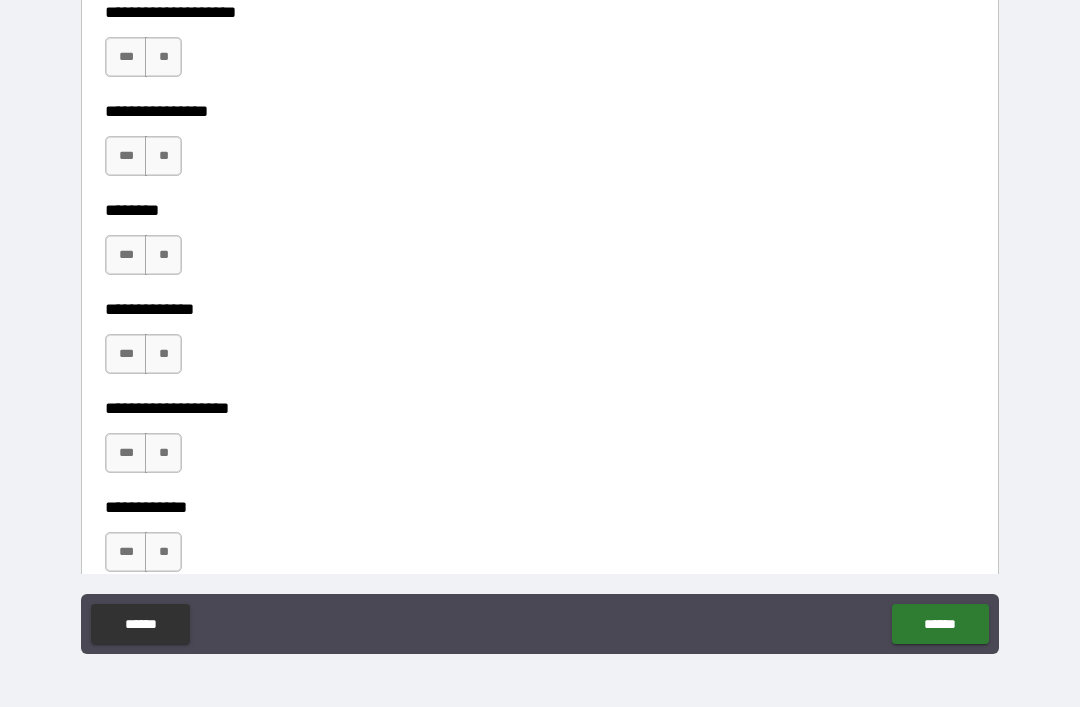 scroll, scrollTop: 7504, scrollLeft: 0, axis: vertical 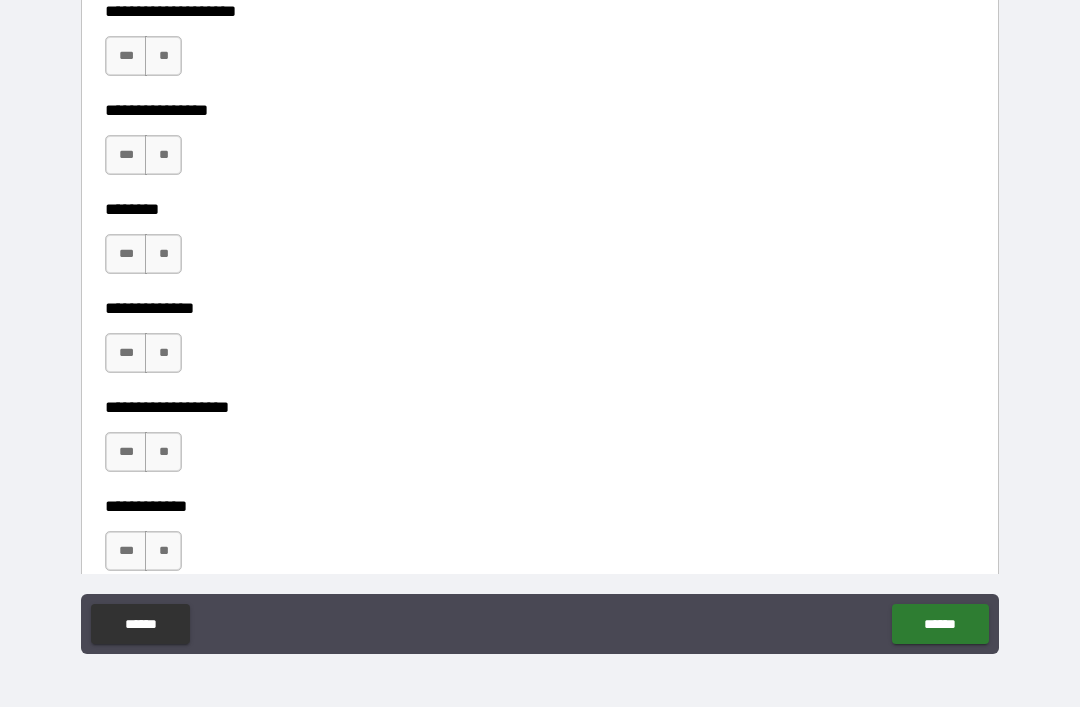 click on "**" at bounding box center [163, 56] 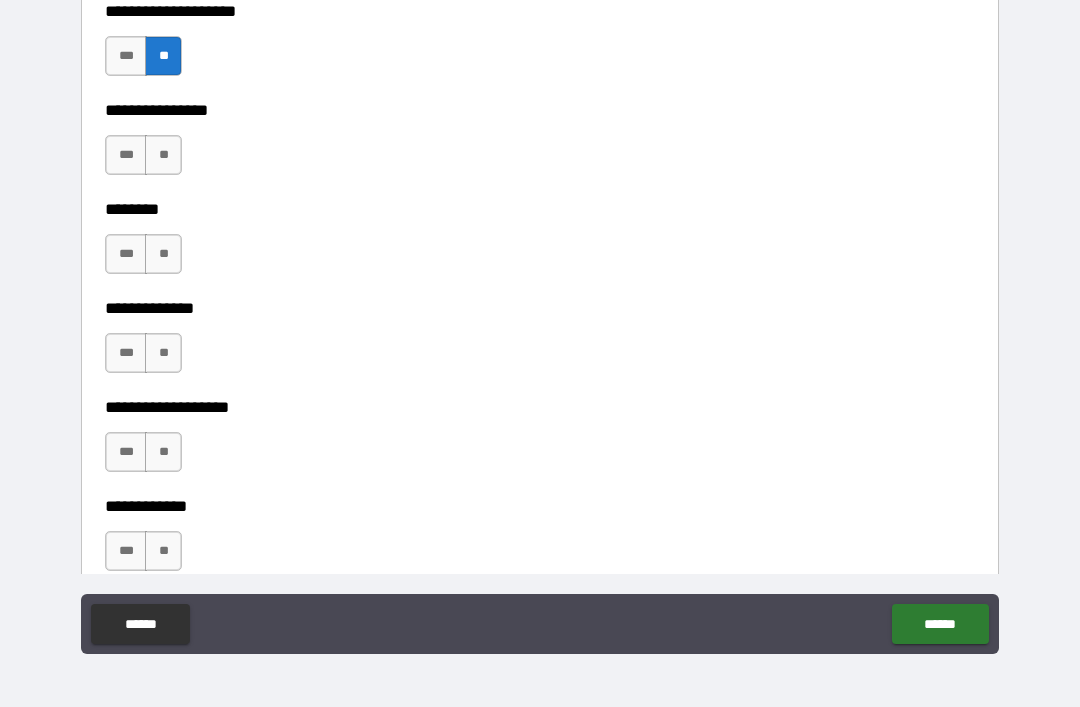 click on "**" at bounding box center (163, 155) 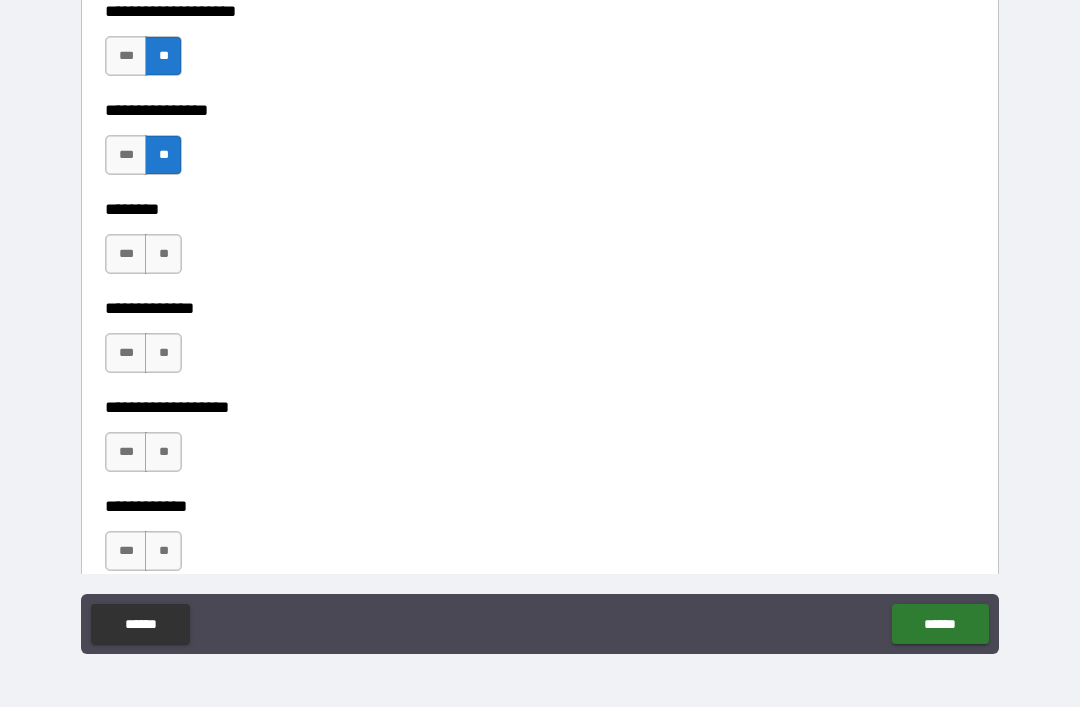 click on "**" at bounding box center [163, 254] 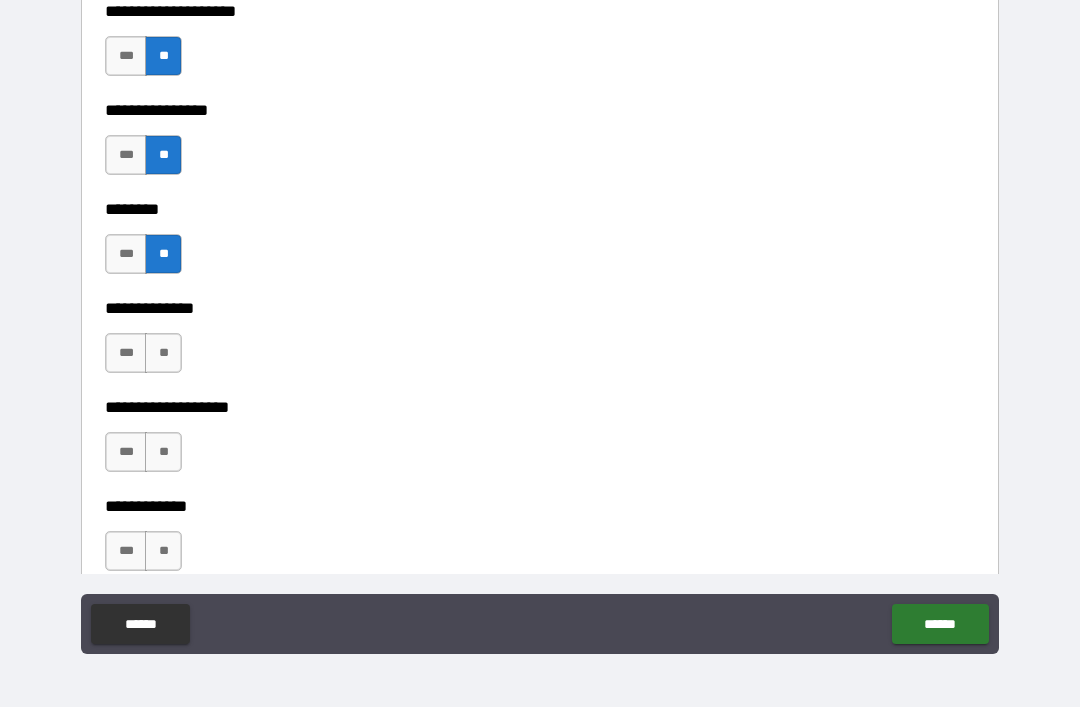 click on "**" at bounding box center [163, 353] 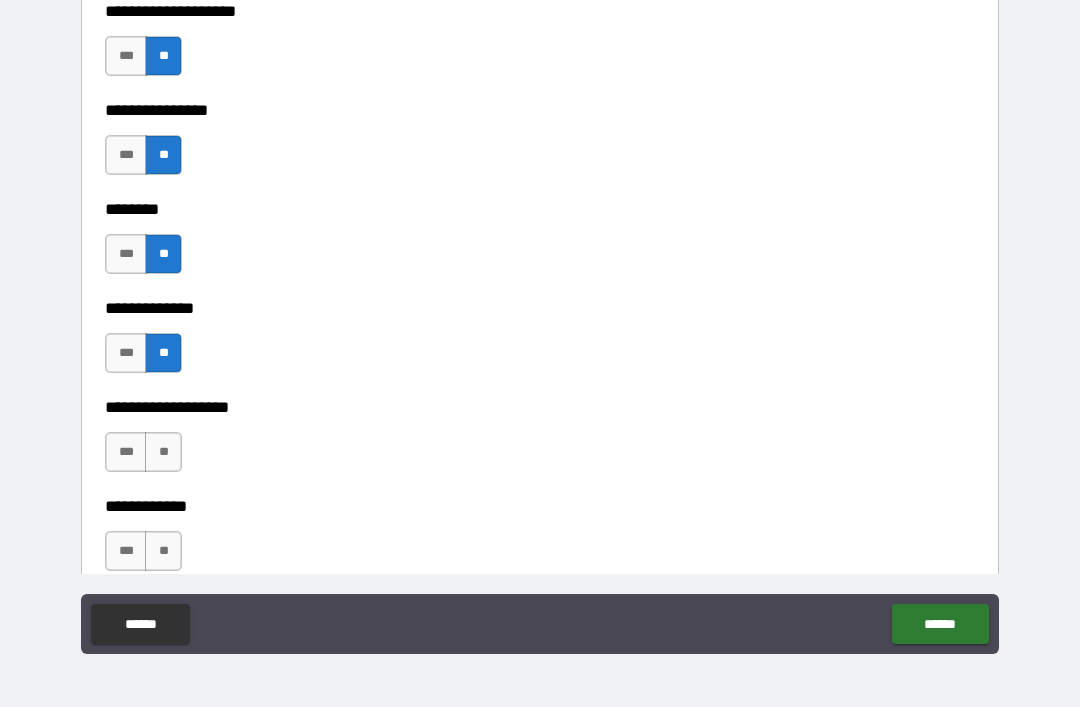 click on "**" at bounding box center [163, 452] 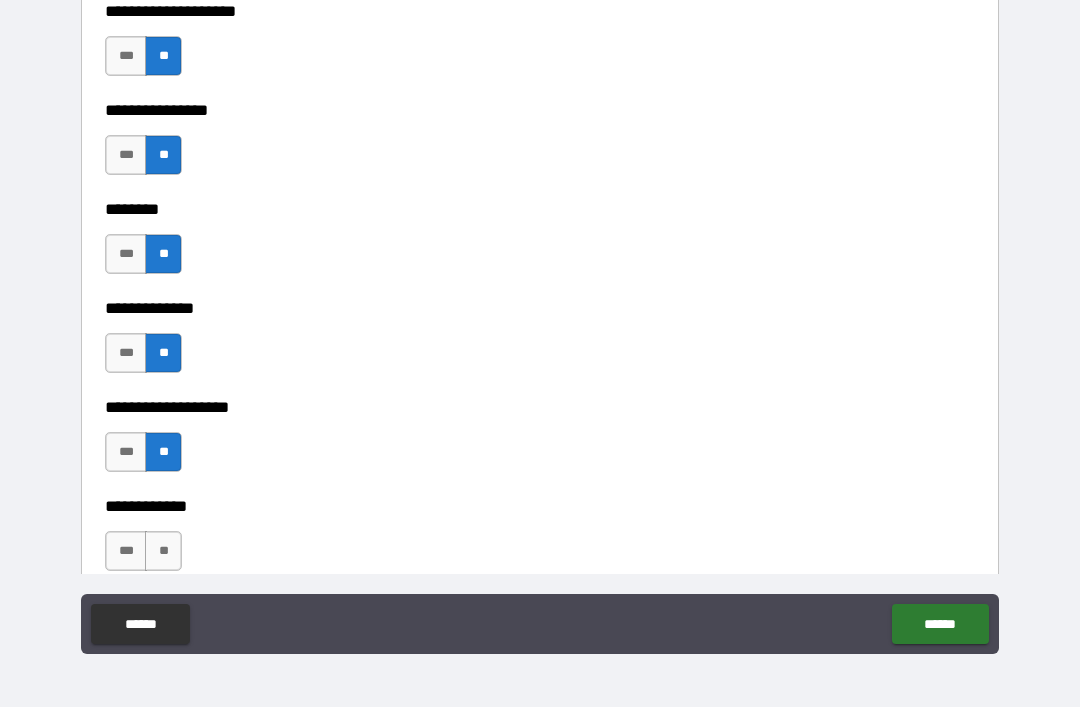 click on "**" at bounding box center [163, 551] 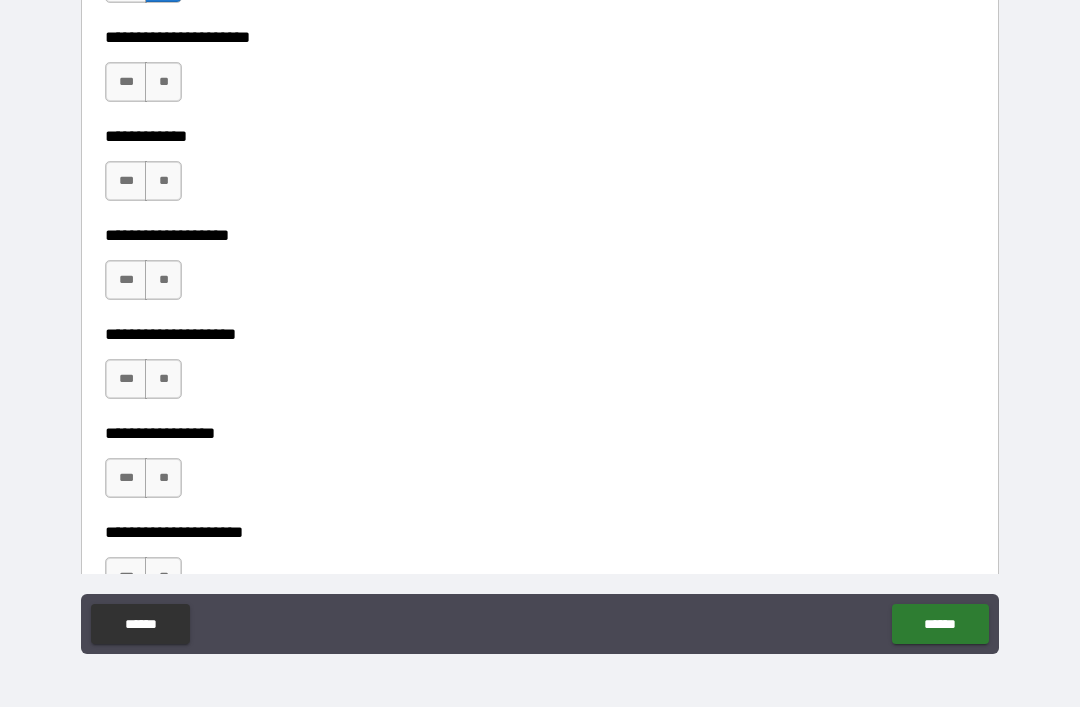 scroll, scrollTop: 8068, scrollLeft: 0, axis: vertical 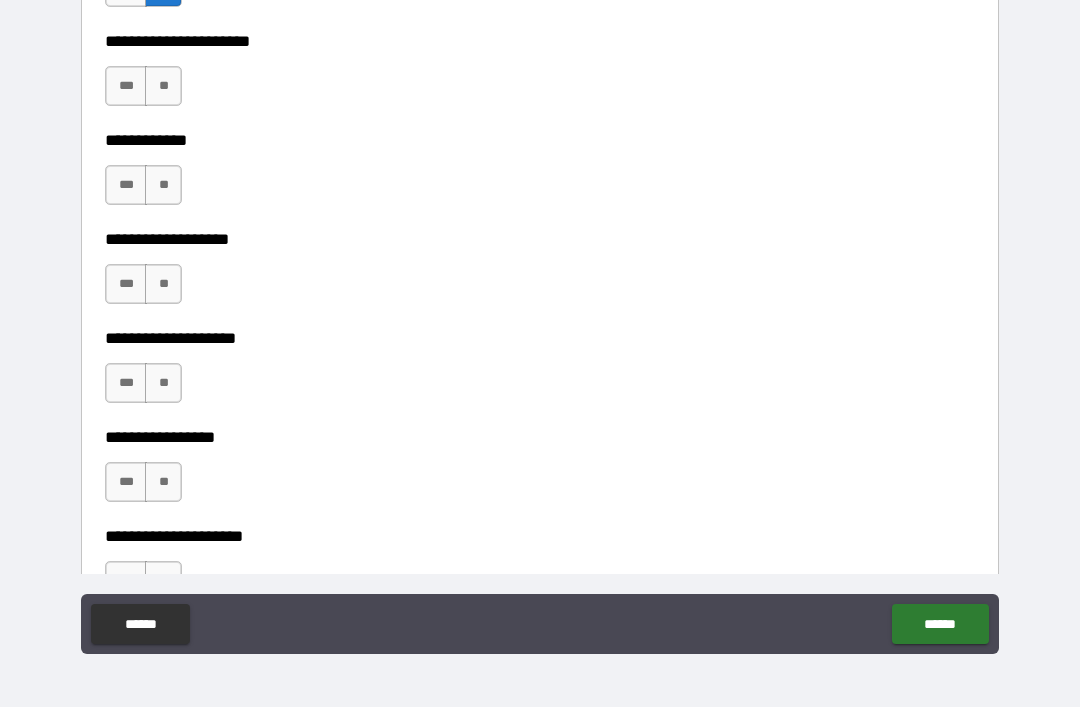 click on "**" at bounding box center [163, 86] 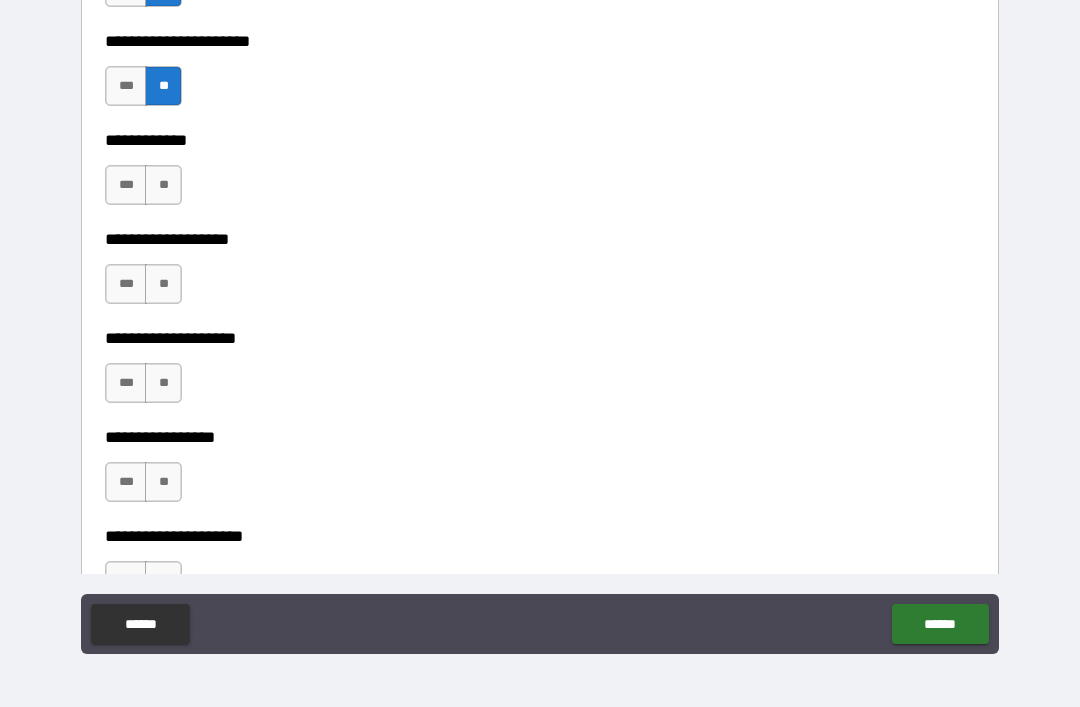 click on "**" at bounding box center (163, 185) 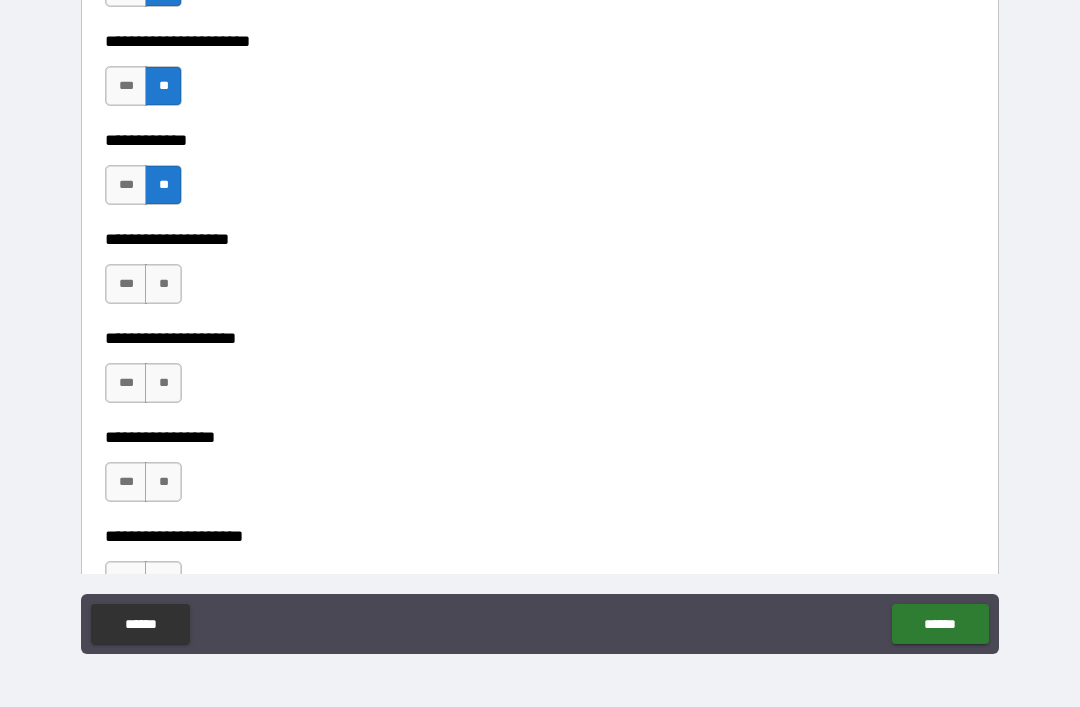 click on "**" at bounding box center (163, 284) 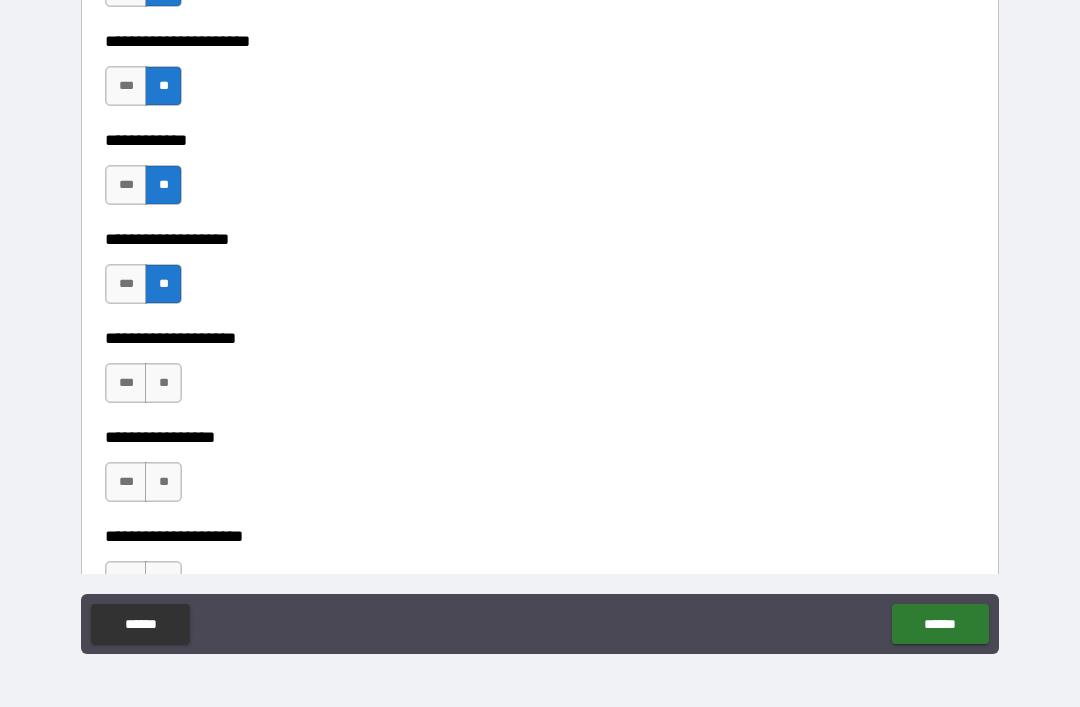 click on "**" at bounding box center (163, 383) 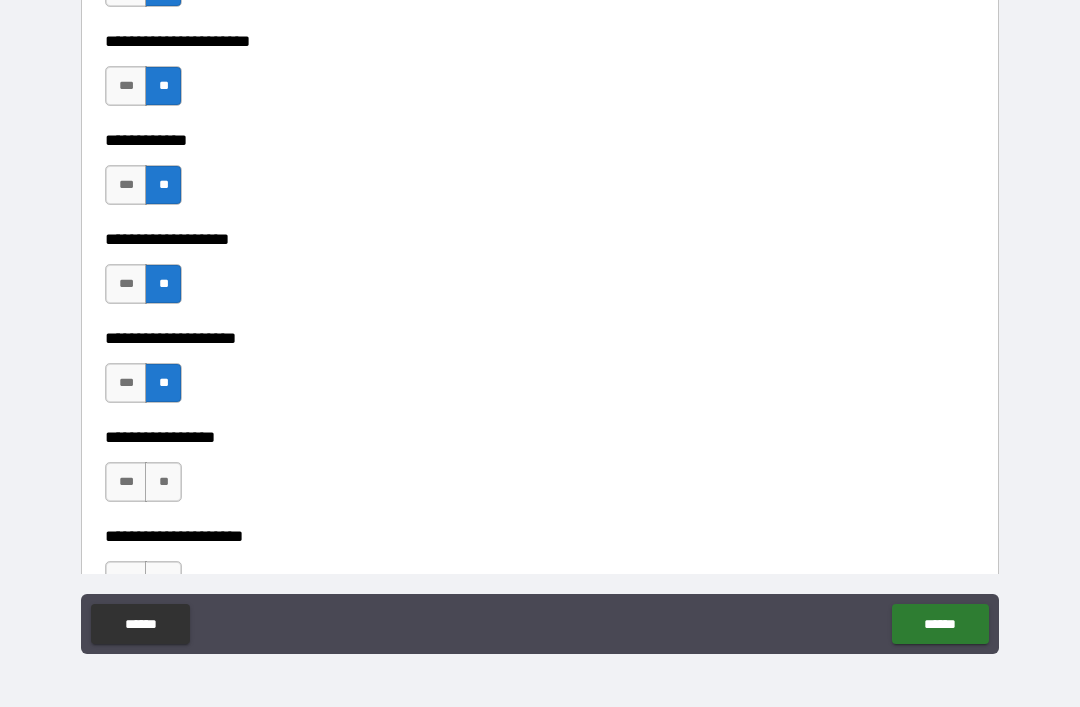 click on "**" at bounding box center [163, 482] 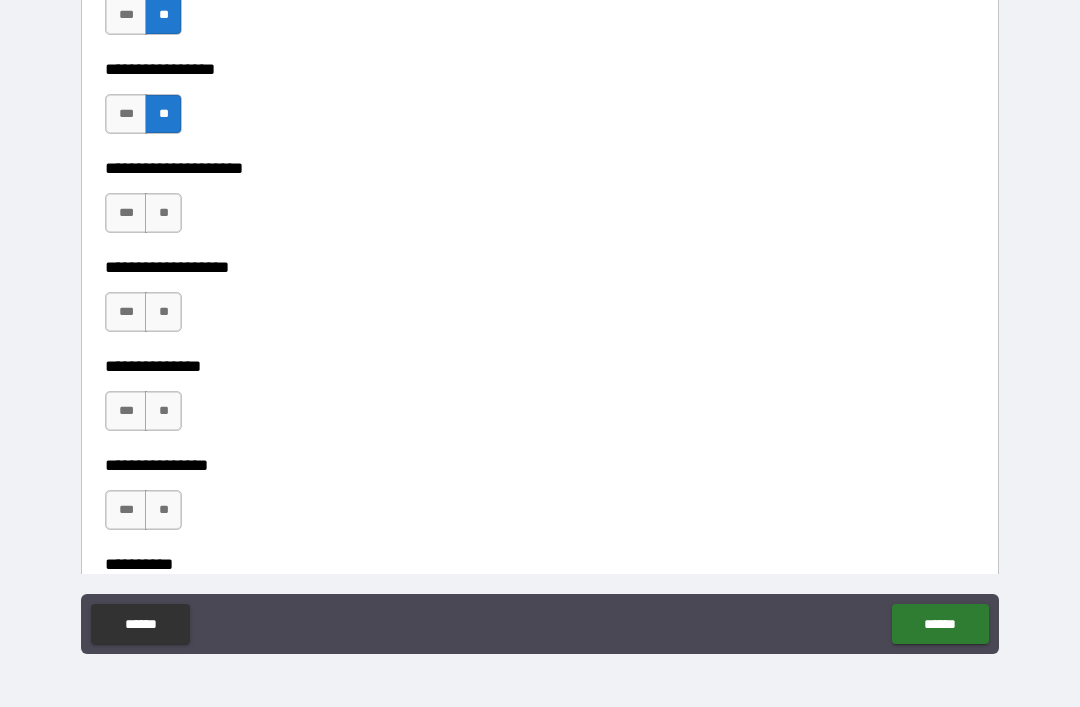 scroll, scrollTop: 8435, scrollLeft: 0, axis: vertical 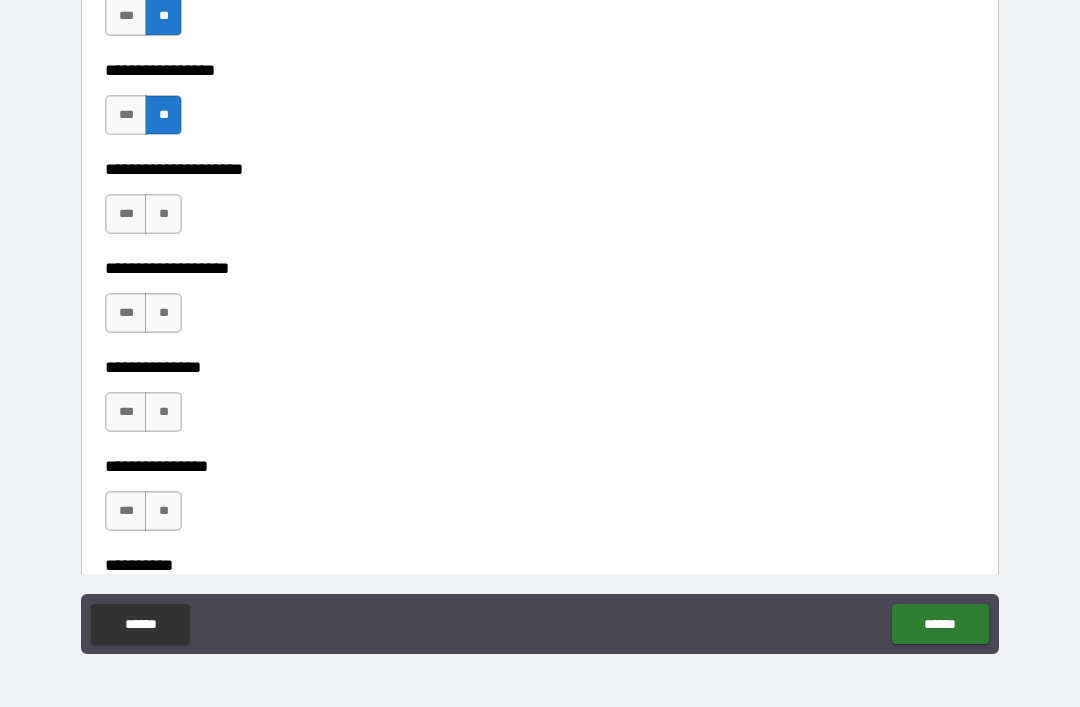 click on "**" at bounding box center (163, 214) 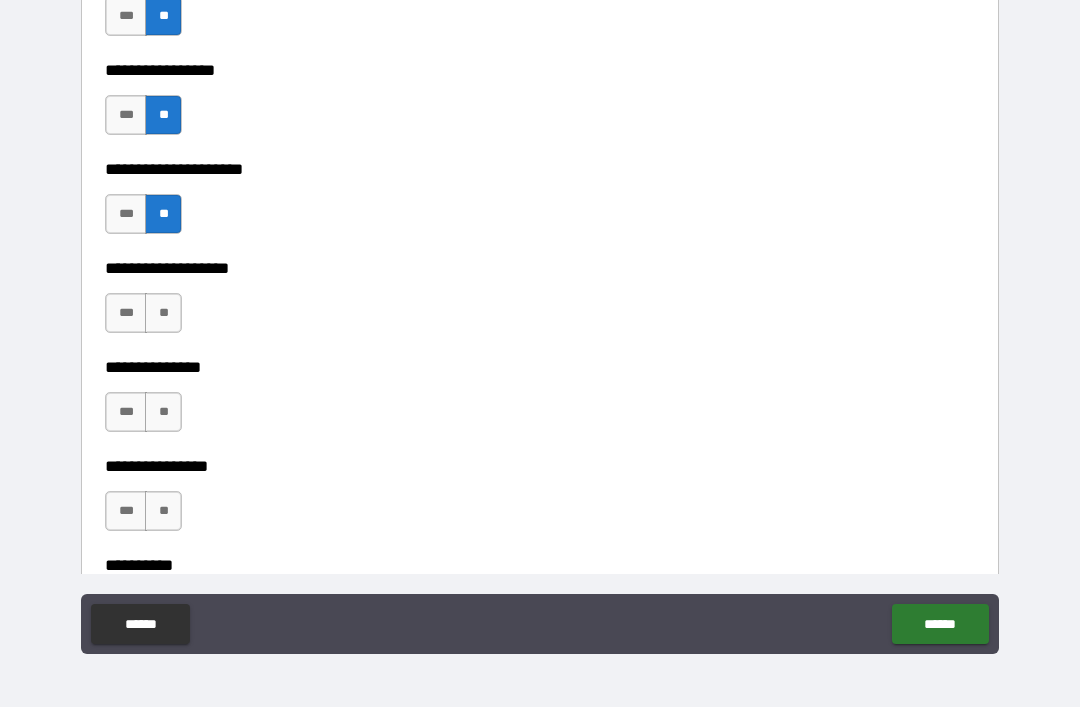 click on "**" at bounding box center (163, 313) 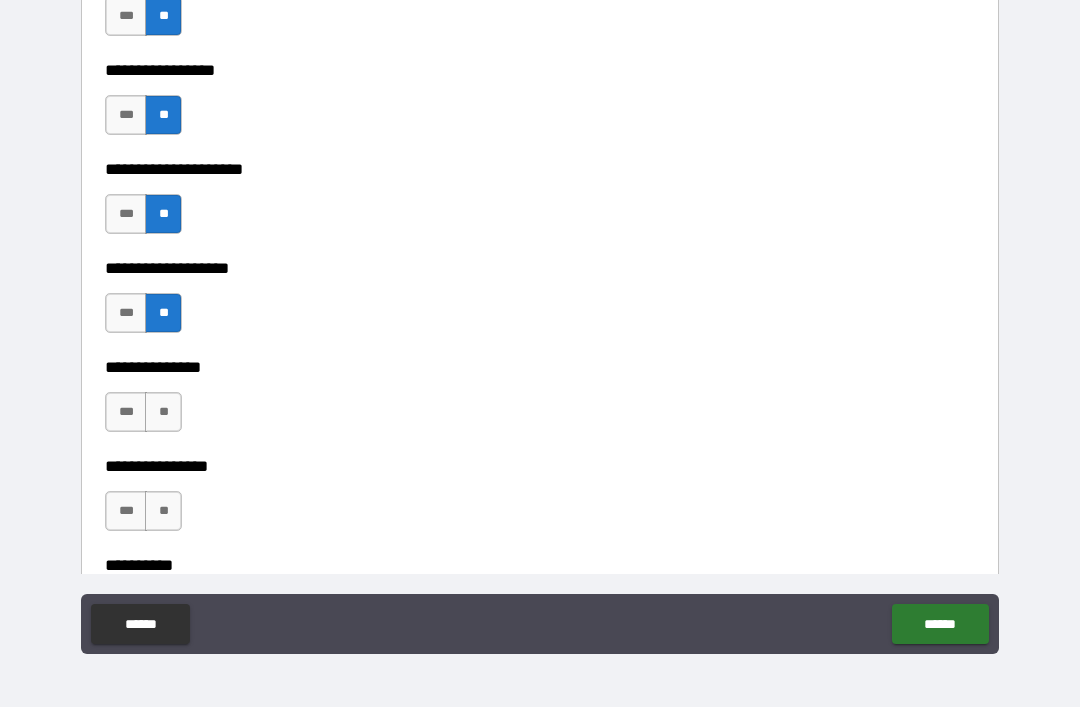 click on "**" at bounding box center (163, 412) 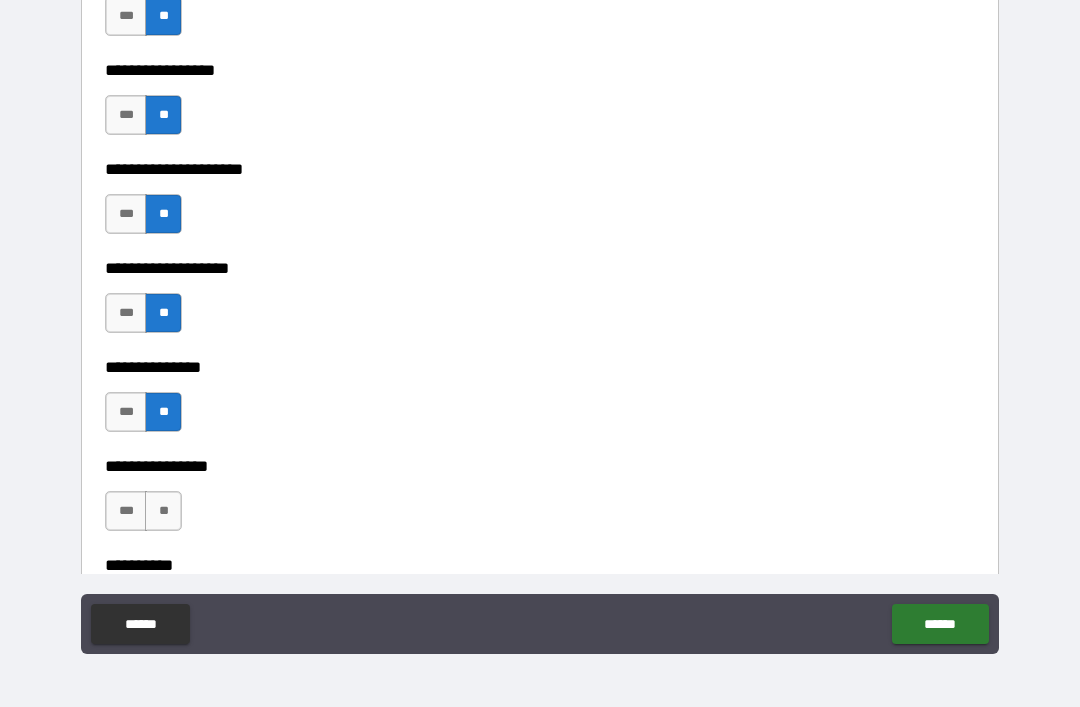 click on "**" at bounding box center [163, 511] 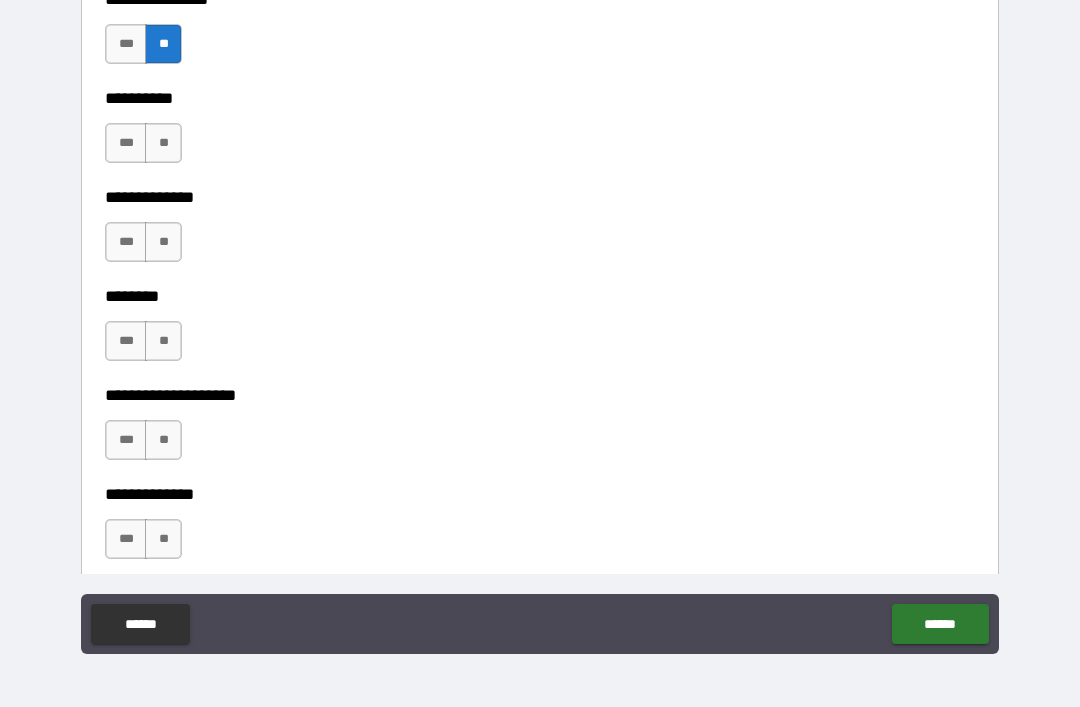 scroll, scrollTop: 8912, scrollLeft: 0, axis: vertical 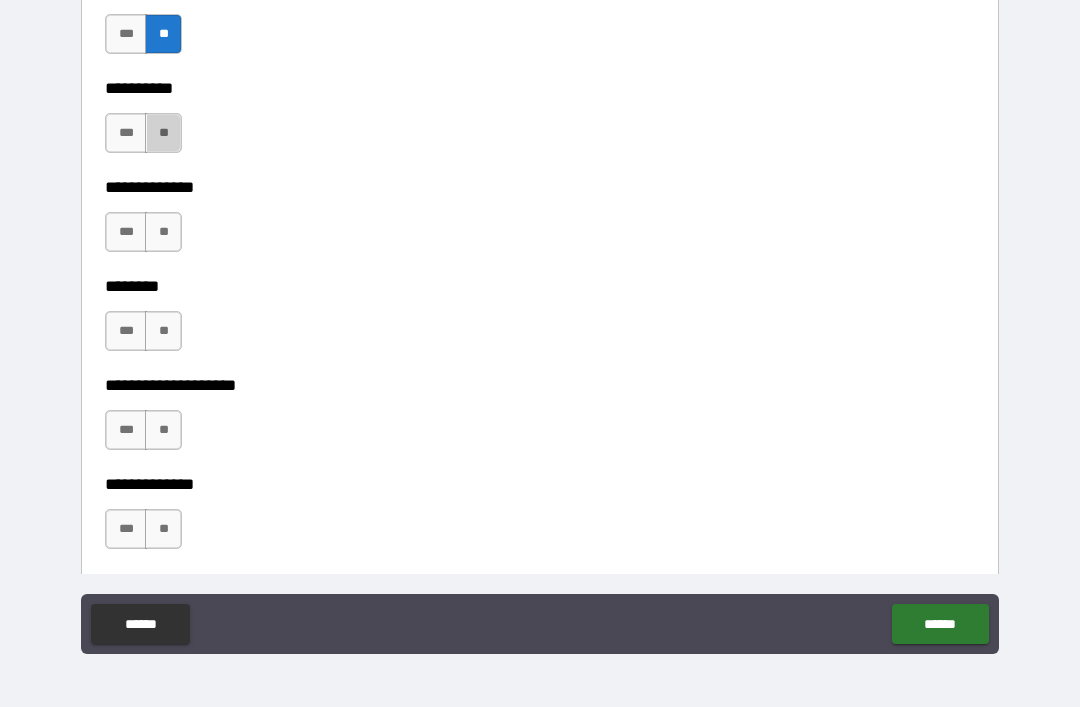 click on "**" at bounding box center [163, 133] 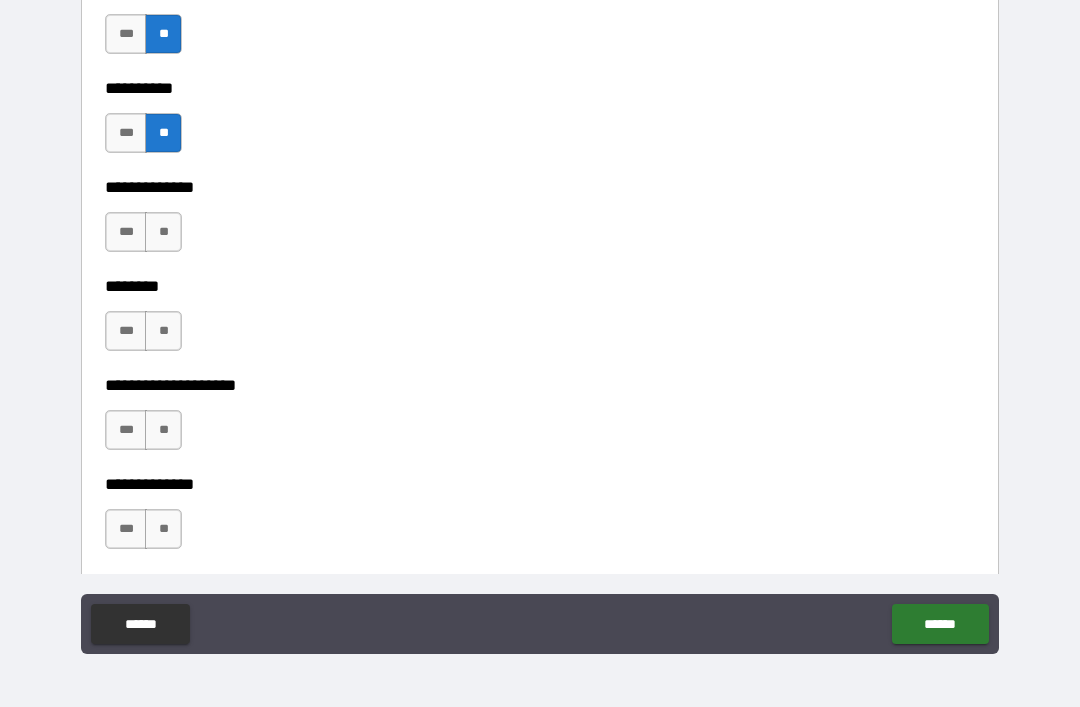 click on "**" at bounding box center (163, 232) 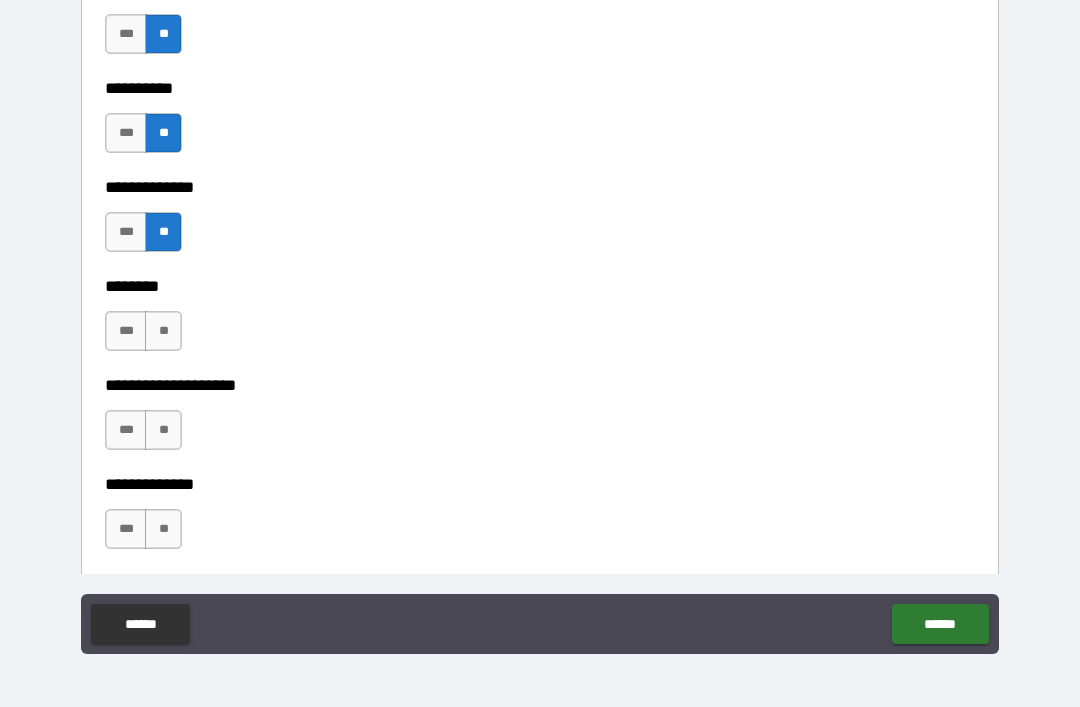 click on "**" at bounding box center (163, 331) 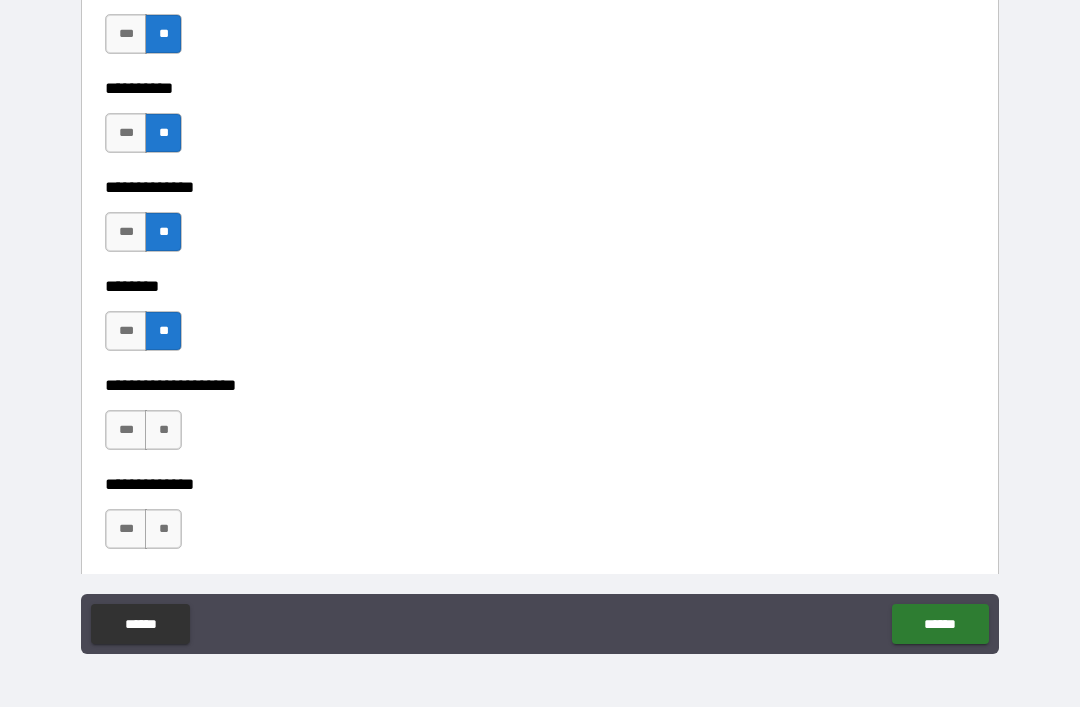 click on "**" at bounding box center [163, 430] 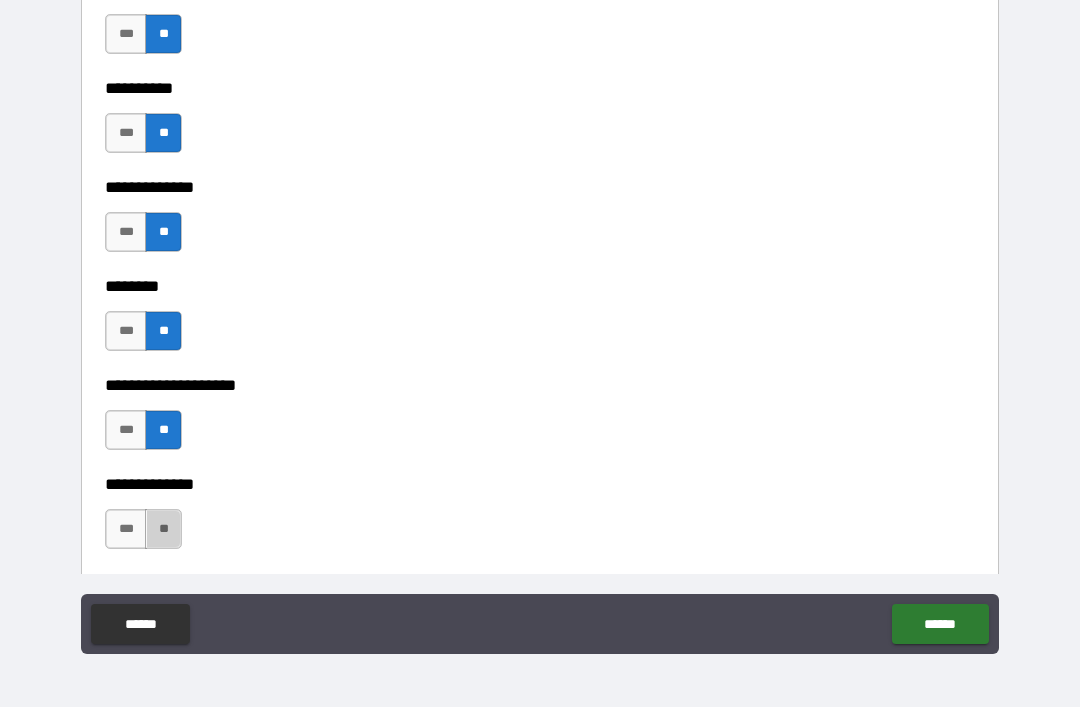 click on "**" at bounding box center [163, 529] 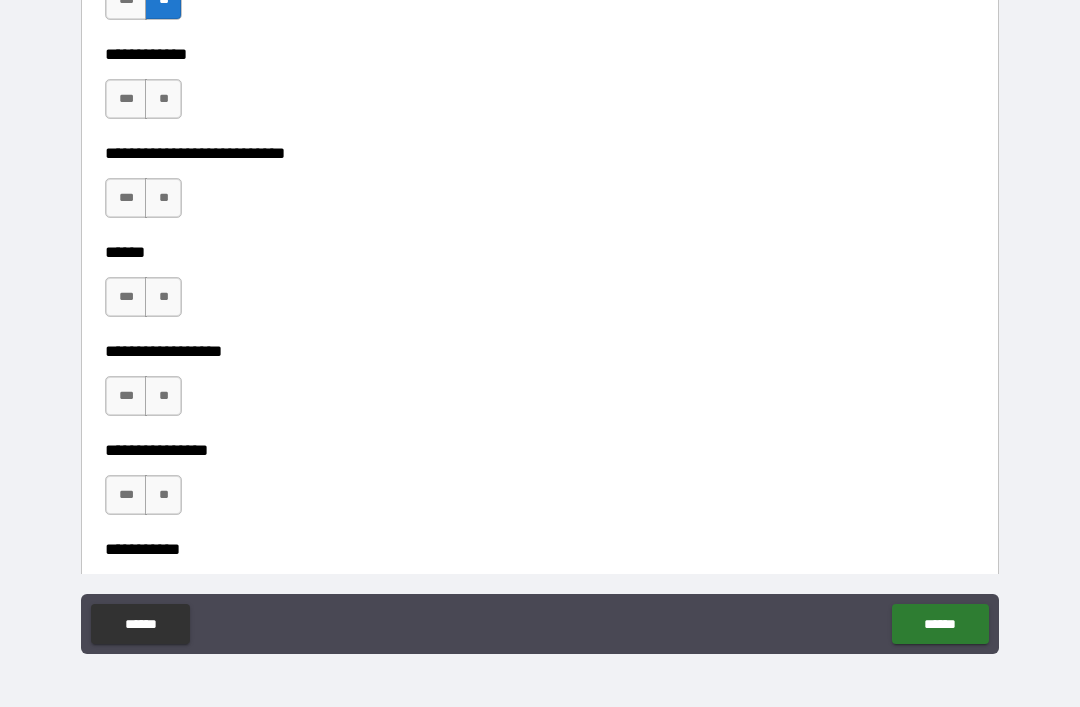 scroll, scrollTop: 9436, scrollLeft: 0, axis: vertical 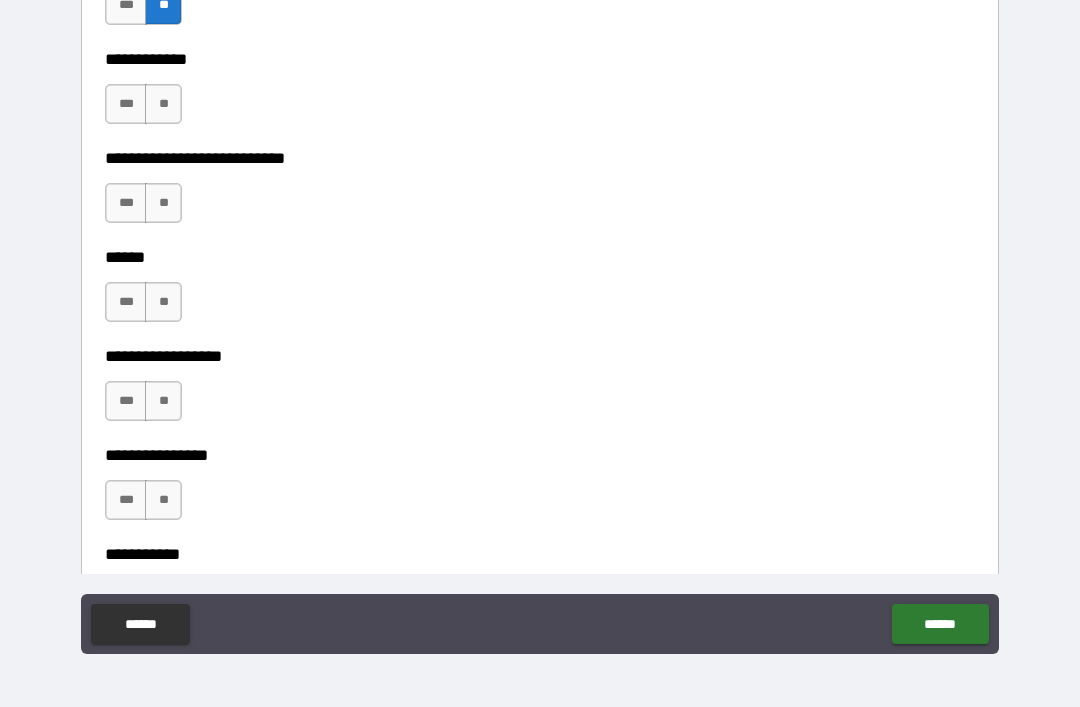 click on "**********" at bounding box center [540, 144] 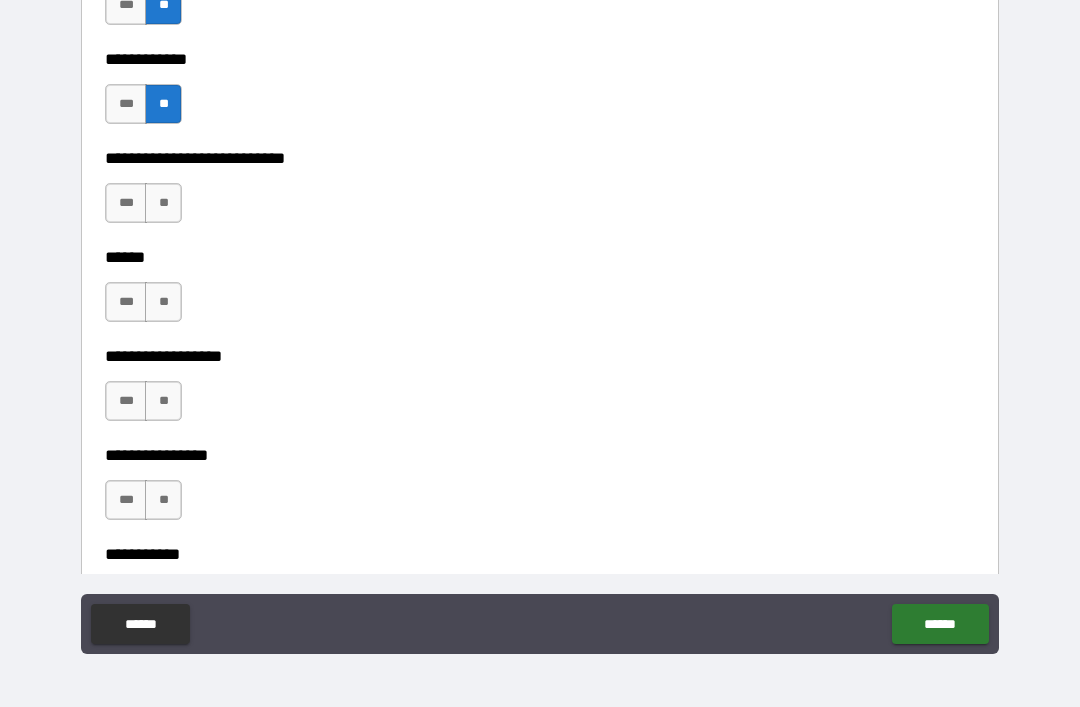 click on "**" at bounding box center (163, 203) 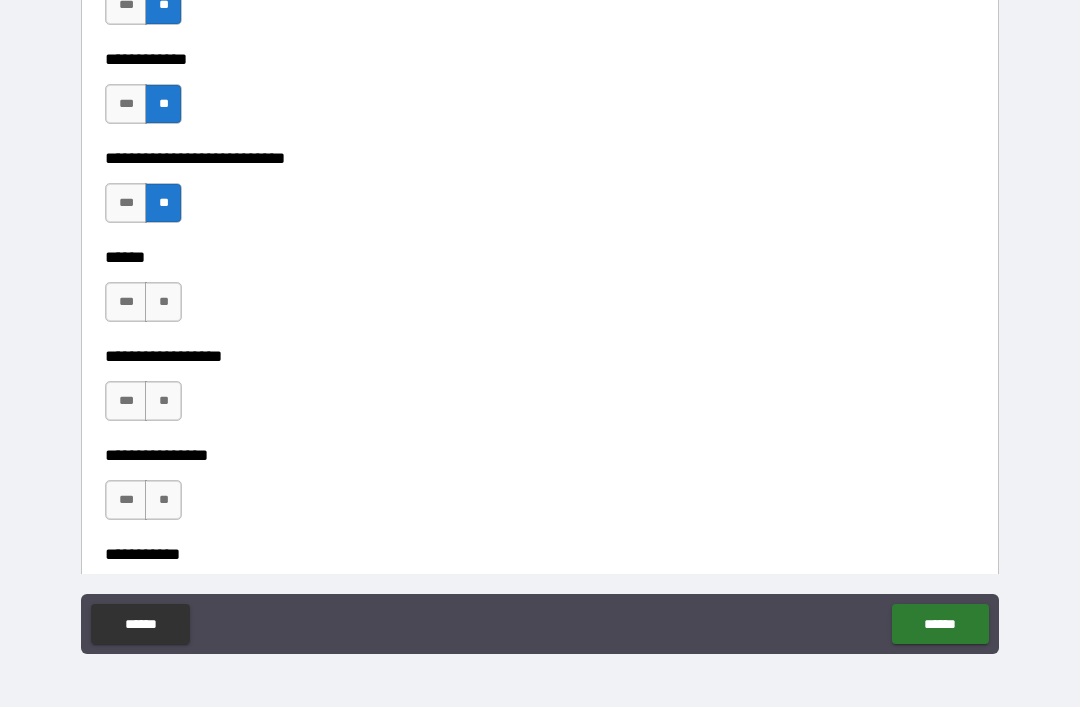 click on "**" at bounding box center [163, 302] 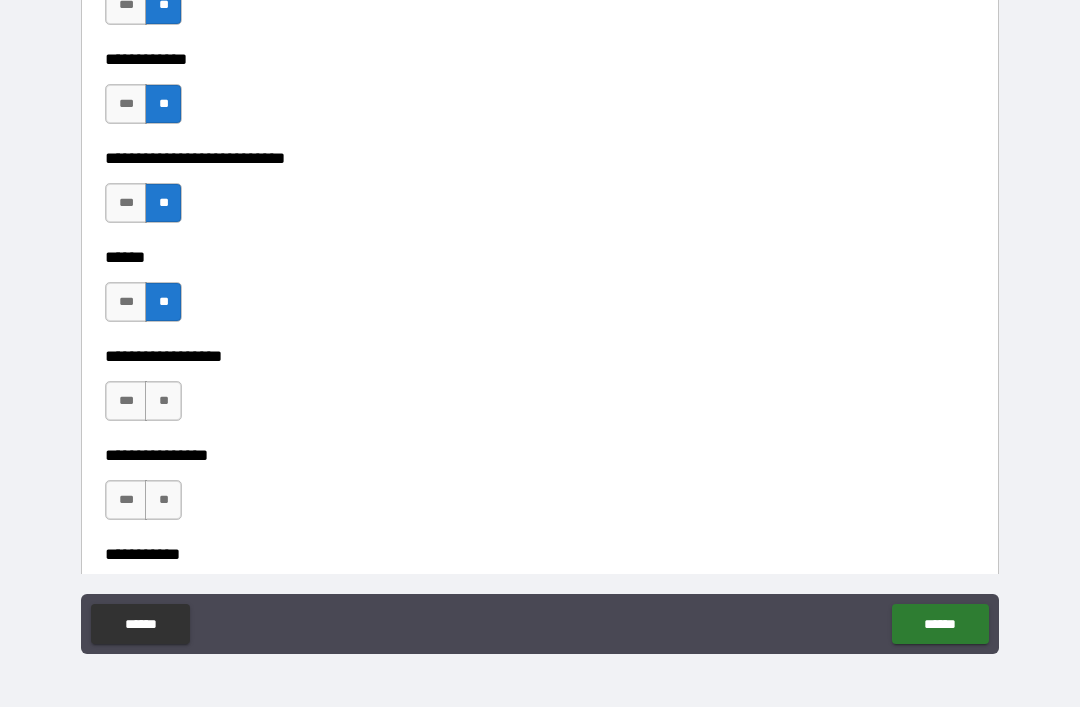 click on "**" at bounding box center (163, 401) 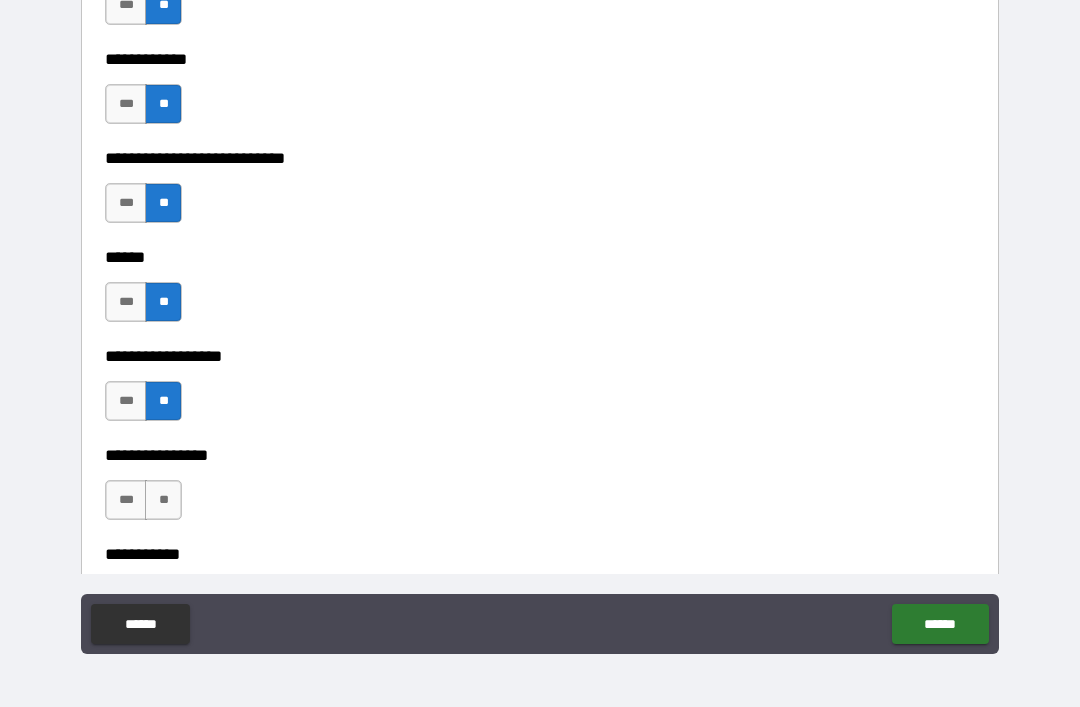 scroll, scrollTop: 9435, scrollLeft: 0, axis: vertical 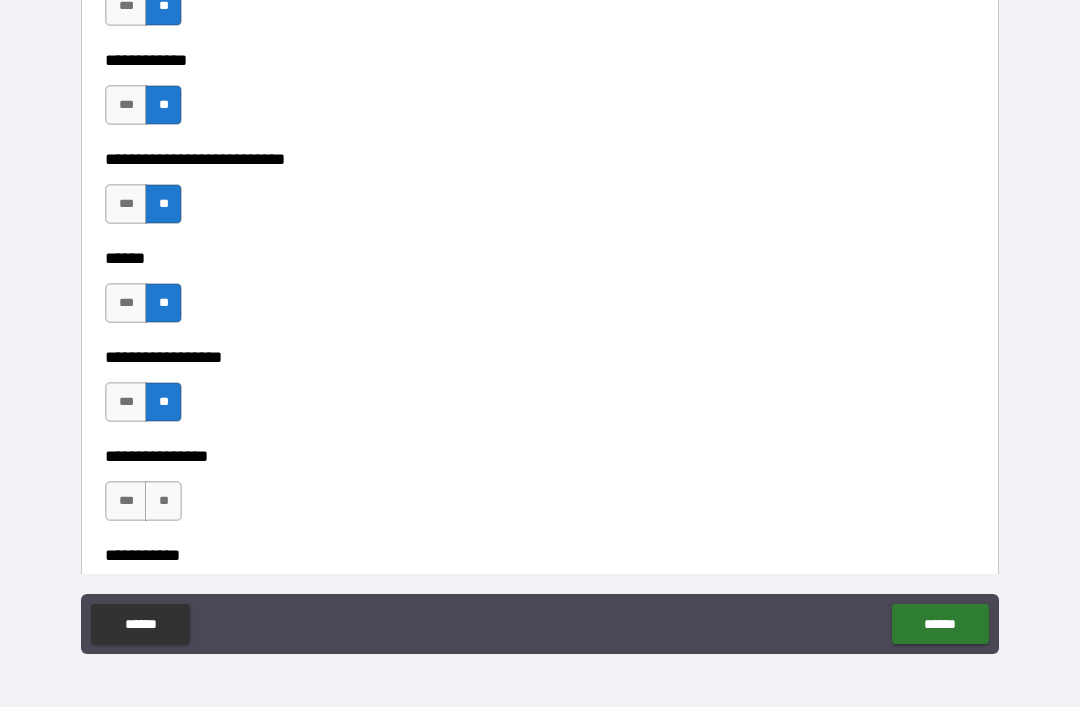 click on "***" at bounding box center (126, 501) 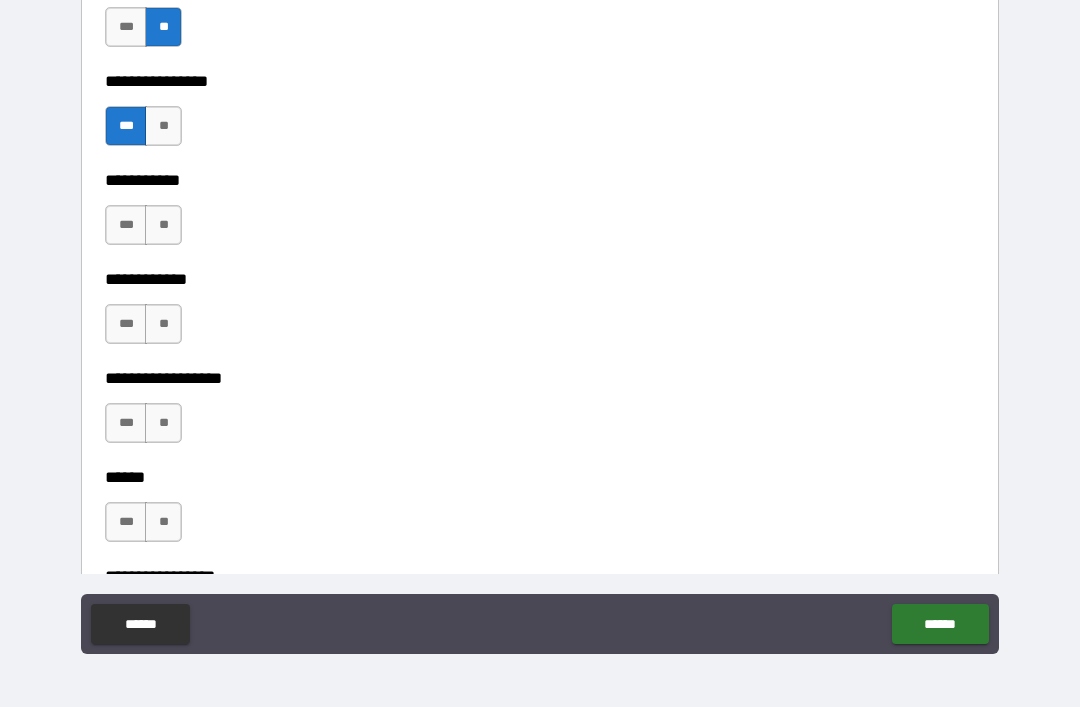 scroll, scrollTop: 9830, scrollLeft: 0, axis: vertical 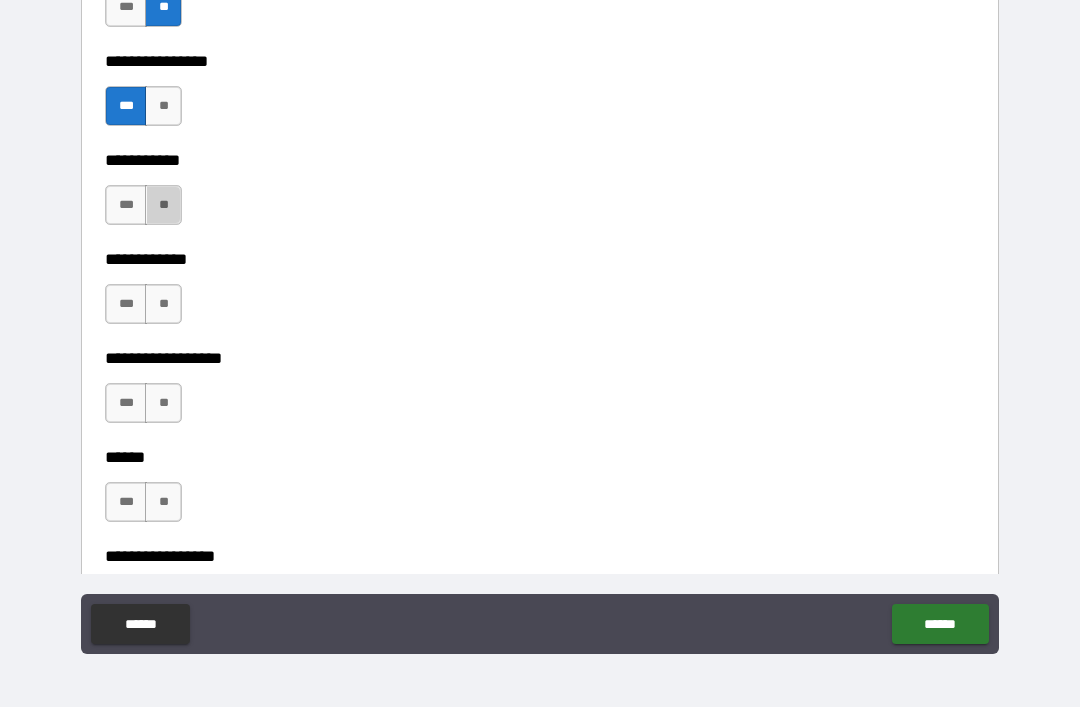 click on "**" at bounding box center (163, 205) 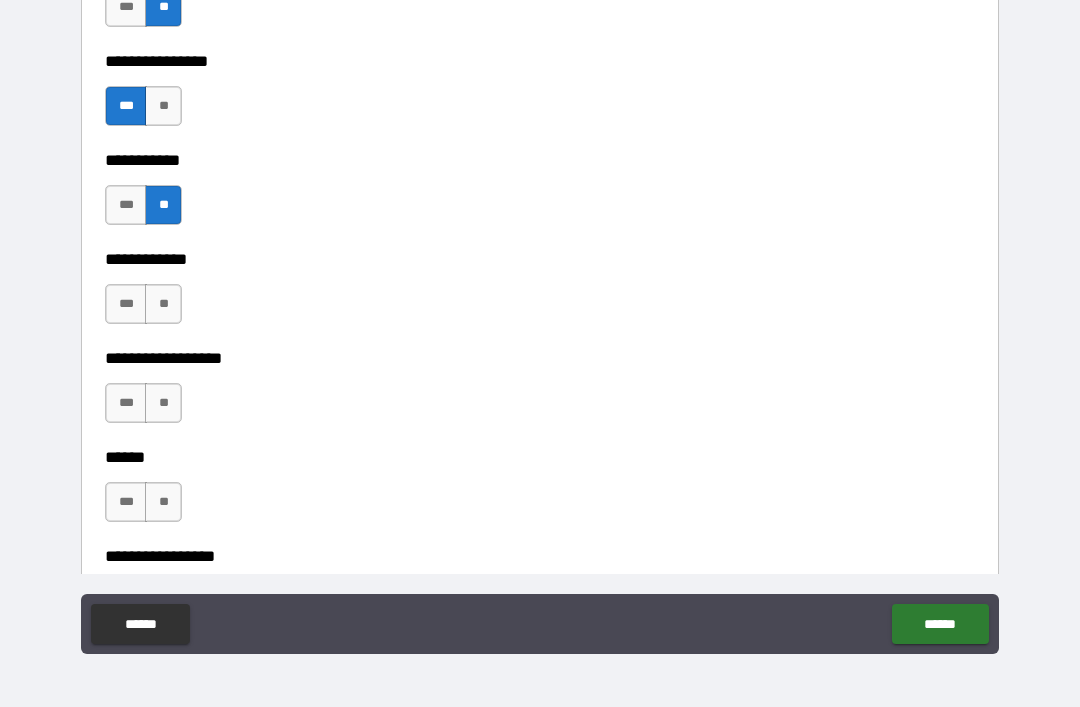 click on "**" at bounding box center (163, 304) 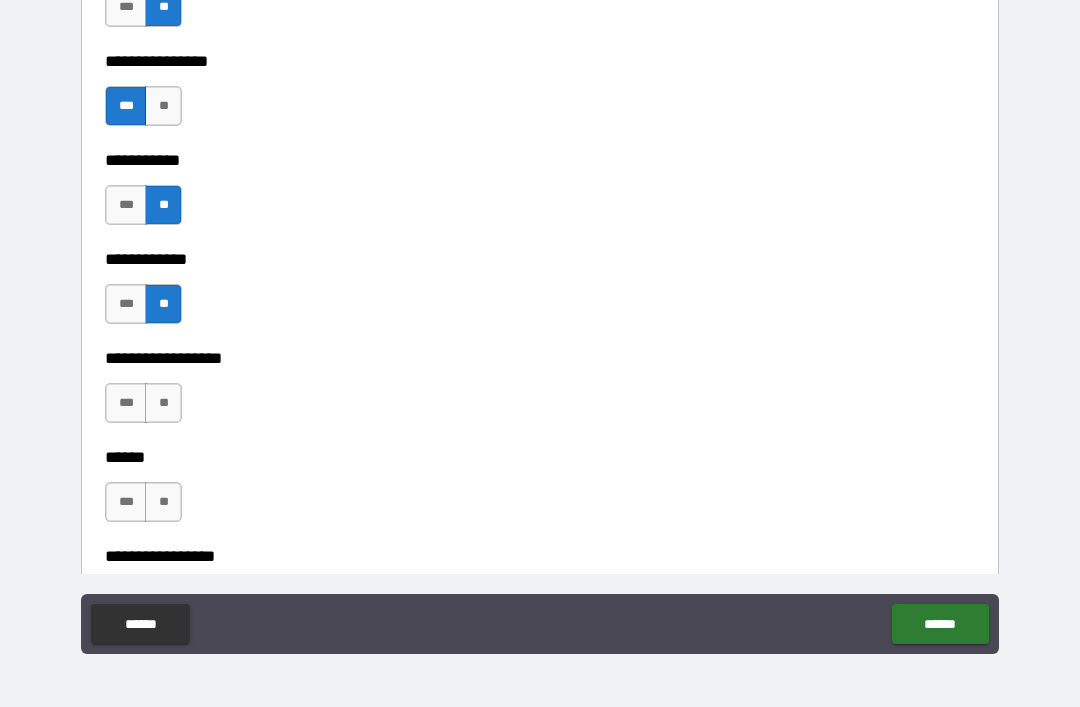 click on "**" at bounding box center [163, 403] 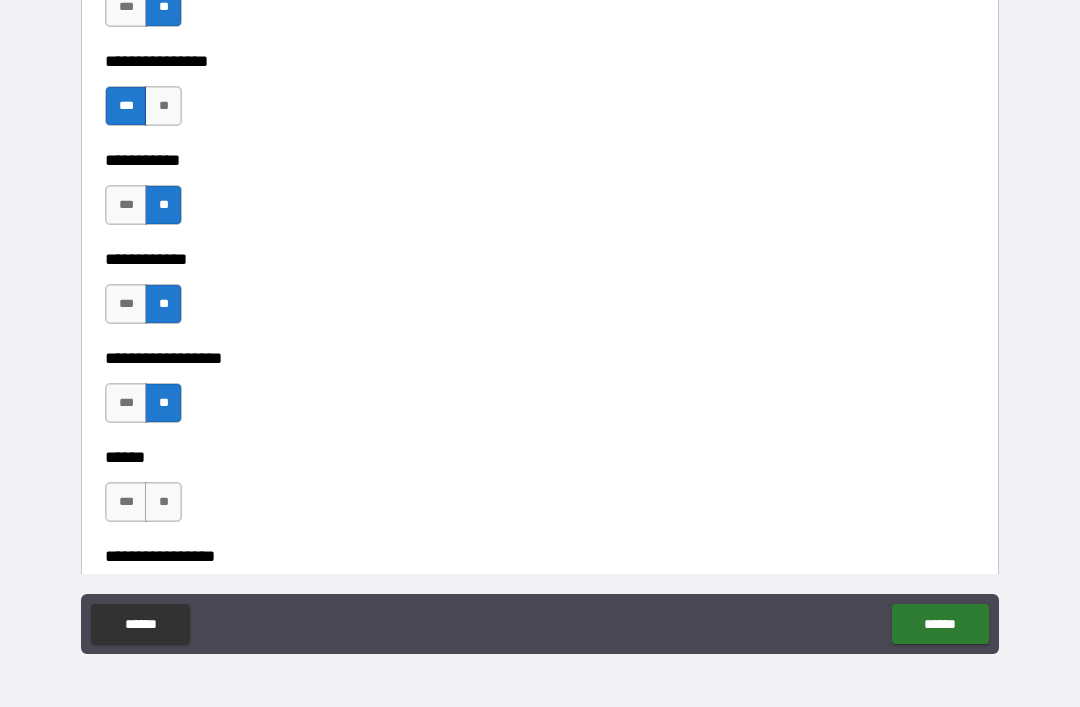 click on "**" at bounding box center [163, 502] 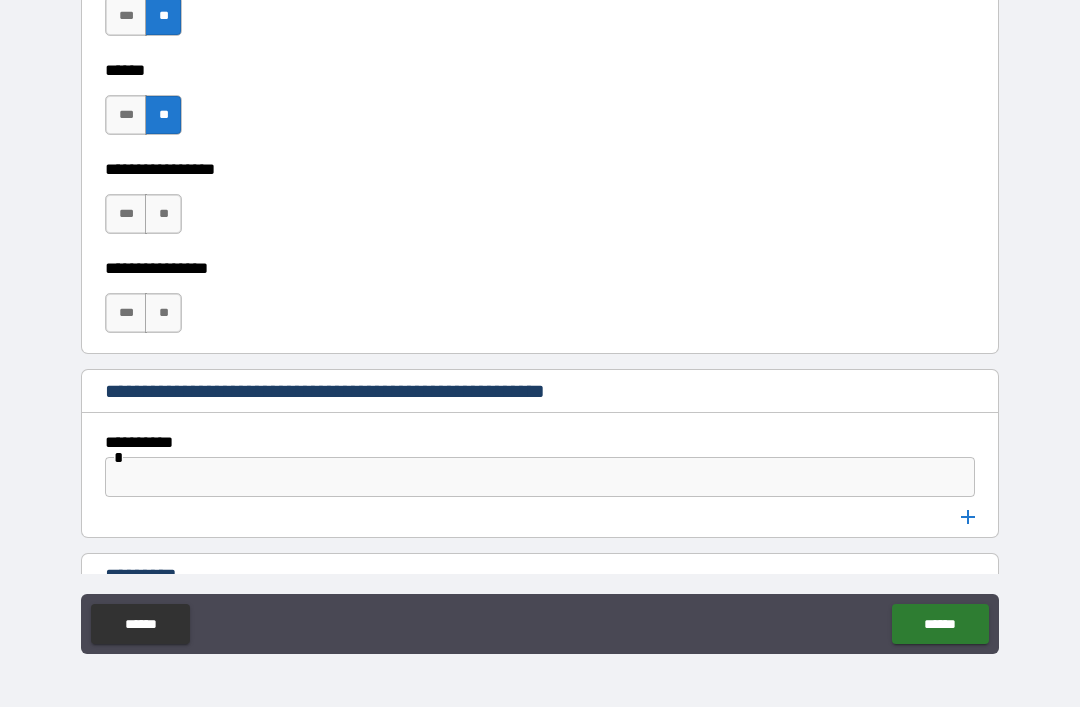 scroll, scrollTop: 10209, scrollLeft: 0, axis: vertical 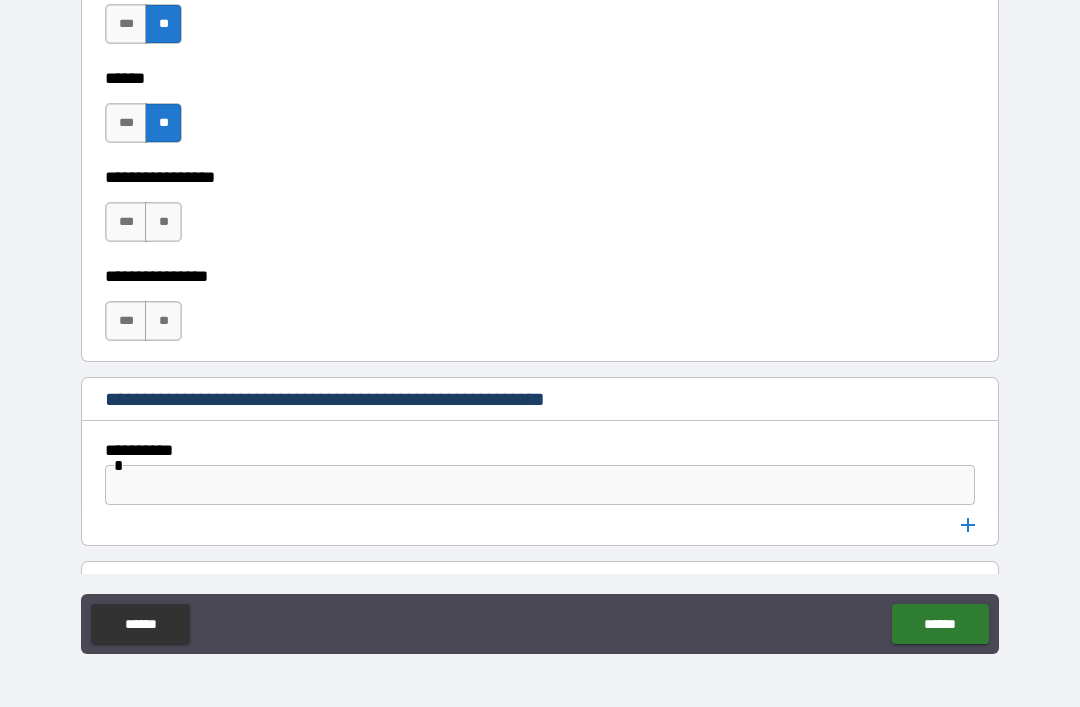 click on "**" at bounding box center (163, 222) 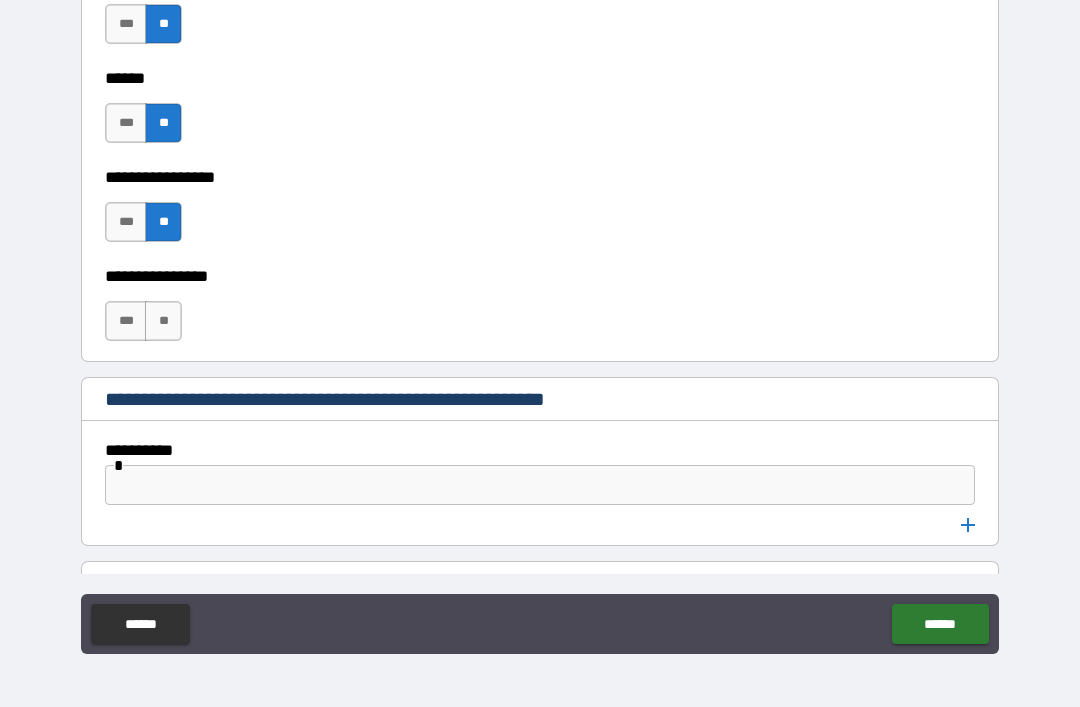 click on "**" at bounding box center [163, 321] 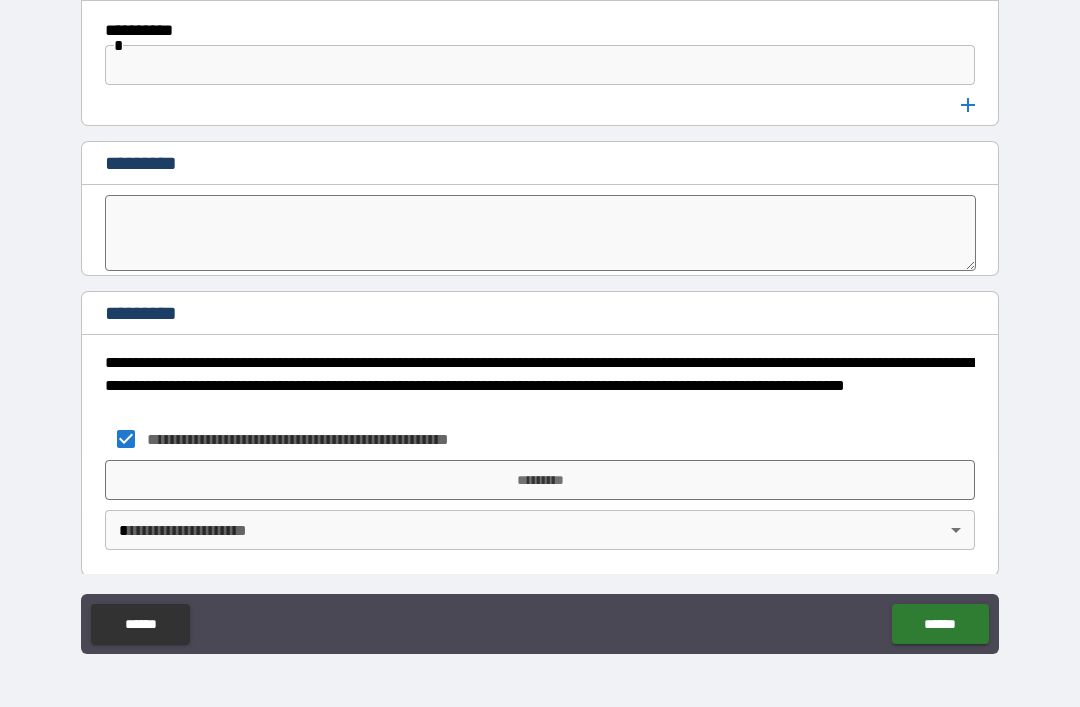 scroll, scrollTop: 10625, scrollLeft: 0, axis: vertical 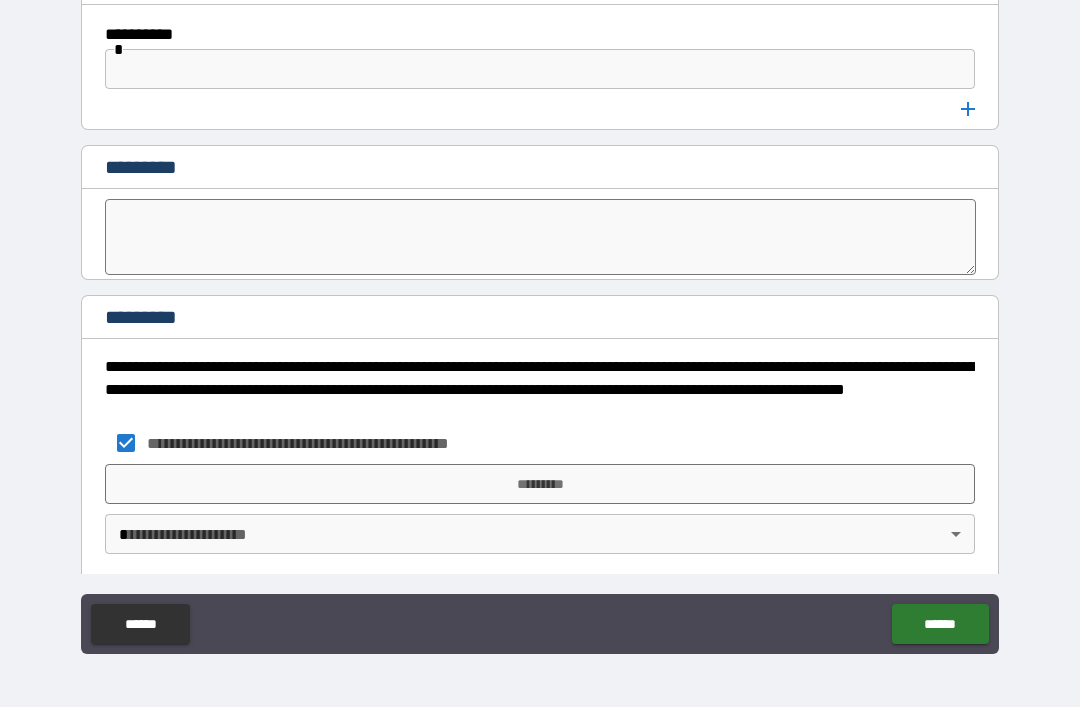 click on "*********" at bounding box center [540, 484] 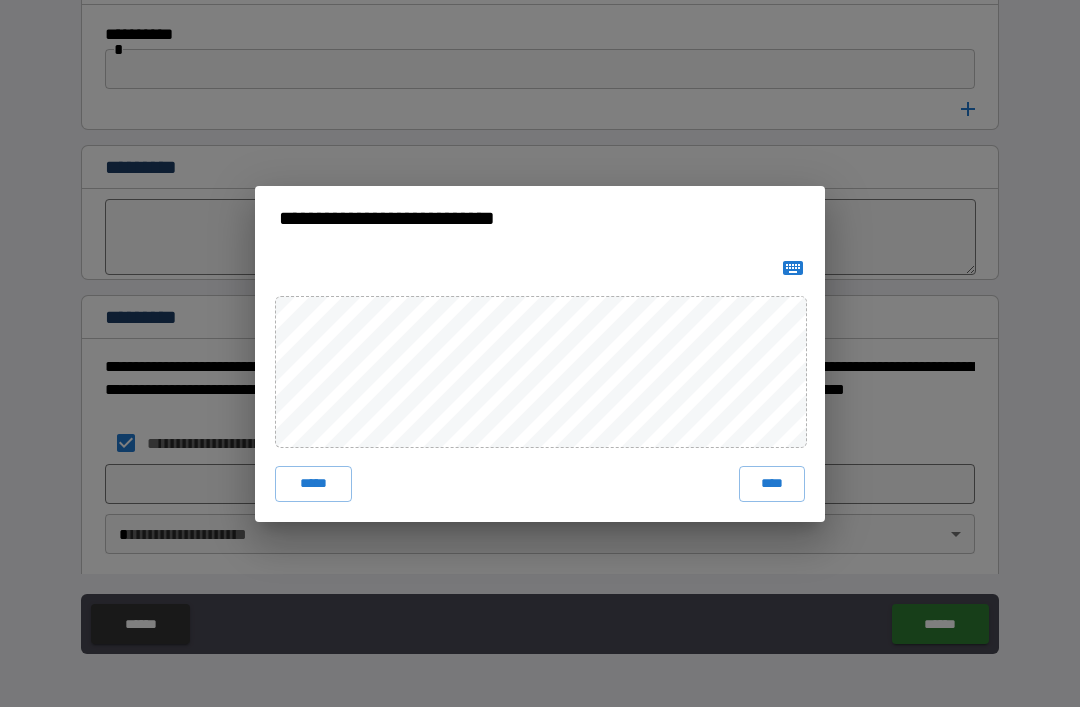 click on "***** ****" at bounding box center [540, 484] 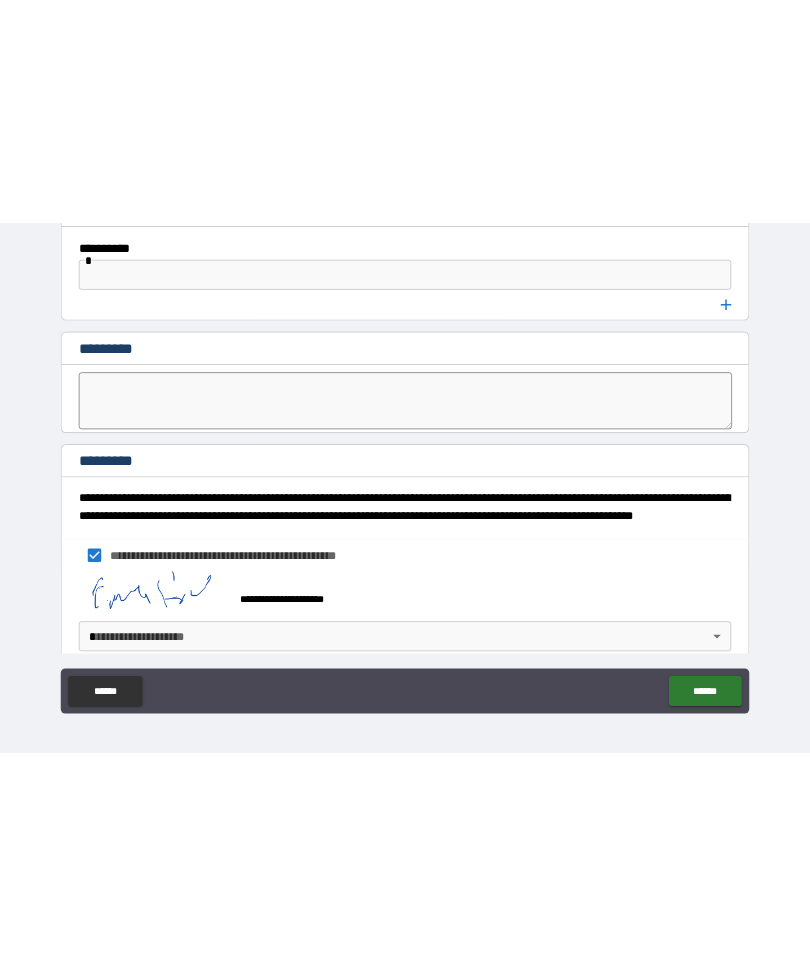 scroll, scrollTop: 0, scrollLeft: 0, axis: both 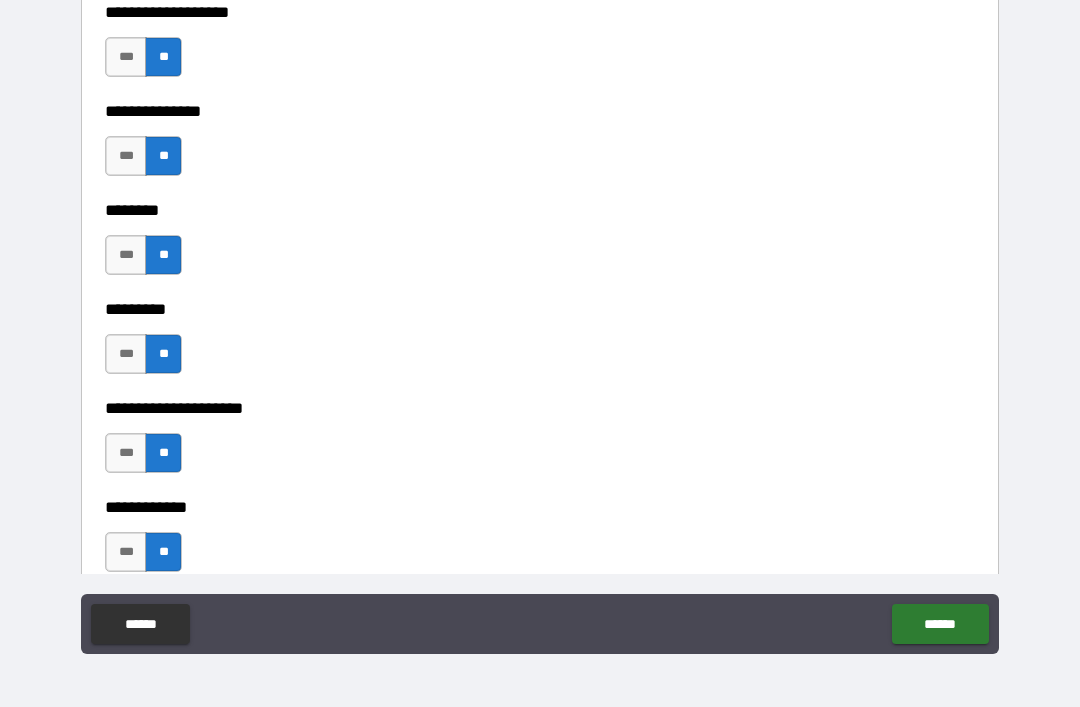 click on "******" at bounding box center (940, 624) 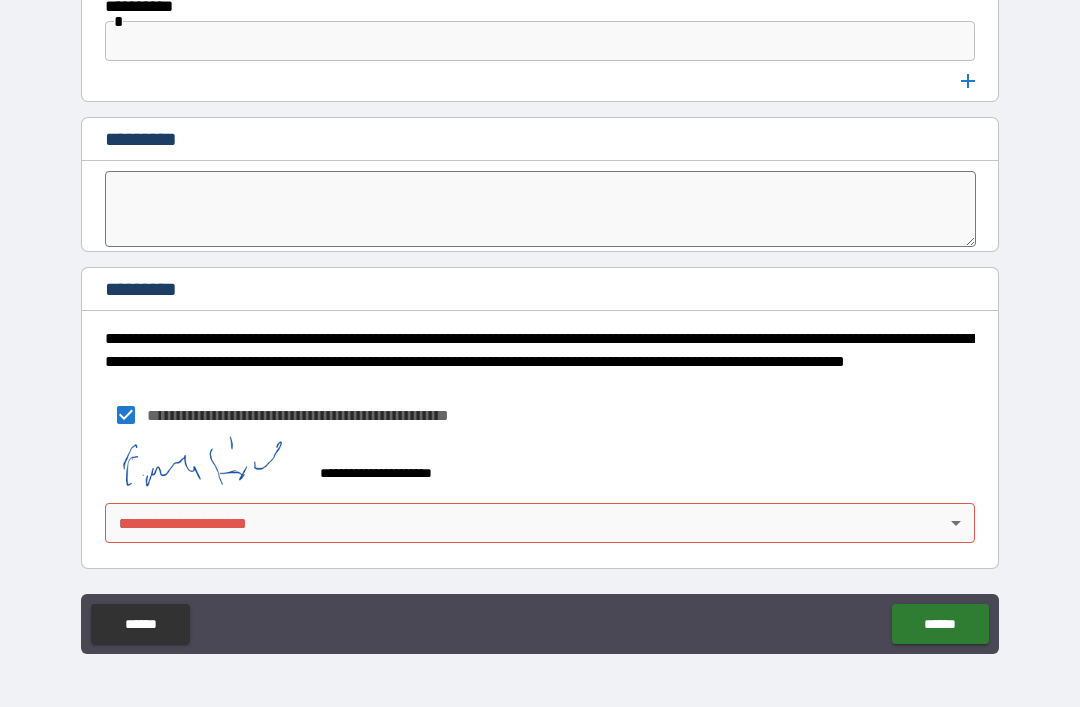 scroll, scrollTop: 10653, scrollLeft: 0, axis: vertical 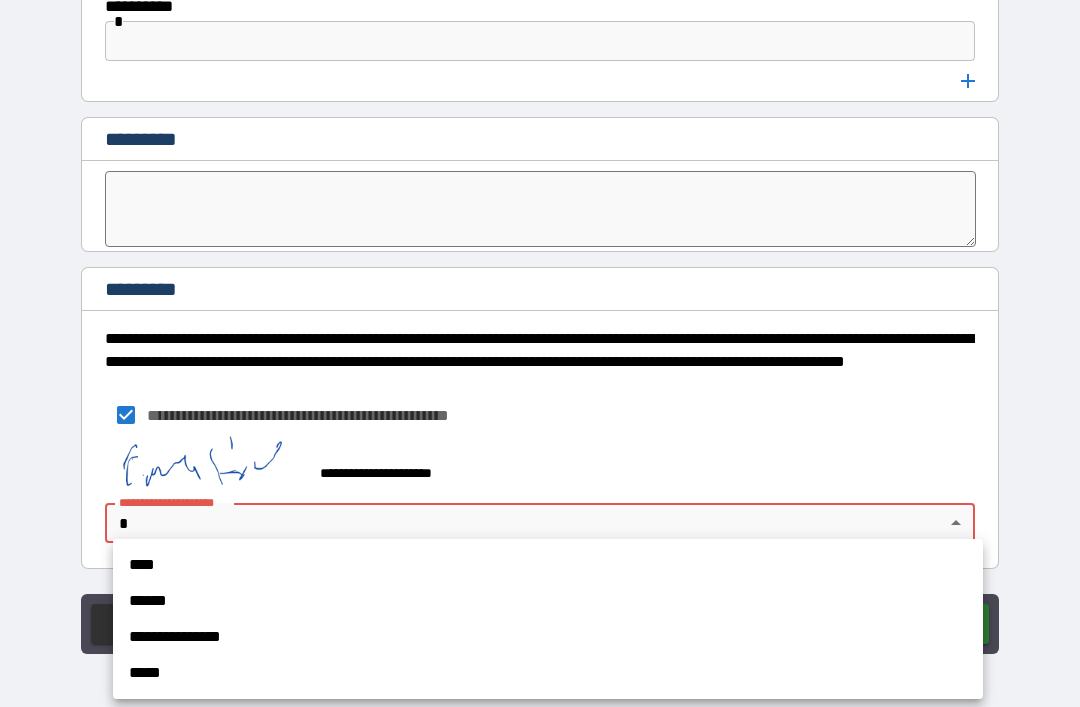 click on "****" at bounding box center [548, 565] 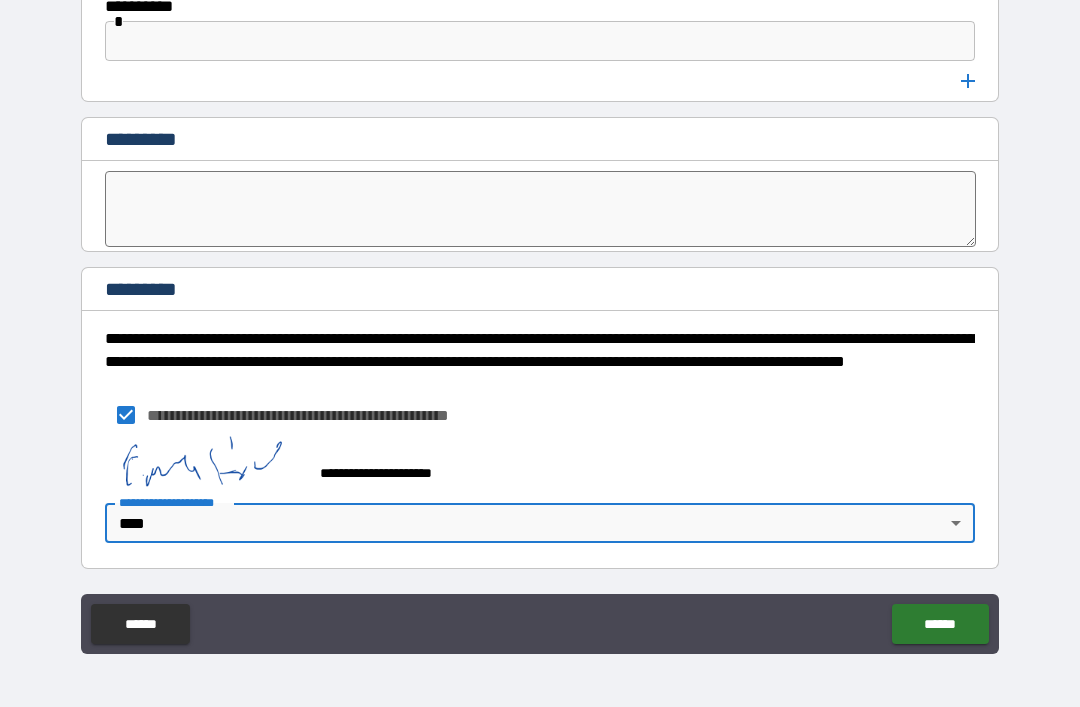 click on "******" at bounding box center (940, 624) 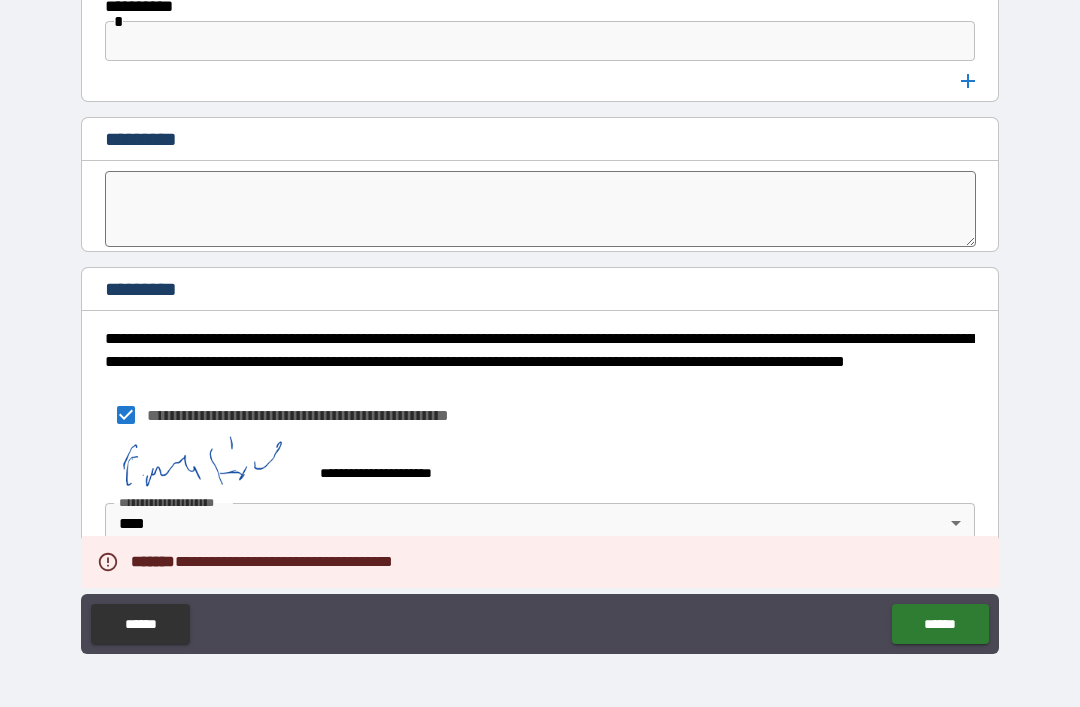 click on "******" at bounding box center (940, 624) 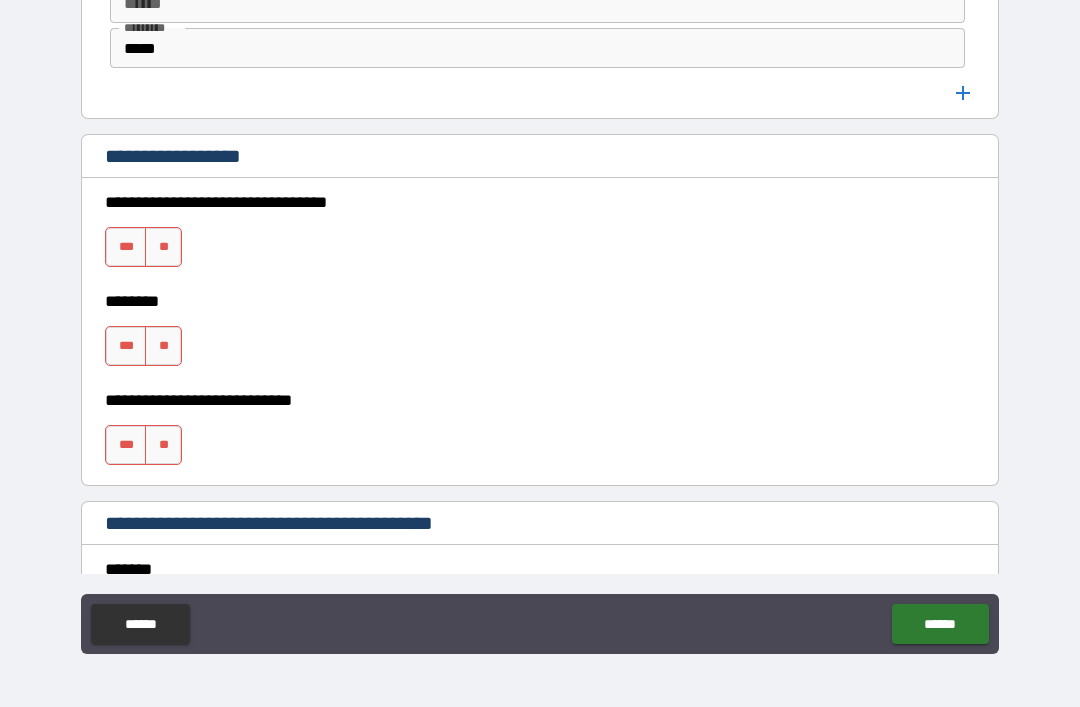 scroll, scrollTop: 1301, scrollLeft: 0, axis: vertical 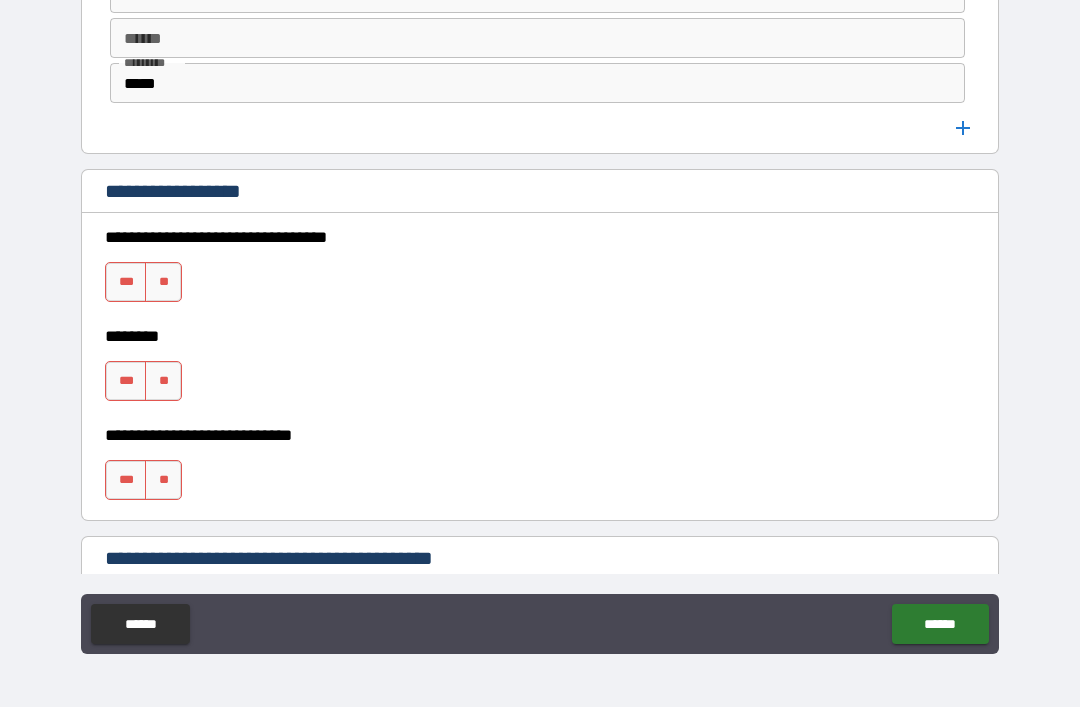click on "**" at bounding box center (163, 282) 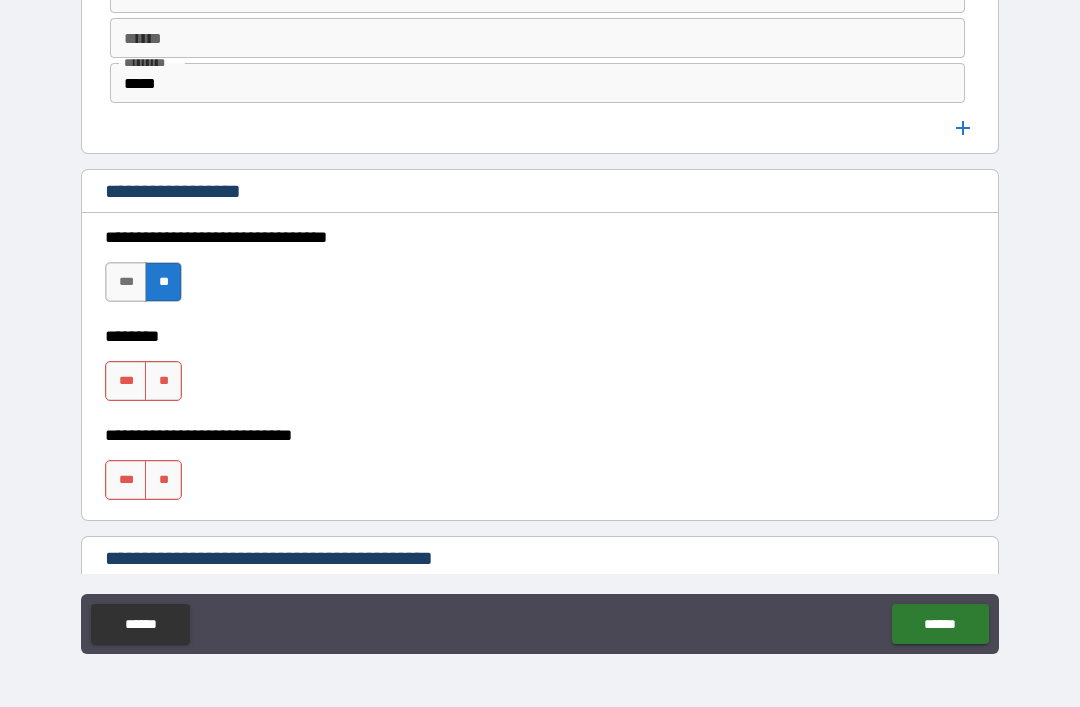 click on "**" at bounding box center [163, 381] 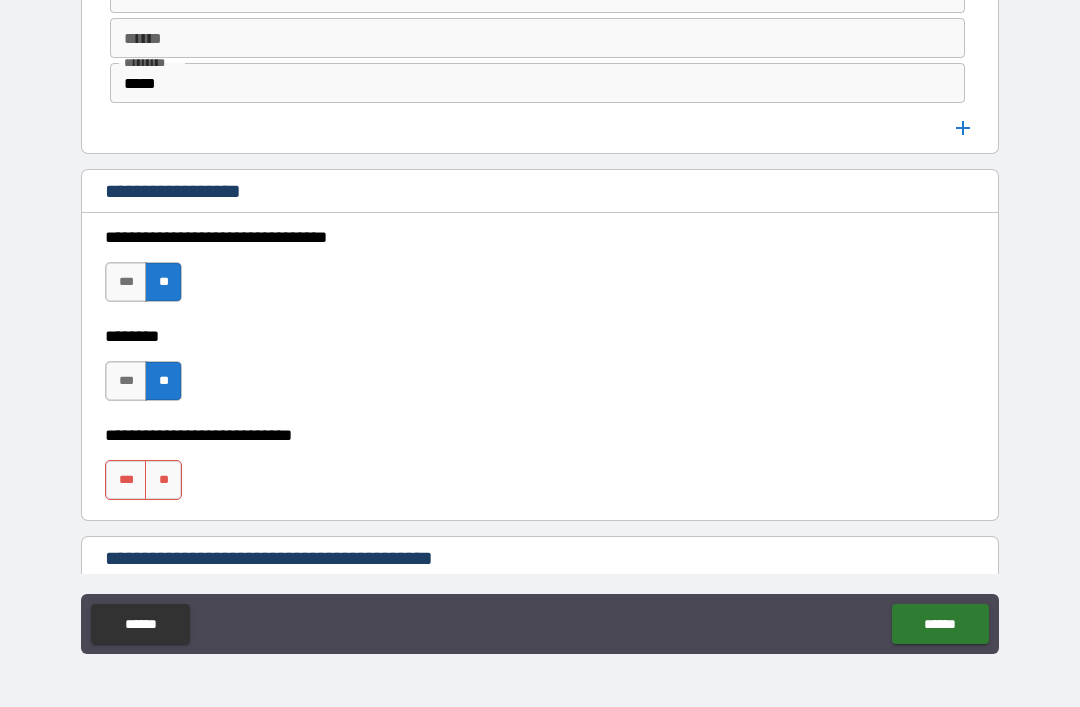 click on "**" at bounding box center [163, 480] 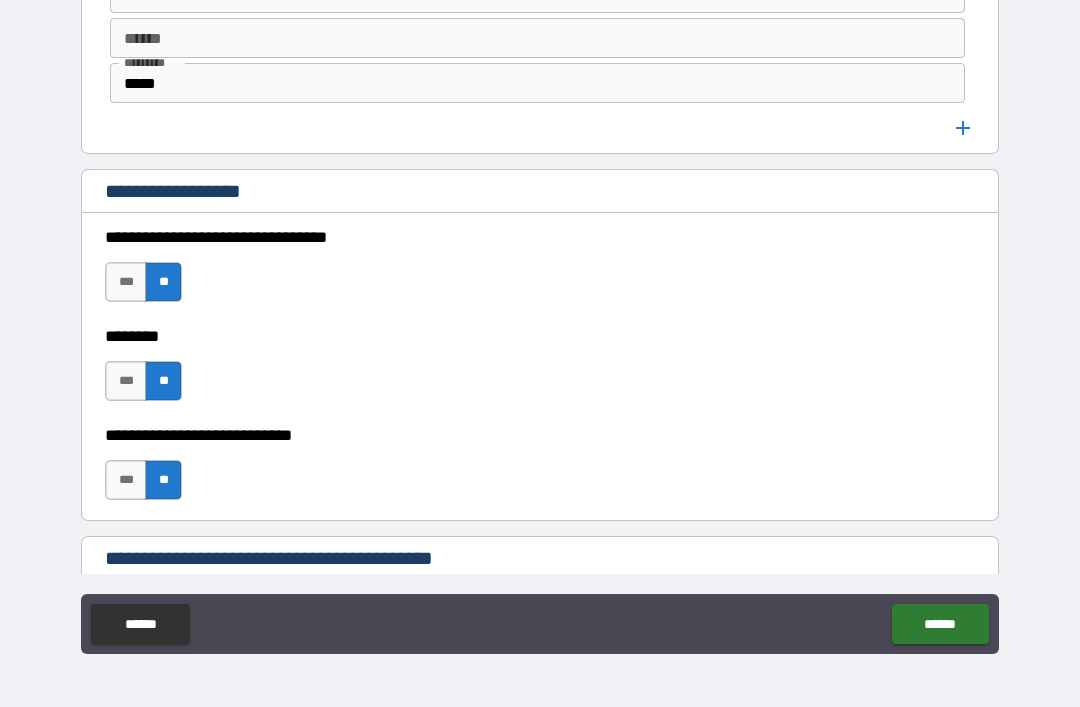 click on "******" at bounding box center (940, 624) 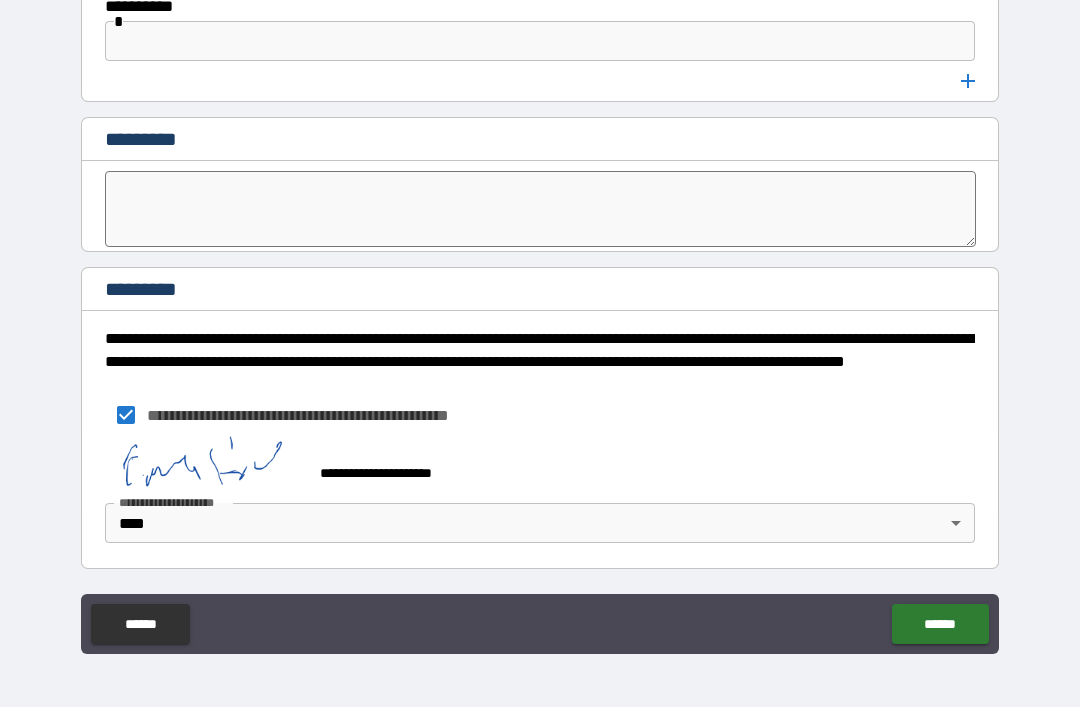 scroll, scrollTop: 10653, scrollLeft: 0, axis: vertical 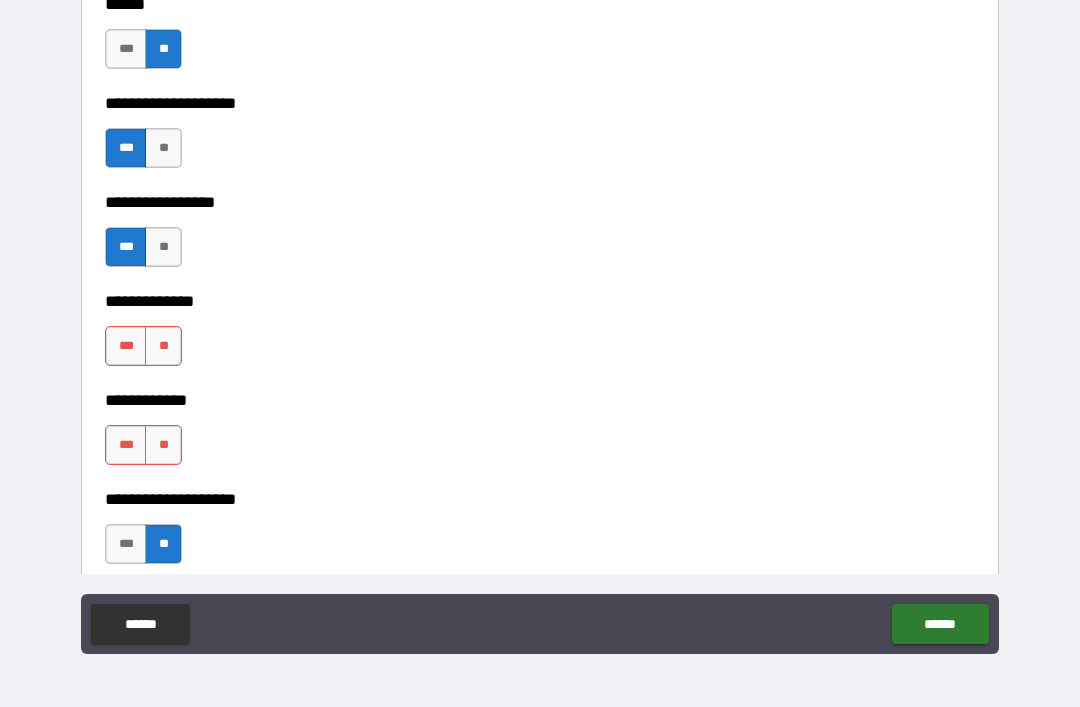 click on "**" at bounding box center (163, 346) 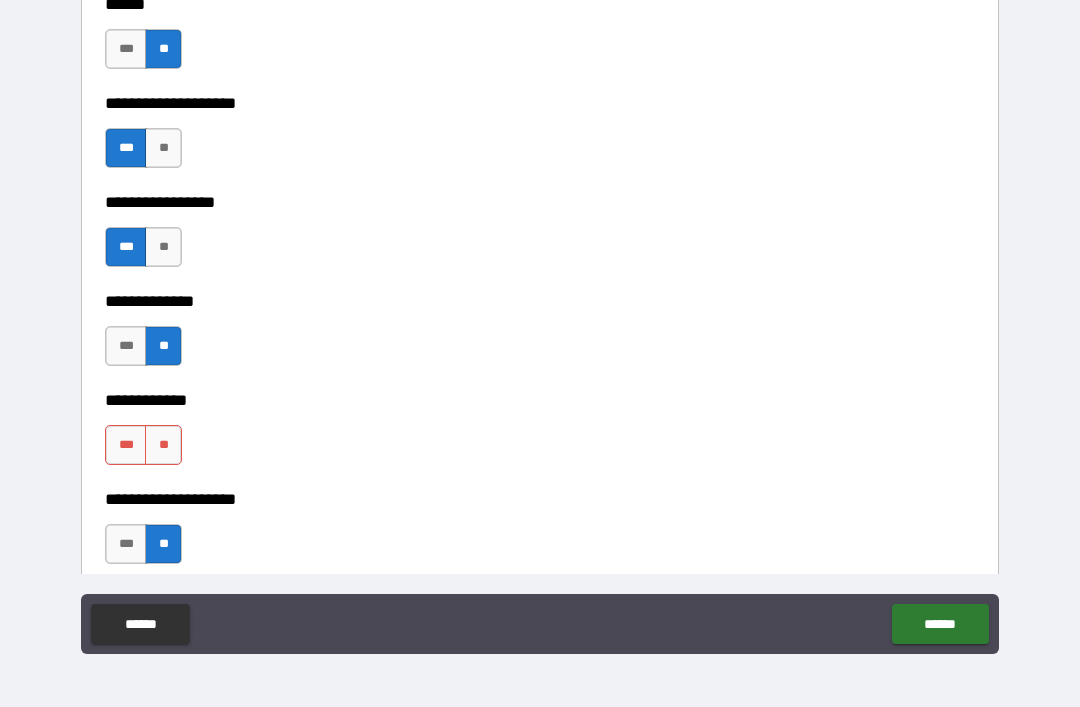 click on "**" at bounding box center (163, 445) 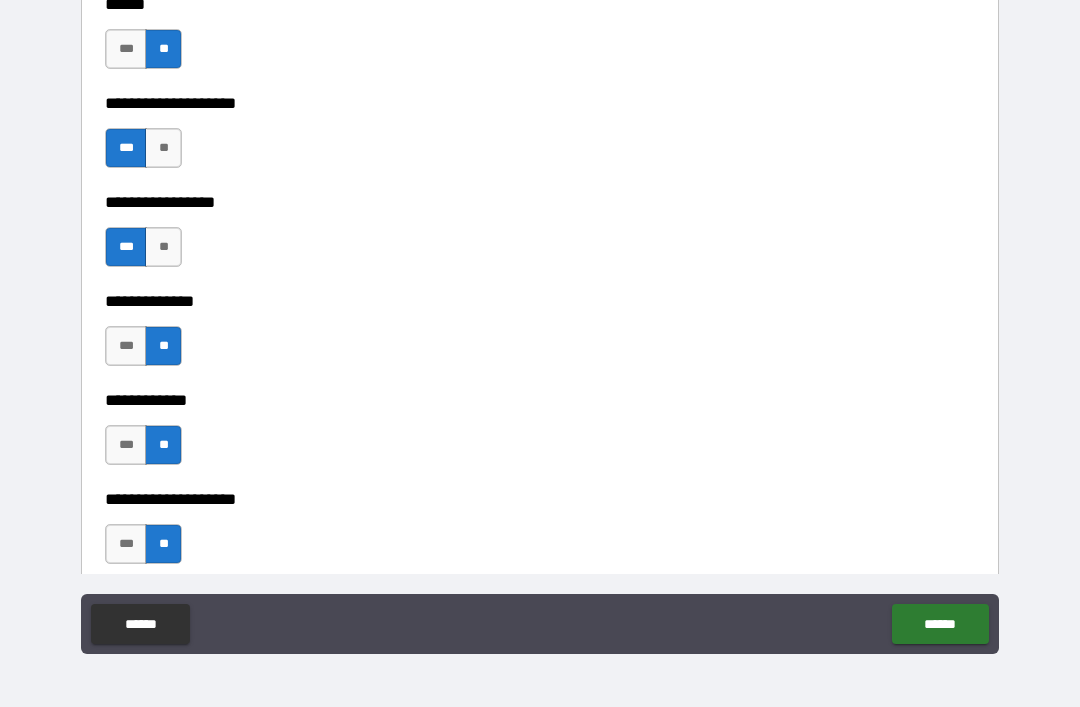 click on "******" at bounding box center (940, 624) 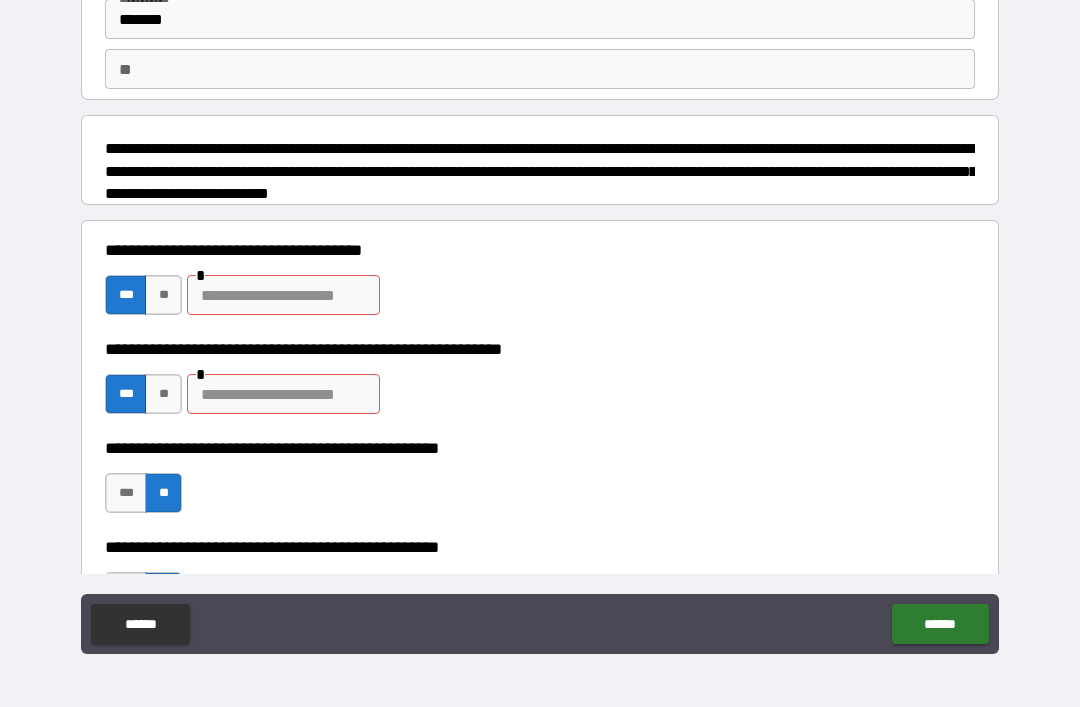 scroll, scrollTop: 130, scrollLeft: 0, axis: vertical 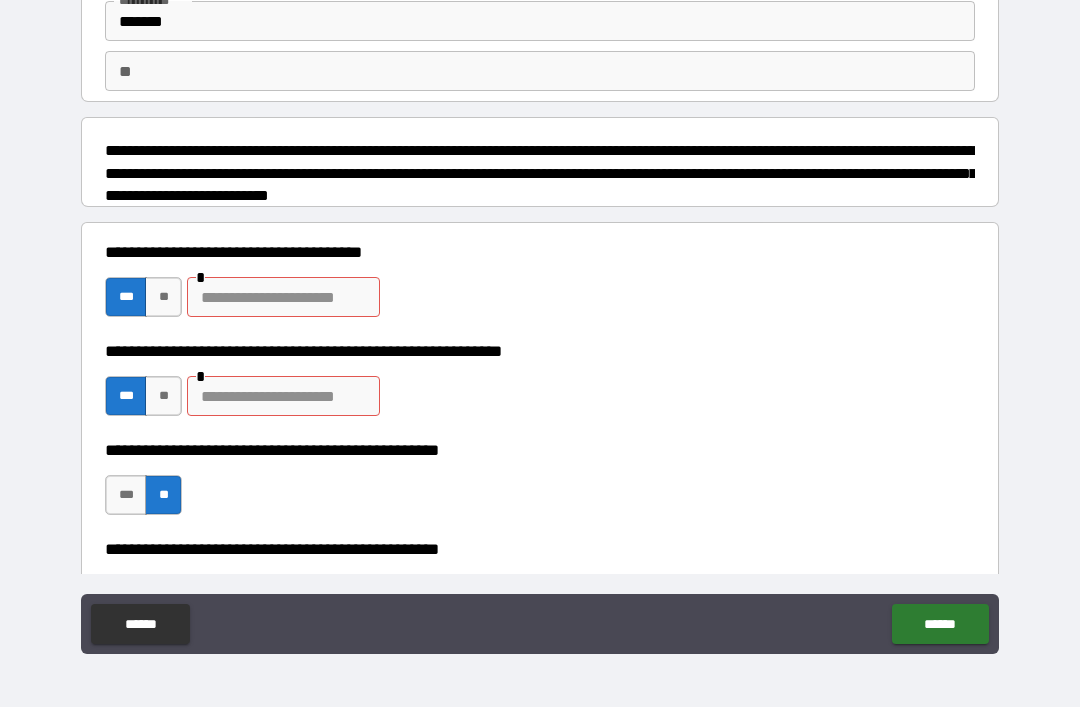 click on "**" at bounding box center (163, 396) 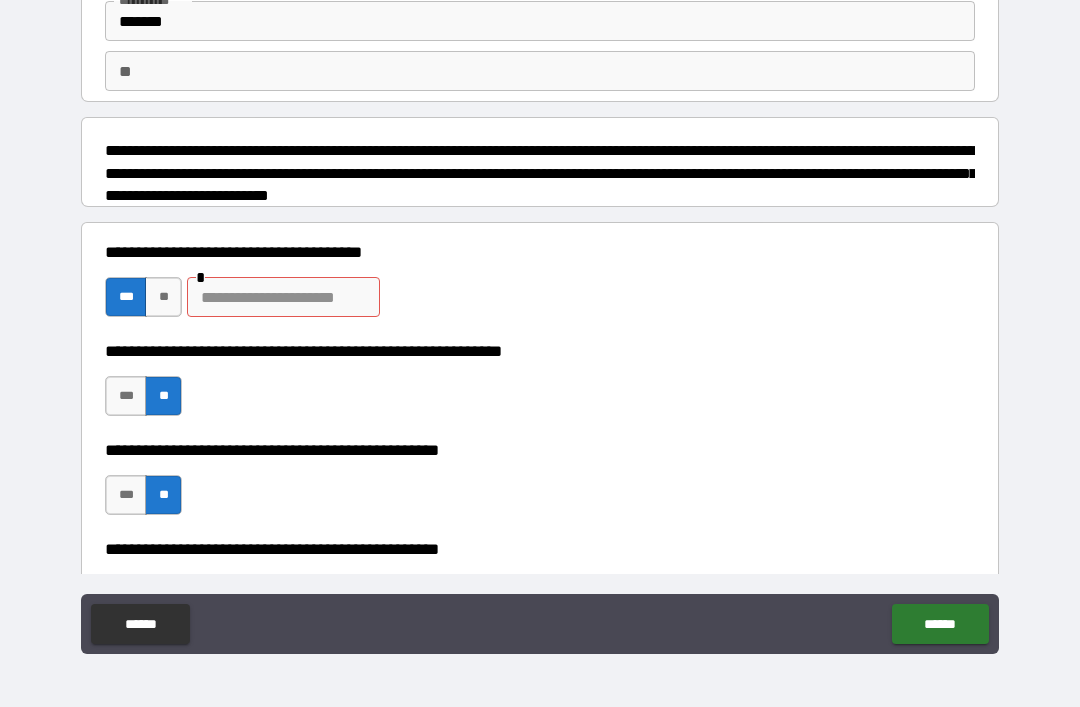 click on "**" at bounding box center (163, 297) 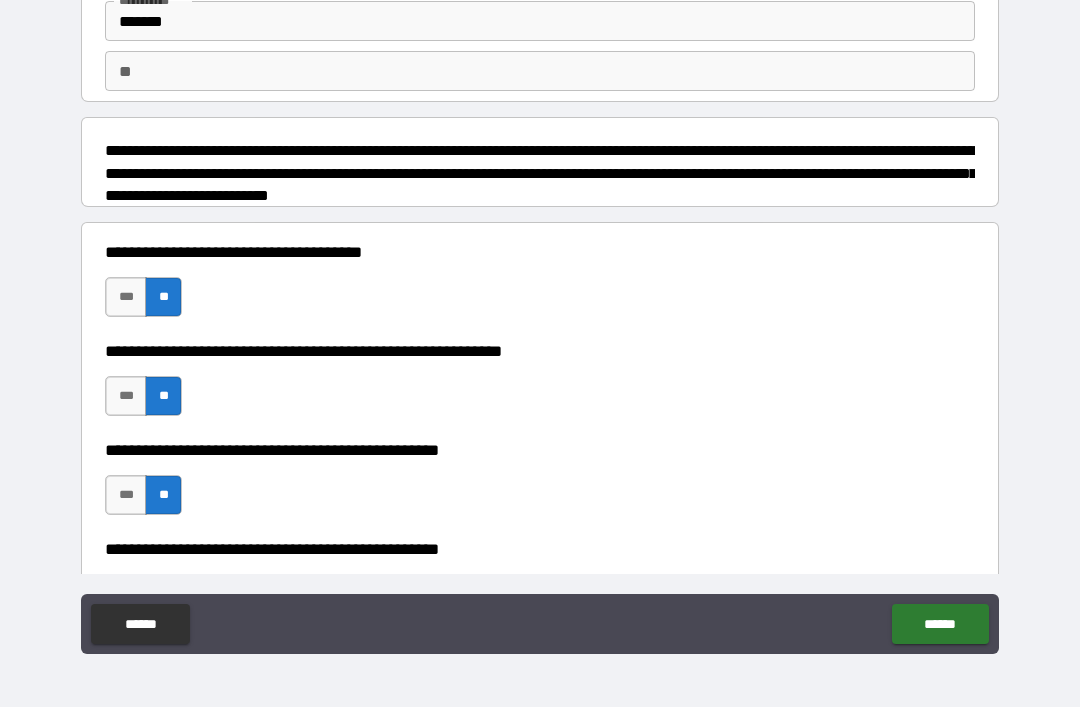 click on "******" at bounding box center [940, 624] 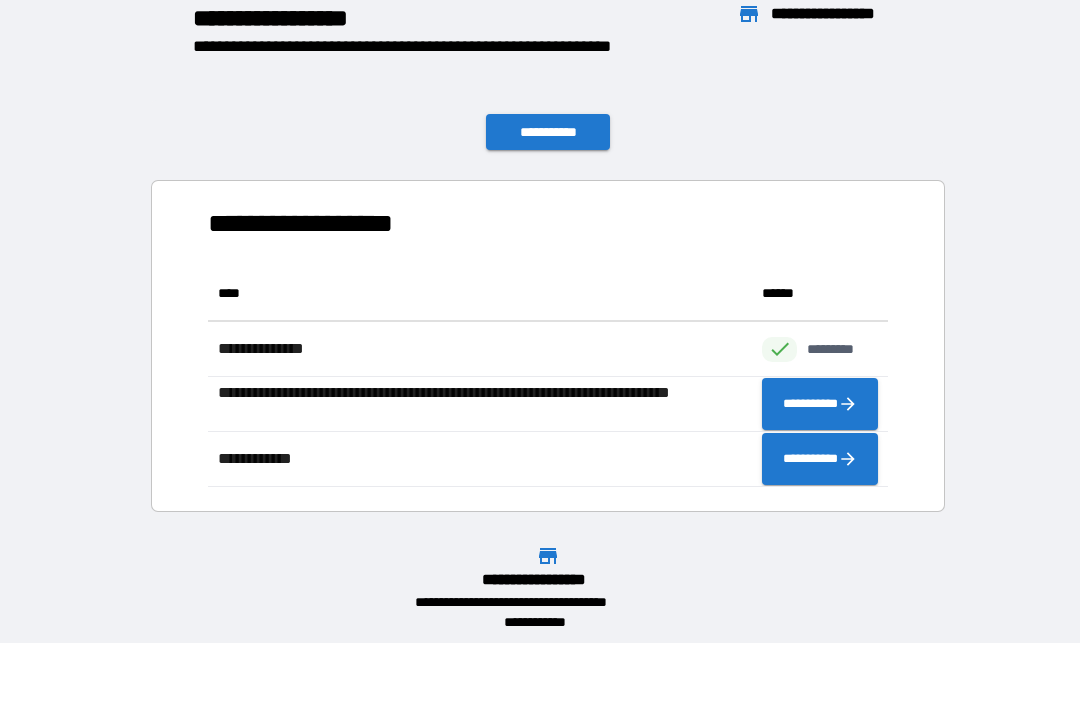 scroll, scrollTop: 1, scrollLeft: 1, axis: both 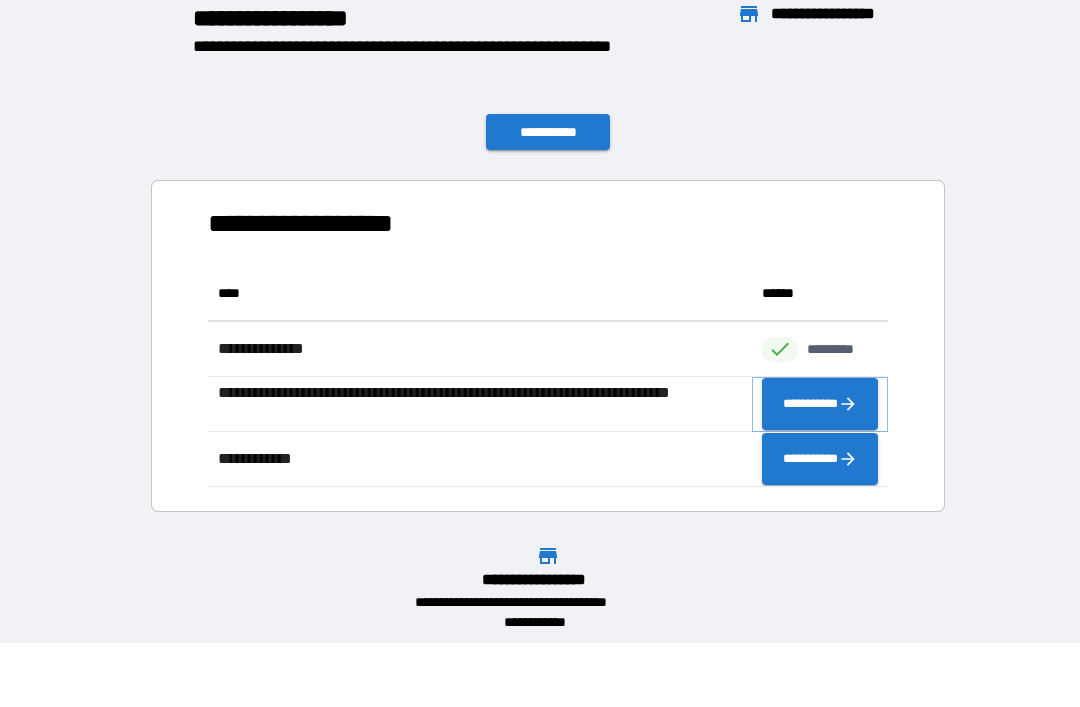 click on "**********" at bounding box center (820, 404) 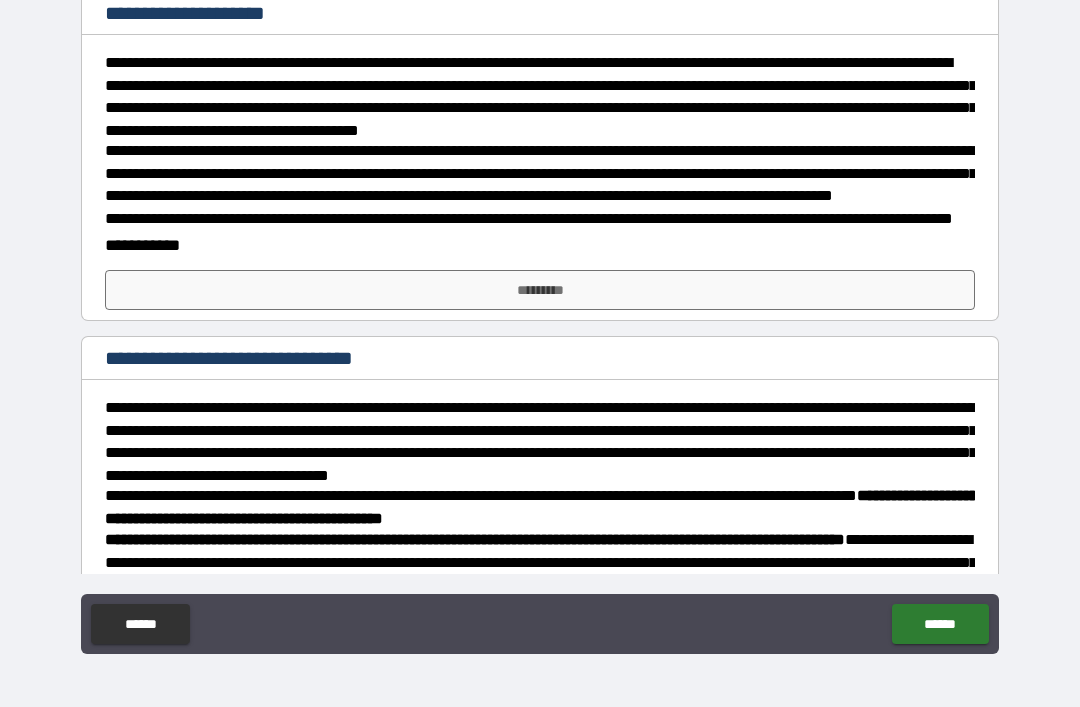 scroll, scrollTop: 255, scrollLeft: 0, axis: vertical 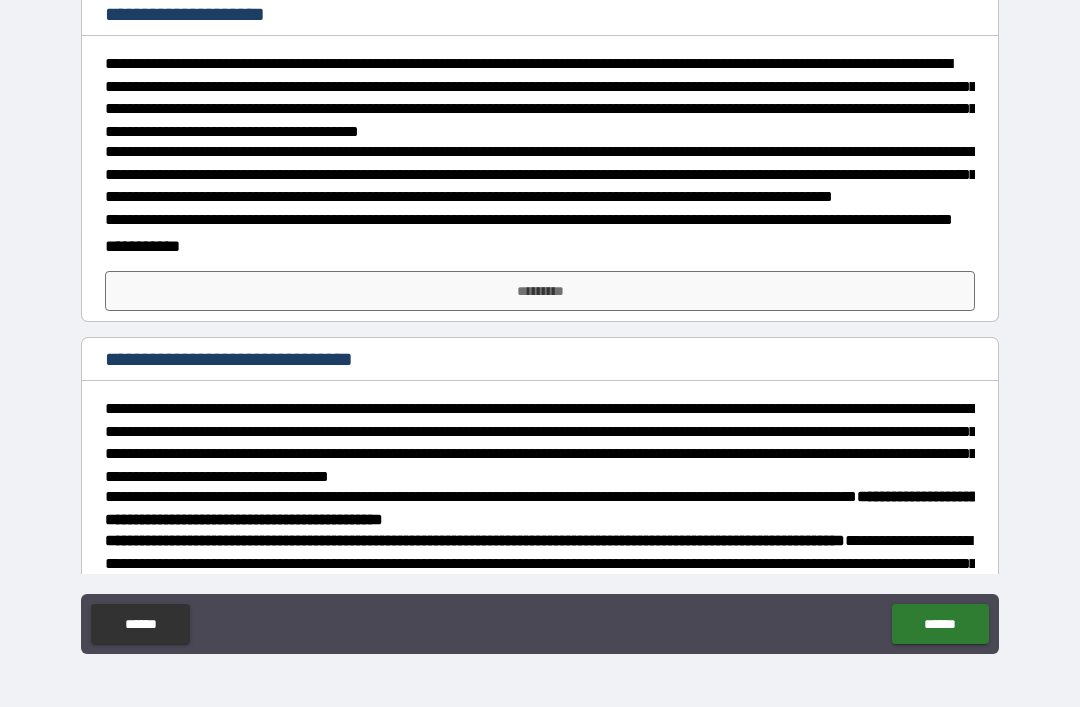 click on "*********" at bounding box center [540, 291] 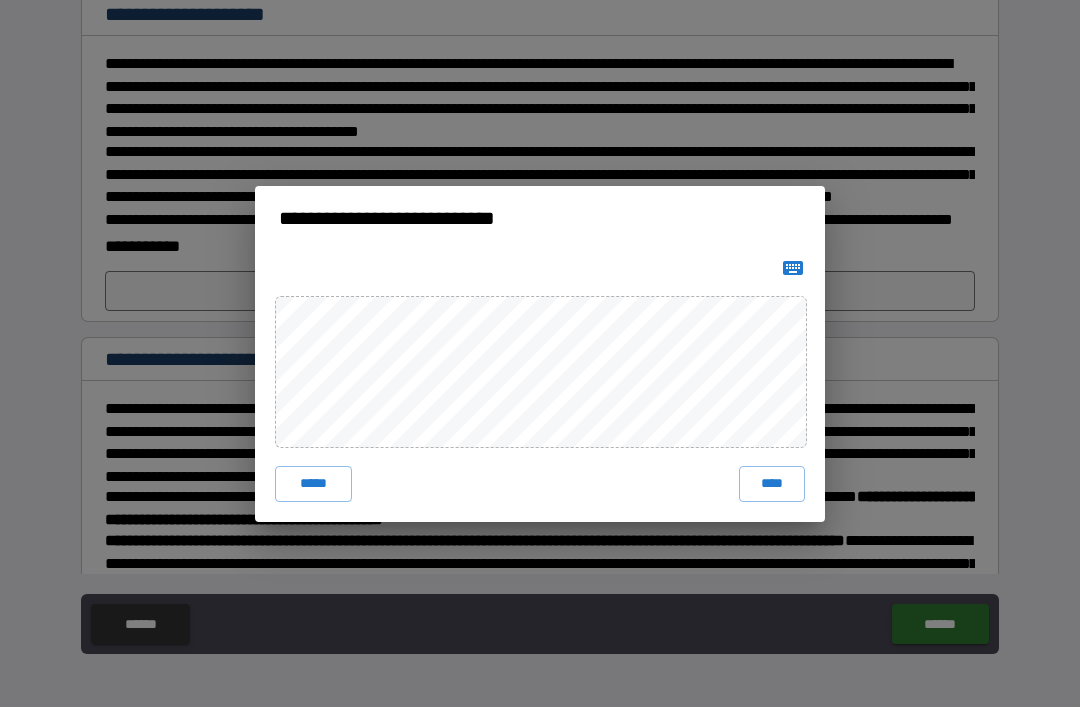 click on "****" at bounding box center (772, 484) 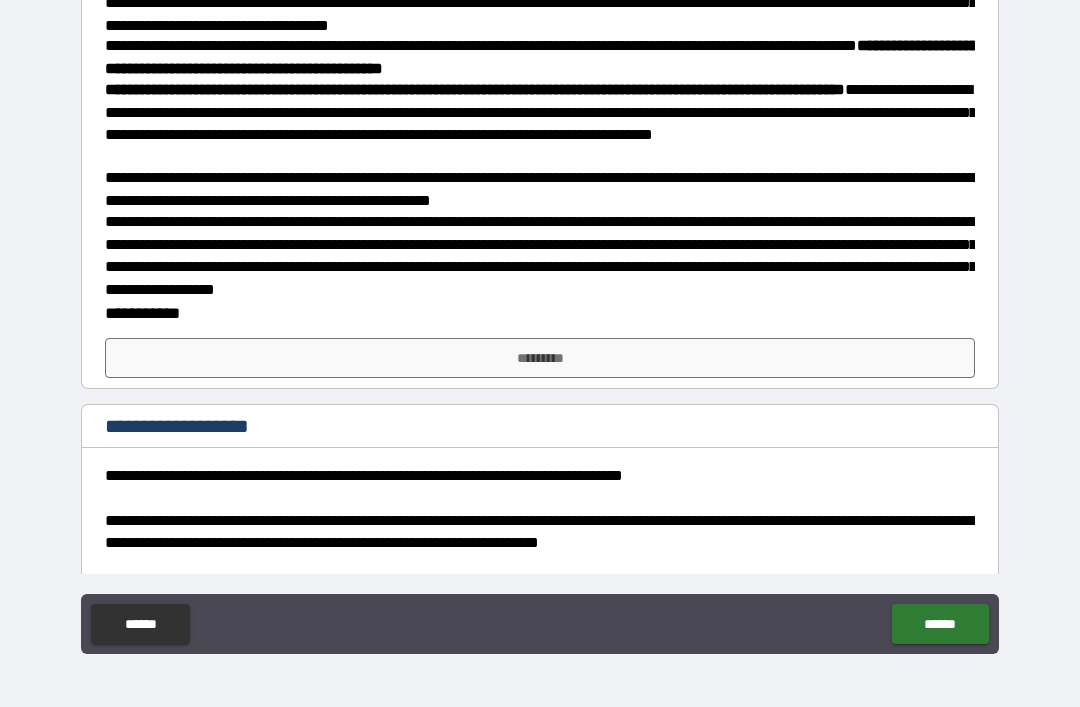 scroll, scrollTop: 725, scrollLeft: 0, axis: vertical 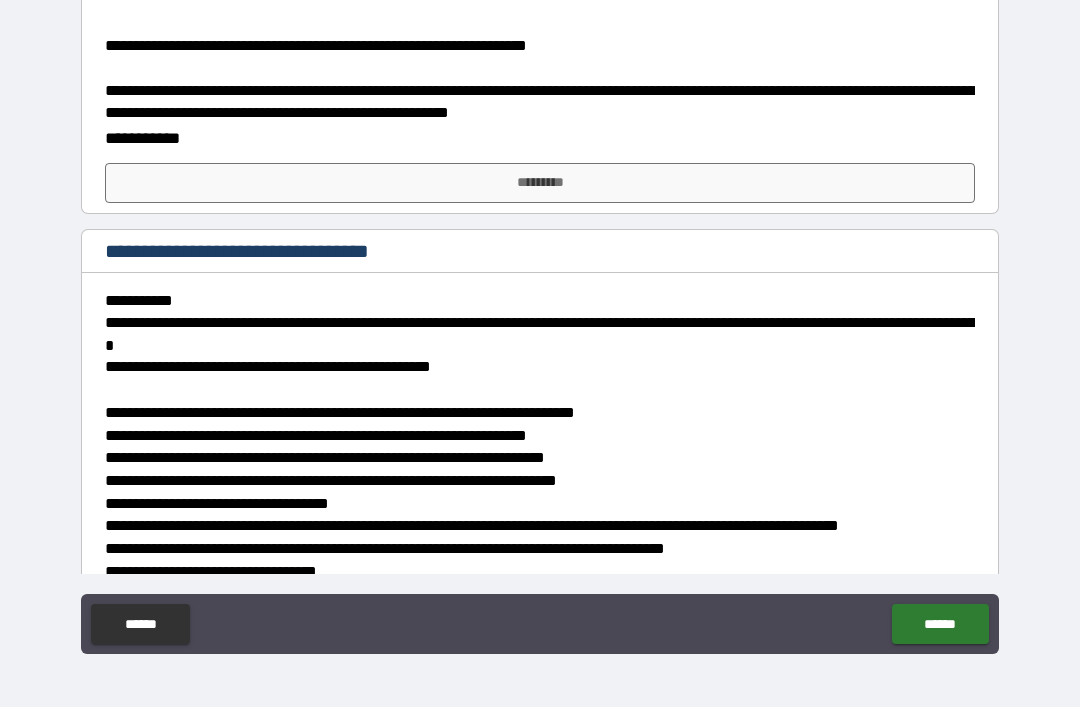 click on "*********" at bounding box center (540, 183) 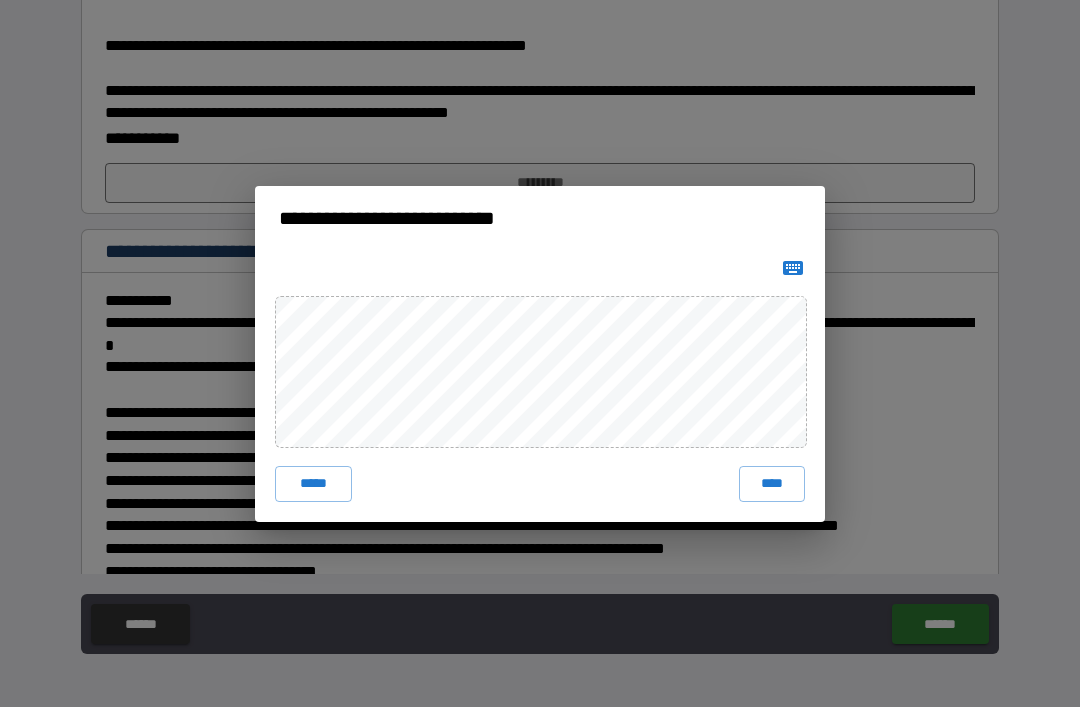 click on "****" at bounding box center [772, 484] 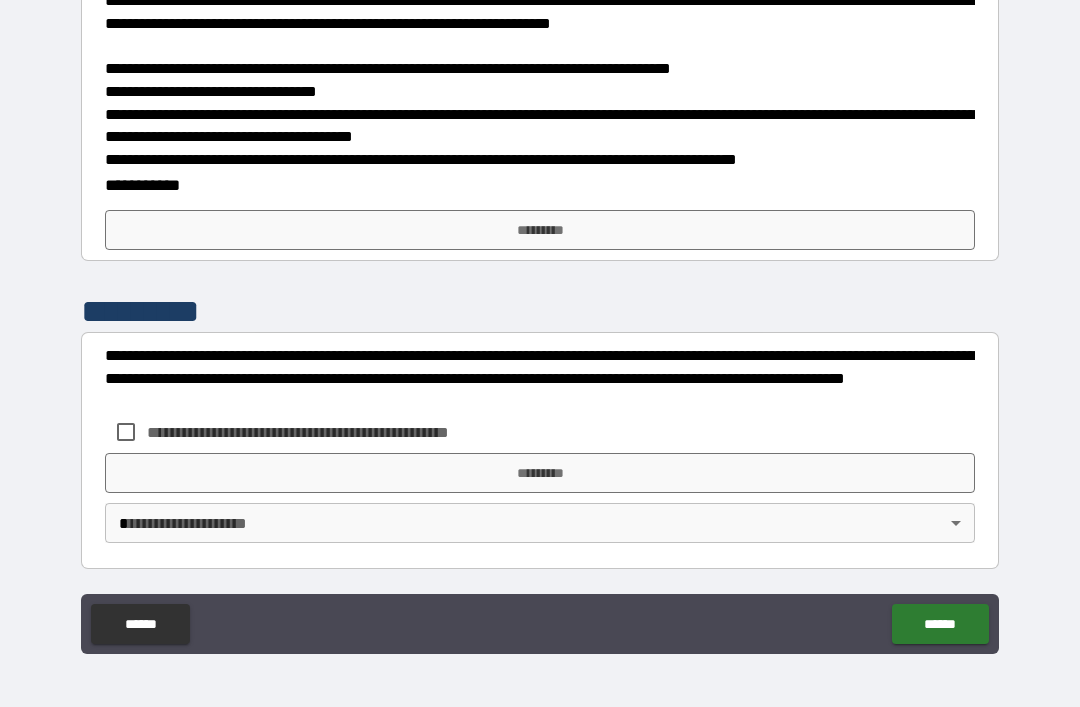 scroll, scrollTop: 4937, scrollLeft: 0, axis: vertical 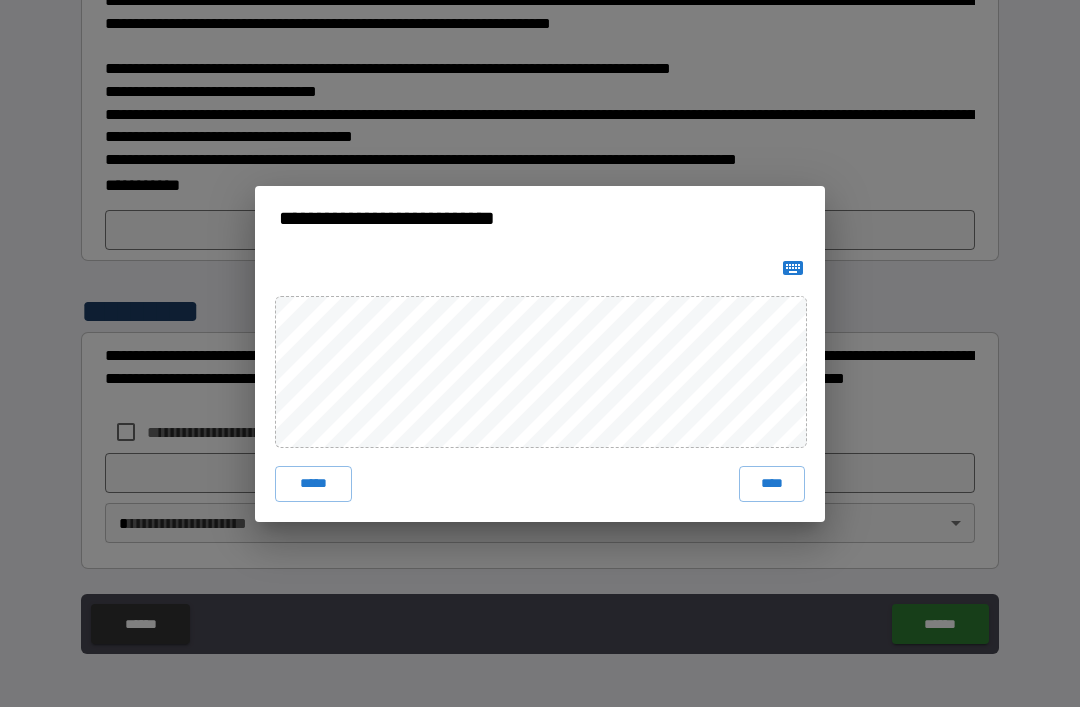 click on "****" at bounding box center [772, 484] 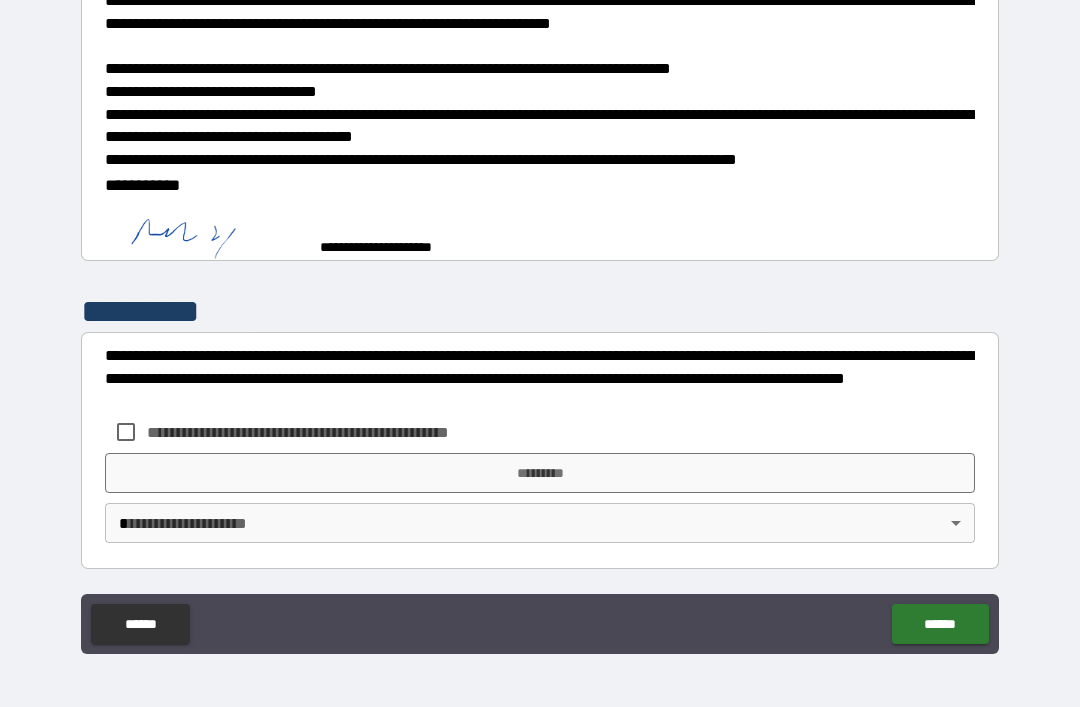 scroll, scrollTop: 4927, scrollLeft: 0, axis: vertical 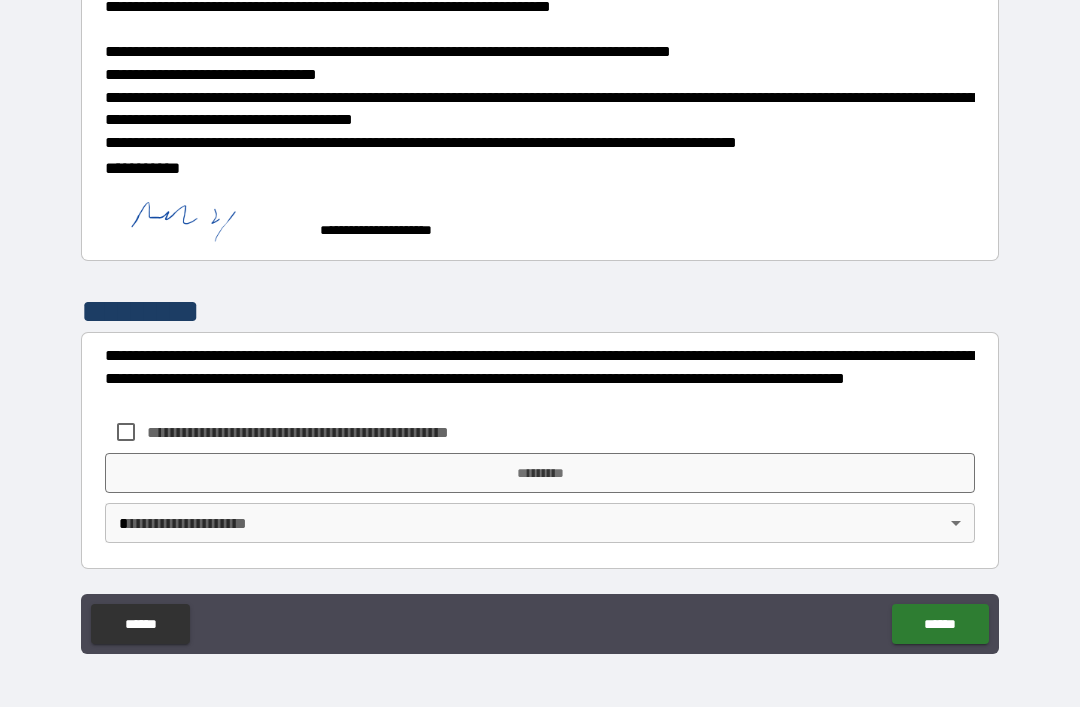 click on "*********" at bounding box center (540, 473) 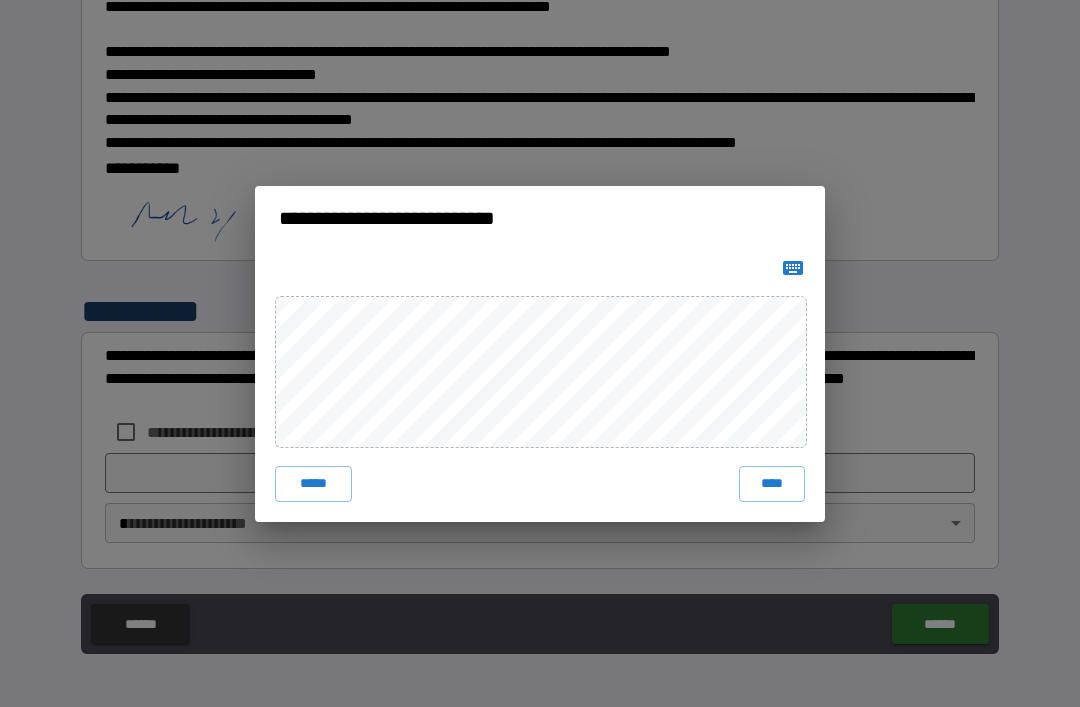 click on "****" at bounding box center (772, 484) 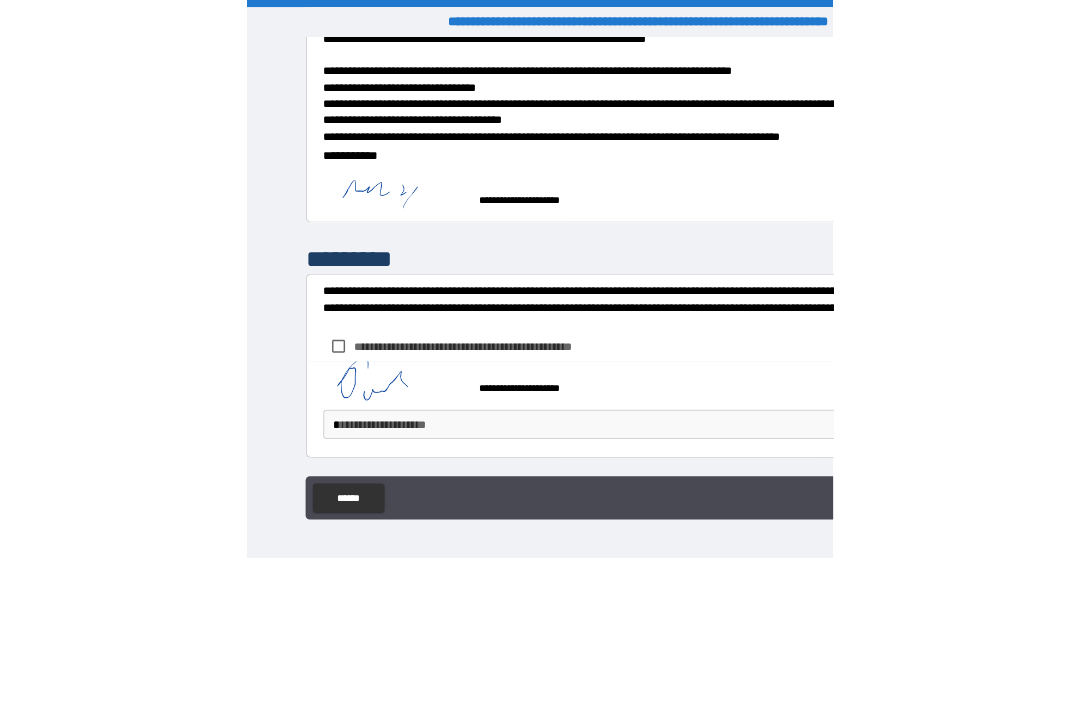 scroll, scrollTop: 64, scrollLeft: 0, axis: vertical 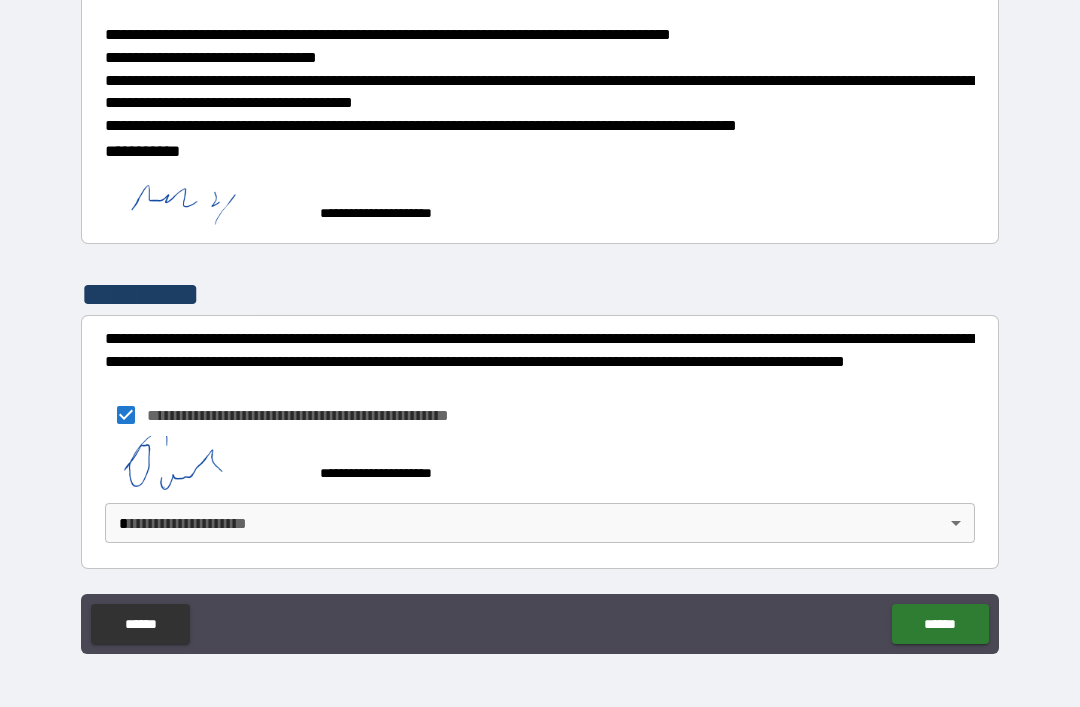 click on "**********" at bounding box center (540, 321) 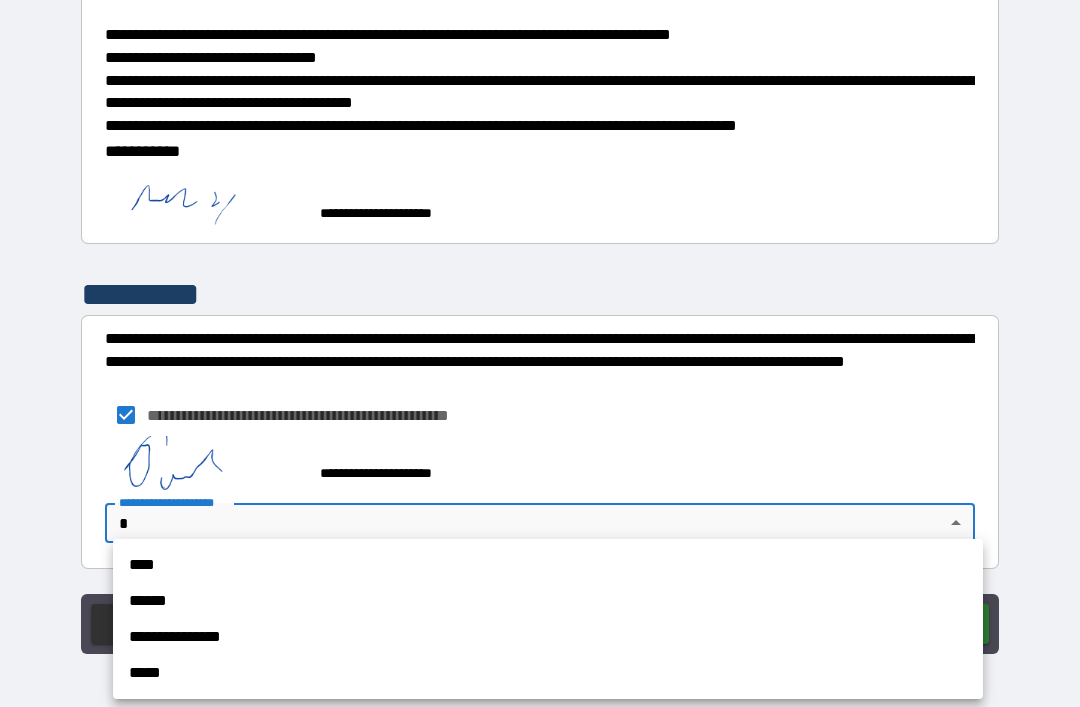 click on "****" at bounding box center [548, 565] 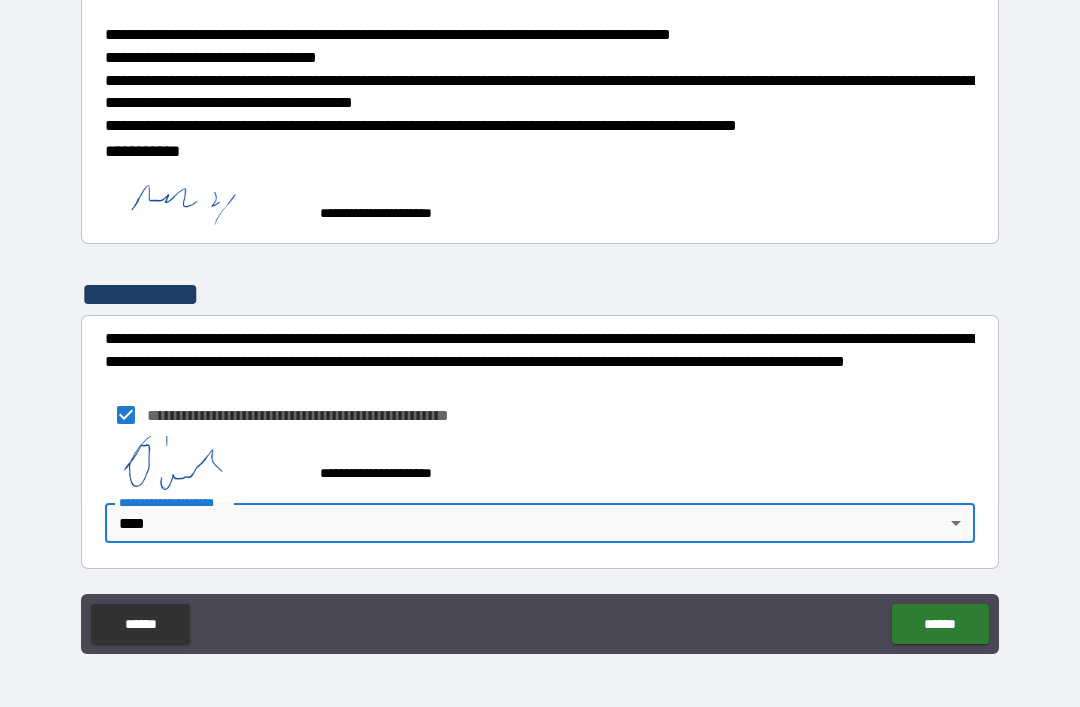 click on "******" at bounding box center (940, 624) 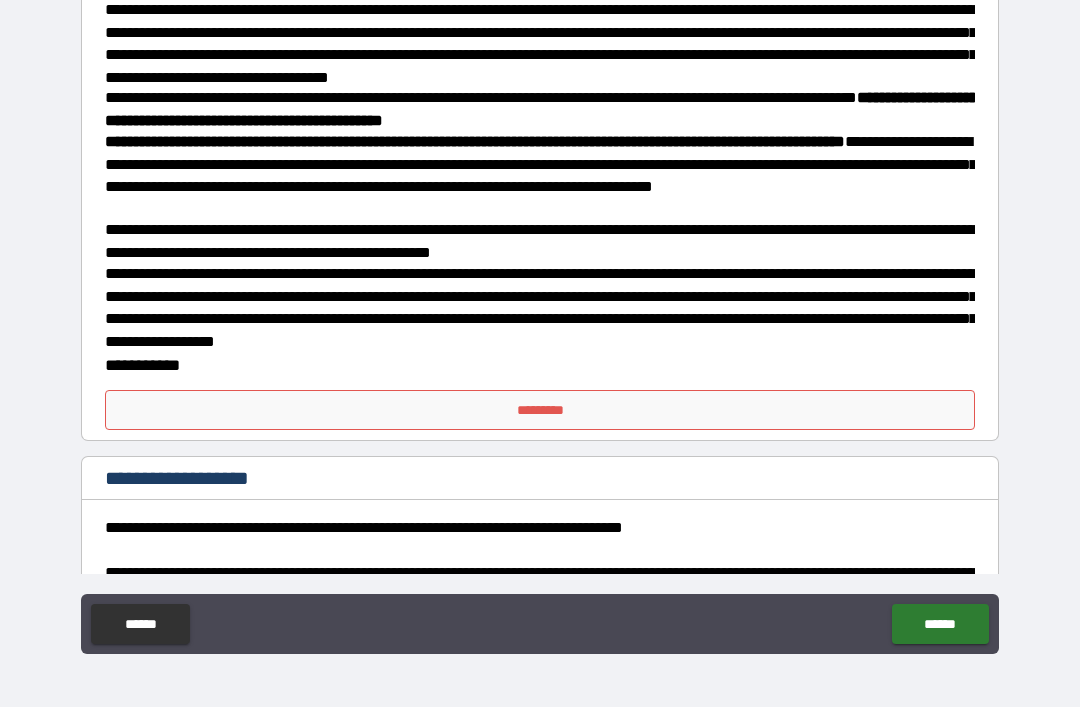 scroll, scrollTop: 662, scrollLeft: 0, axis: vertical 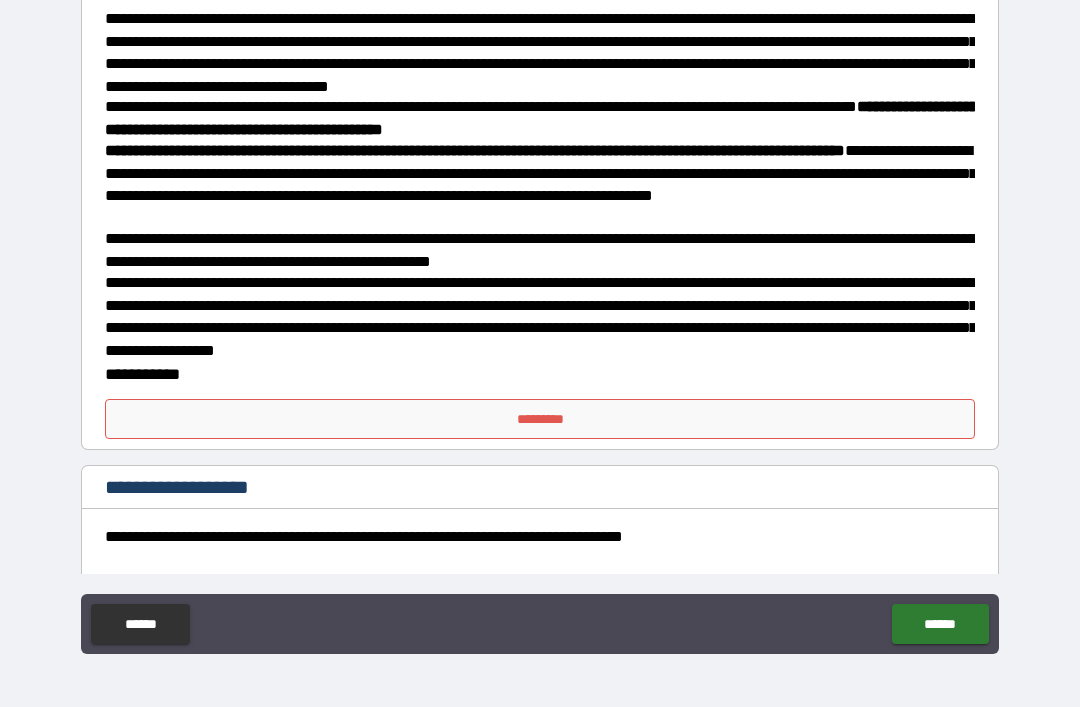 click on "*********" at bounding box center [540, 419] 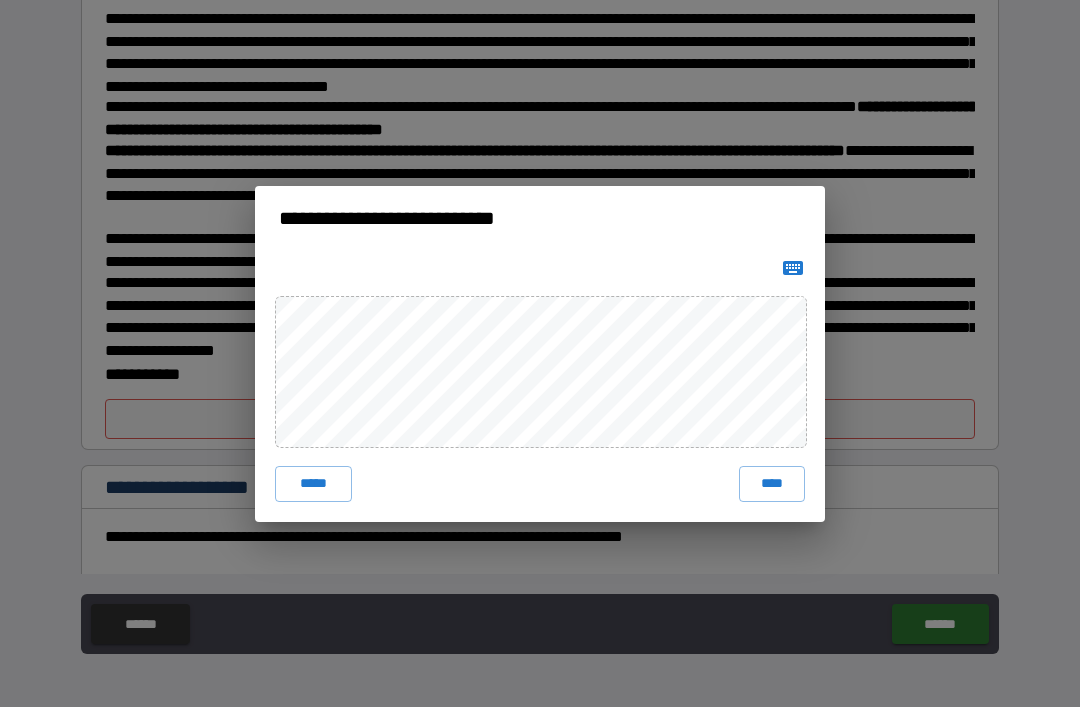 click on "****" at bounding box center (772, 484) 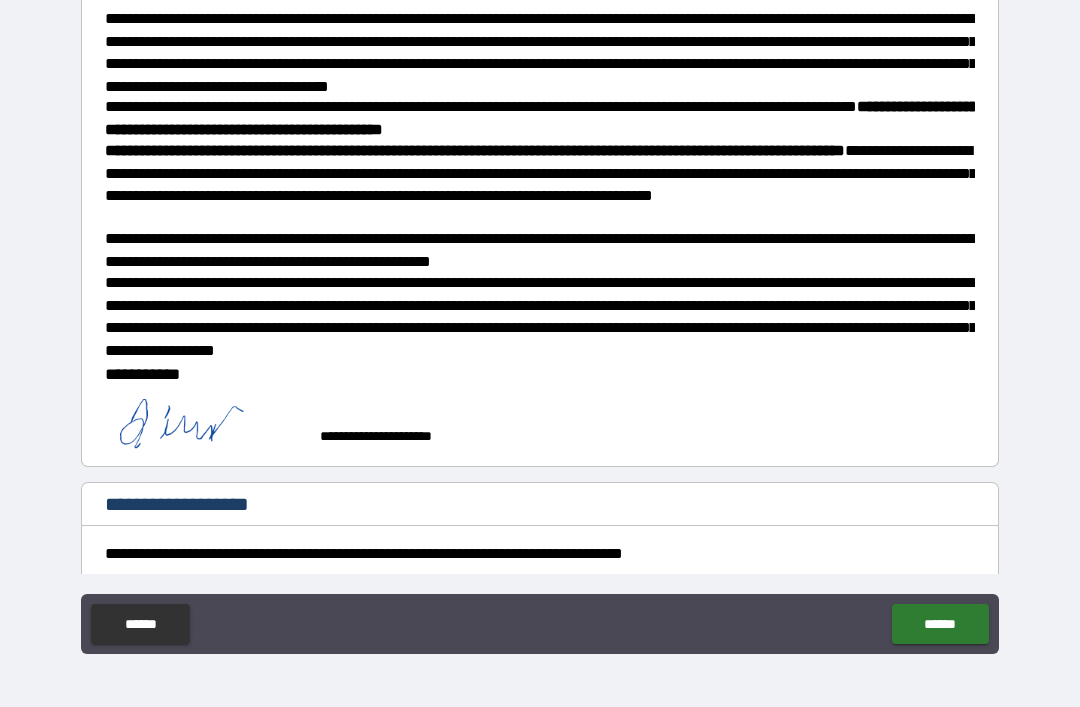 click on "******" at bounding box center [940, 624] 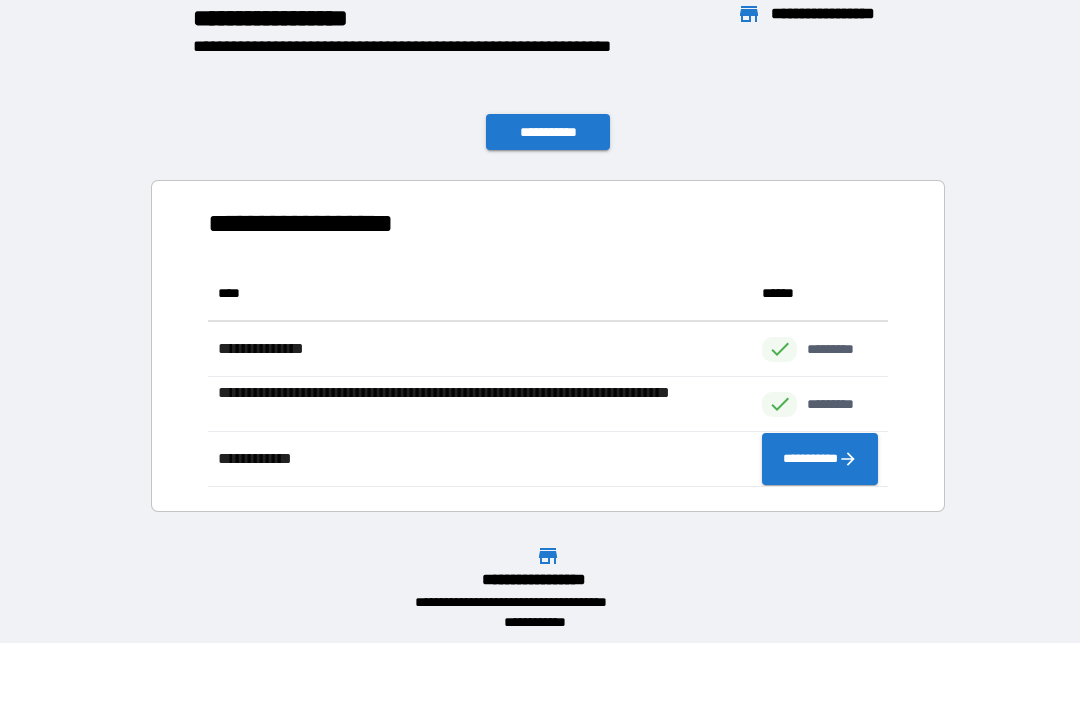 scroll, scrollTop: 1, scrollLeft: 1, axis: both 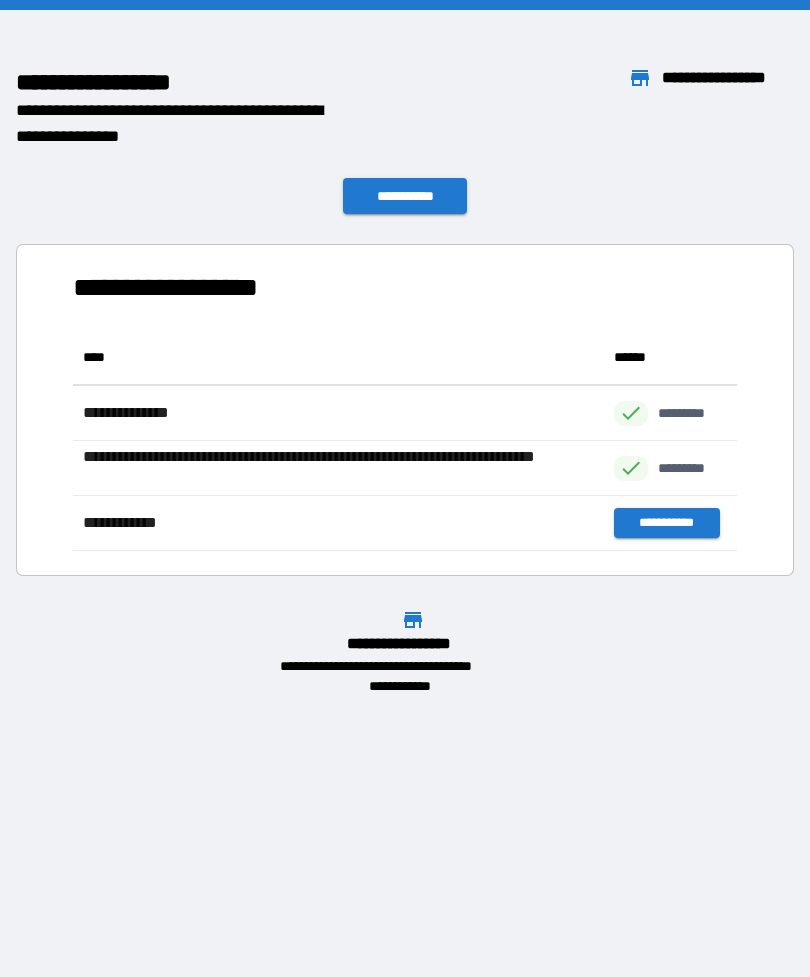 click on "**********" at bounding box center [405, 402] 